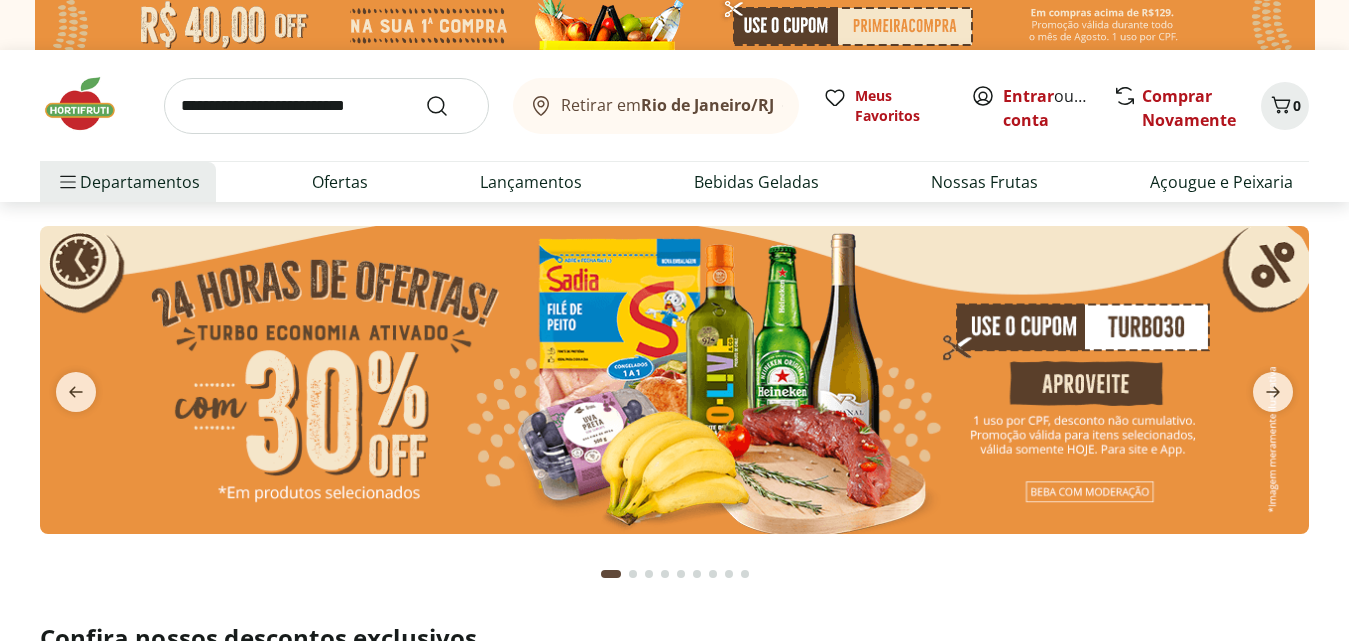 scroll, scrollTop: 0, scrollLeft: 0, axis: both 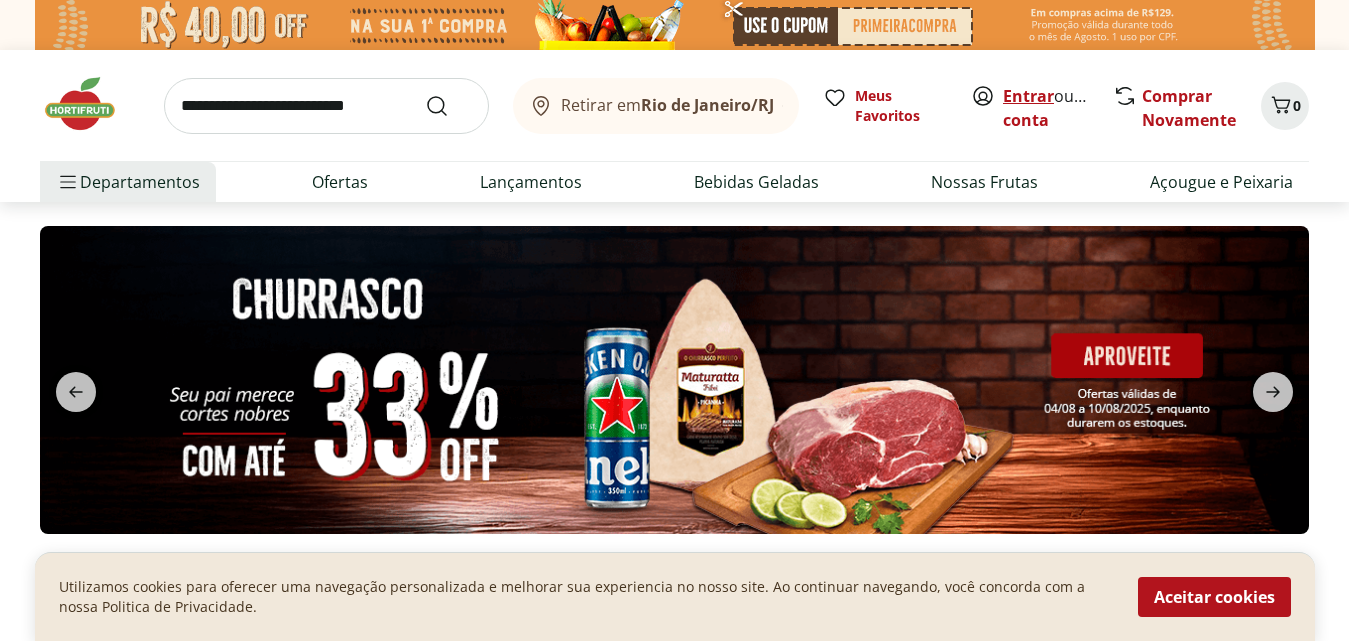 click on "Entrar" at bounding box center [1028, 96] 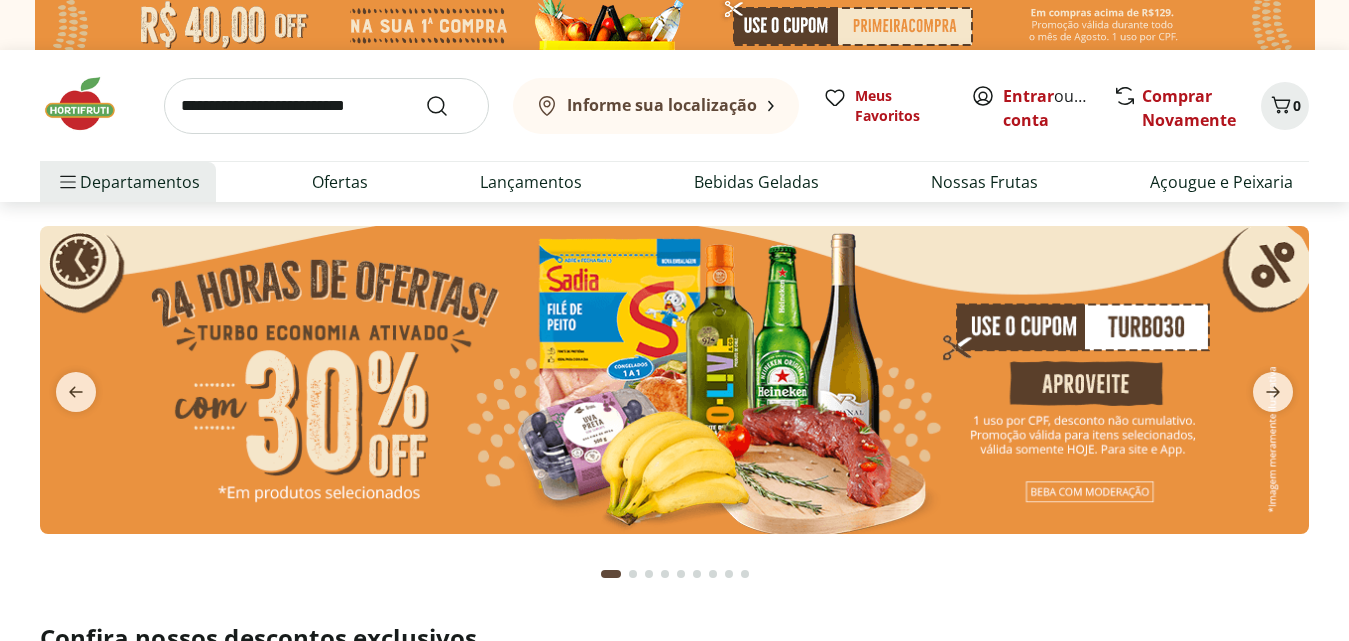 scroll, scrollTop: 0, scrollLeft: 0, axis: both 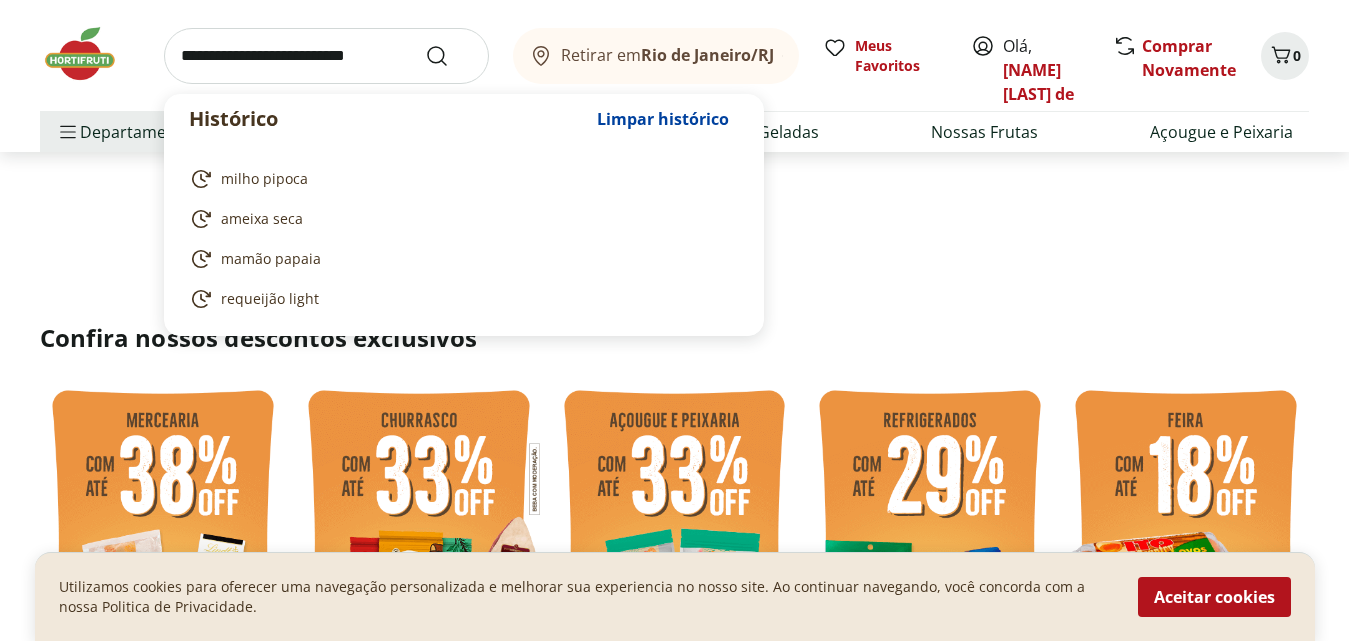 click at bounding box center [326, 56] 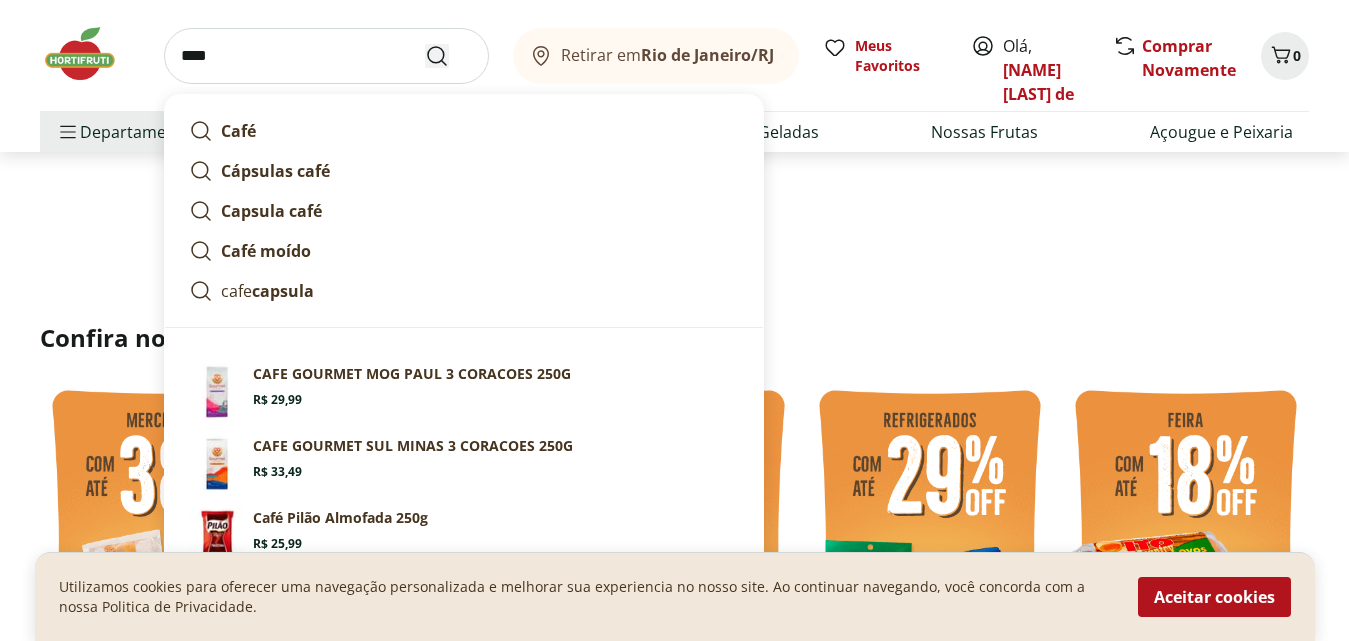 type on "****" 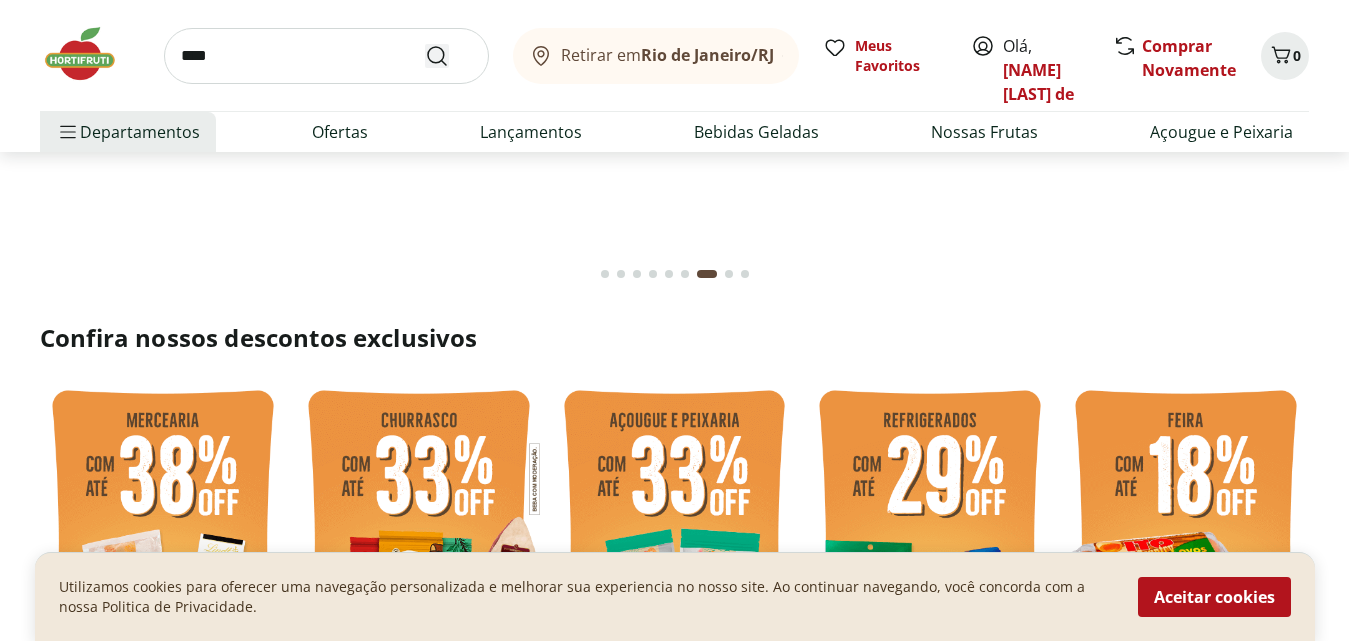 scroll, scrollTop: 0, scrollLeft: 0, axis: both 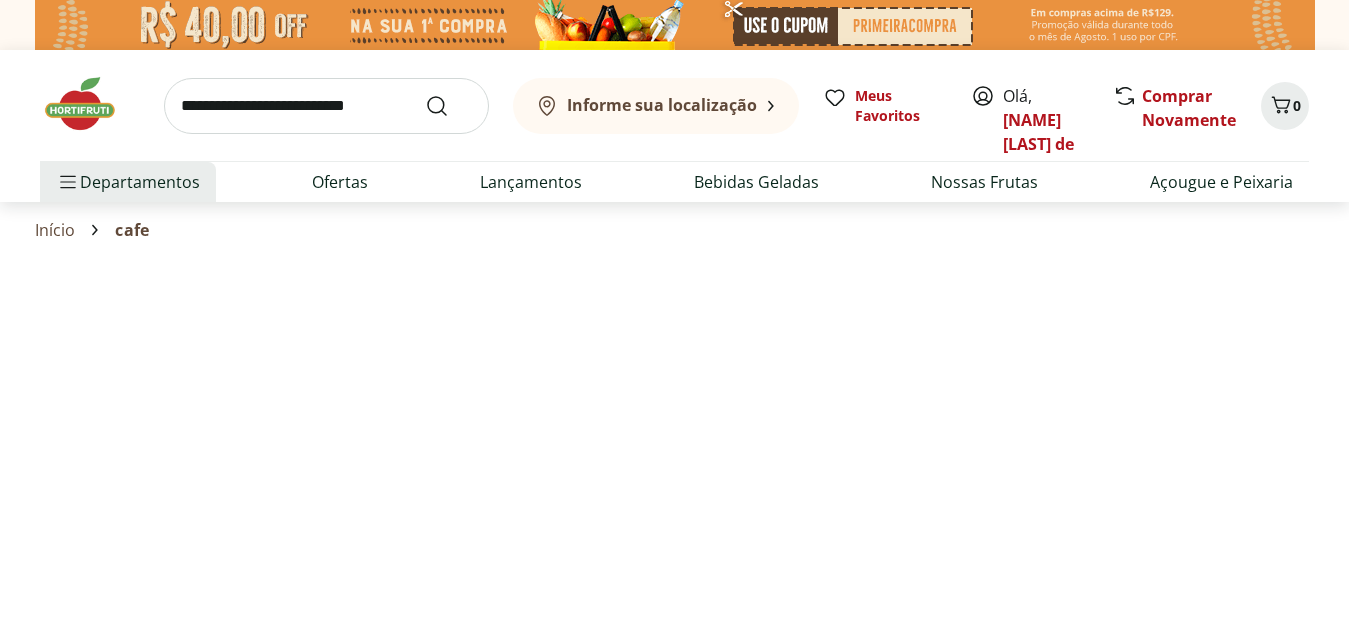 select on "**********" 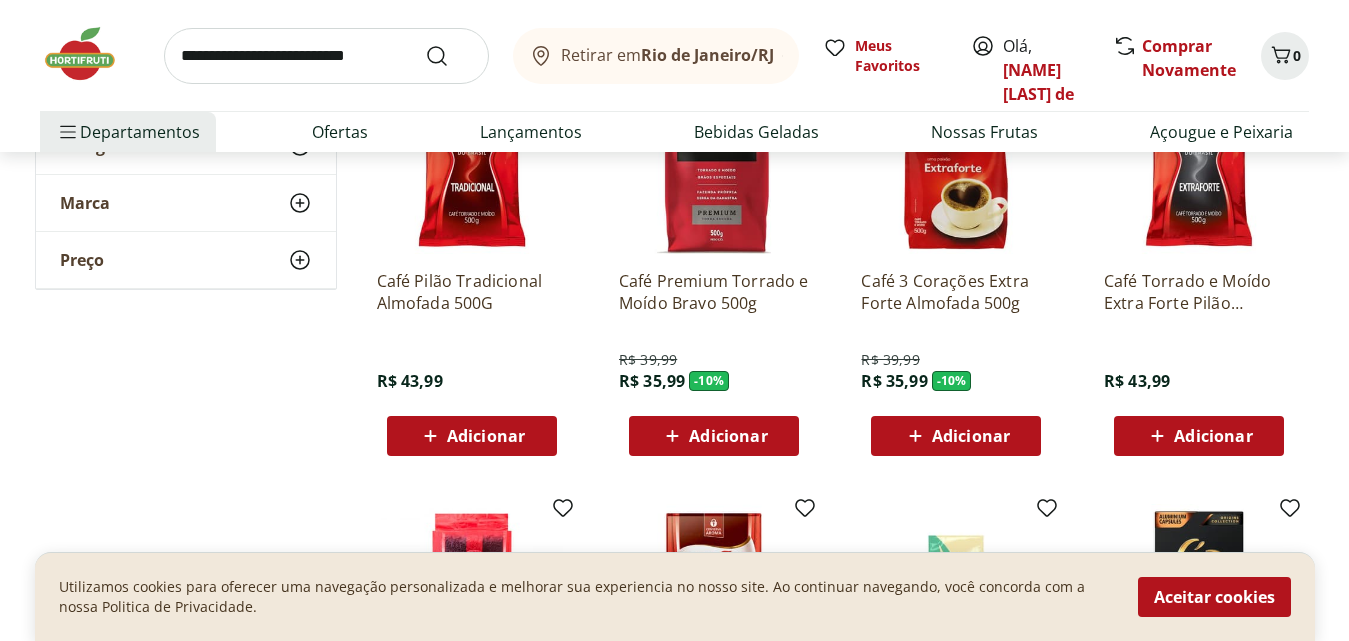 scroll, scrollTop: 800, scrollLeft: 0, axis: vertical 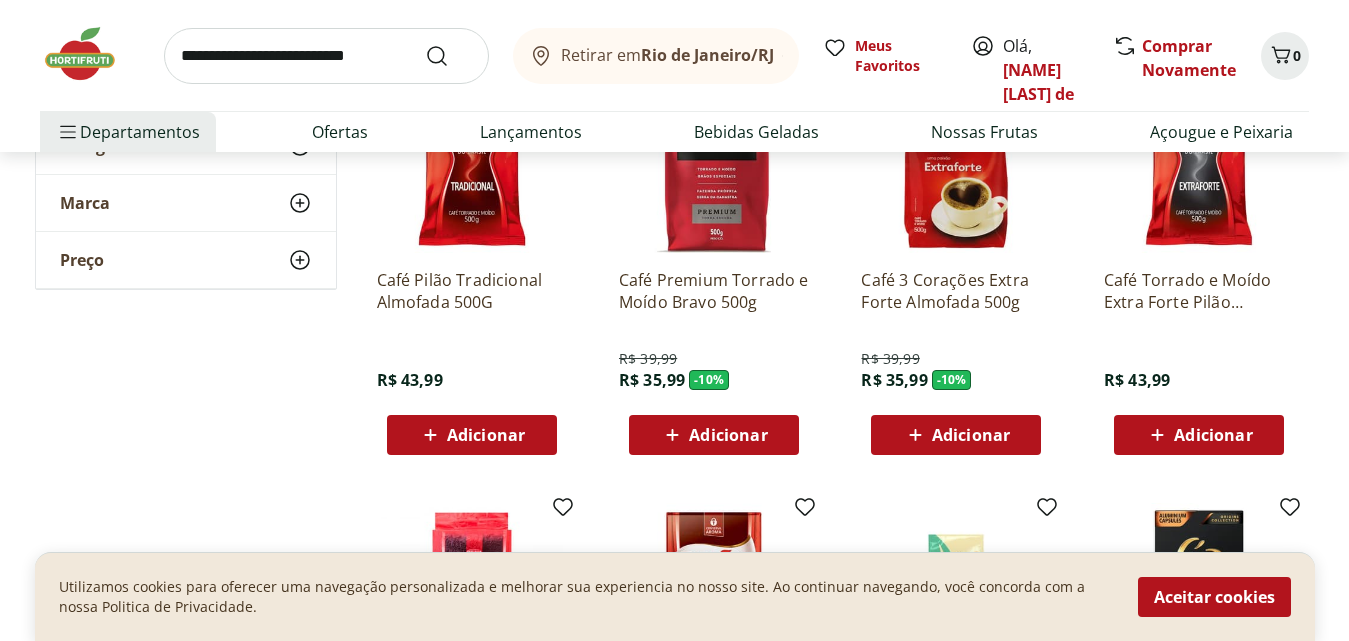 click on "Adicionar" at bounding box center (971, 435) 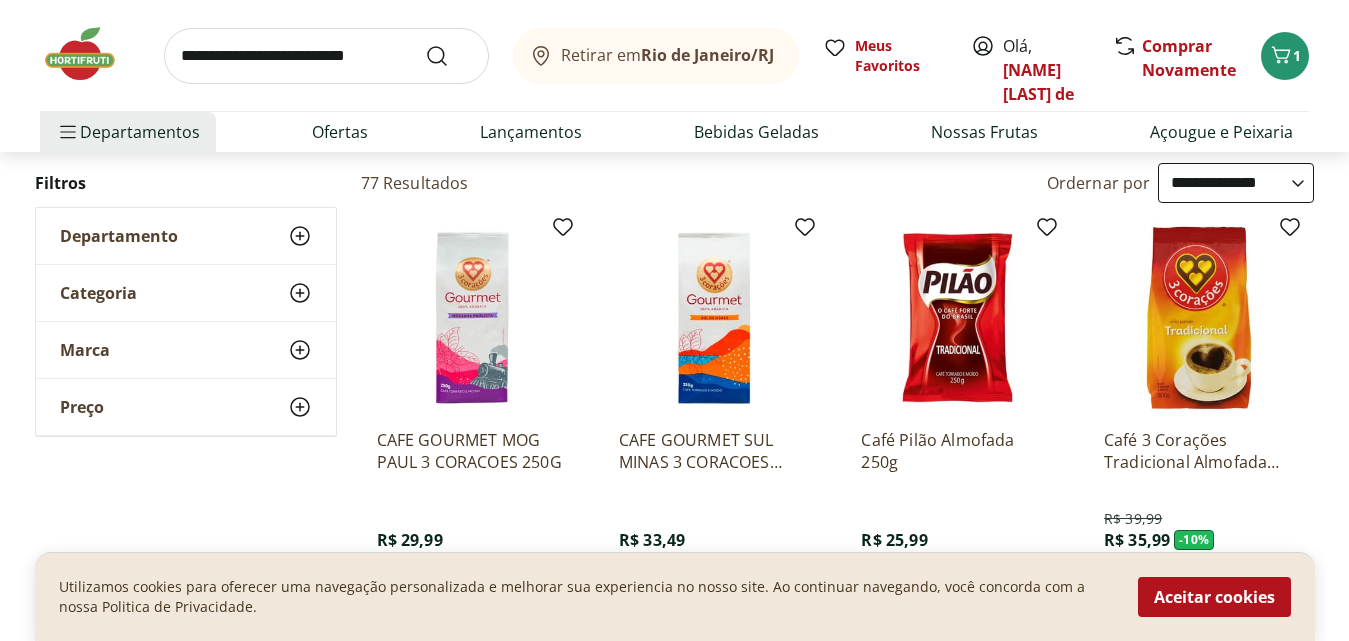 scroll, scrollTop: 400, scrollLeft: 0, axis: vertical 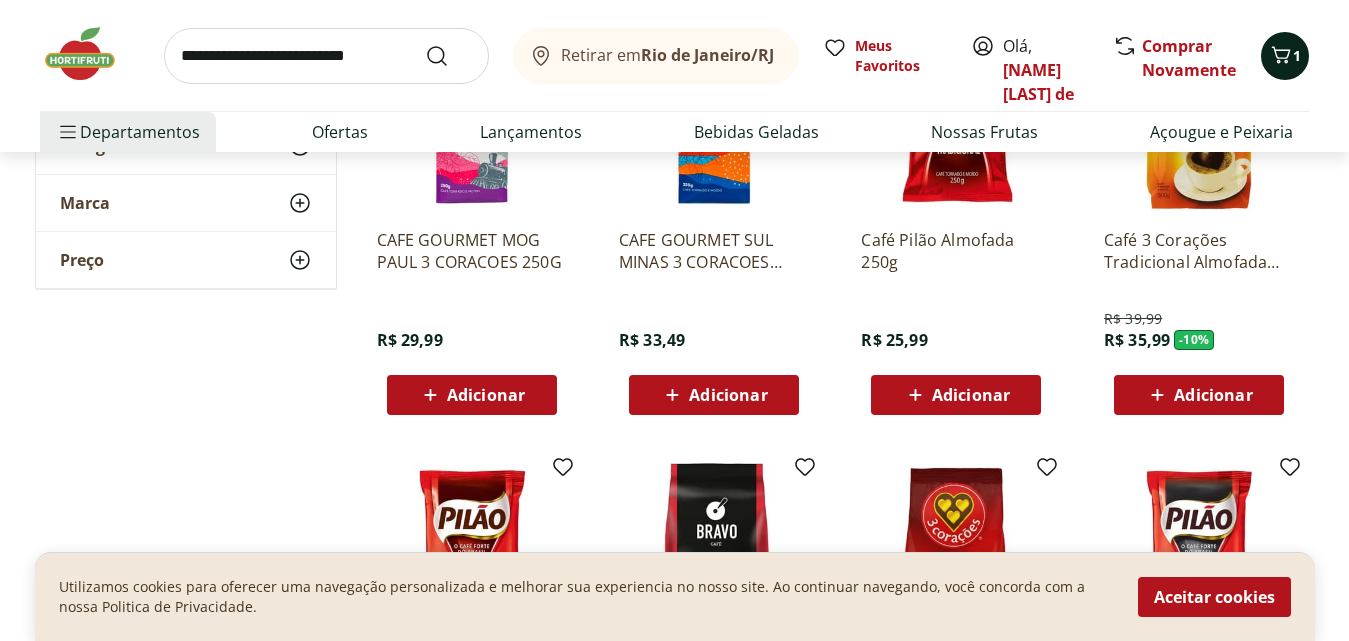 click on "1" at bounding box center (1297, 55) 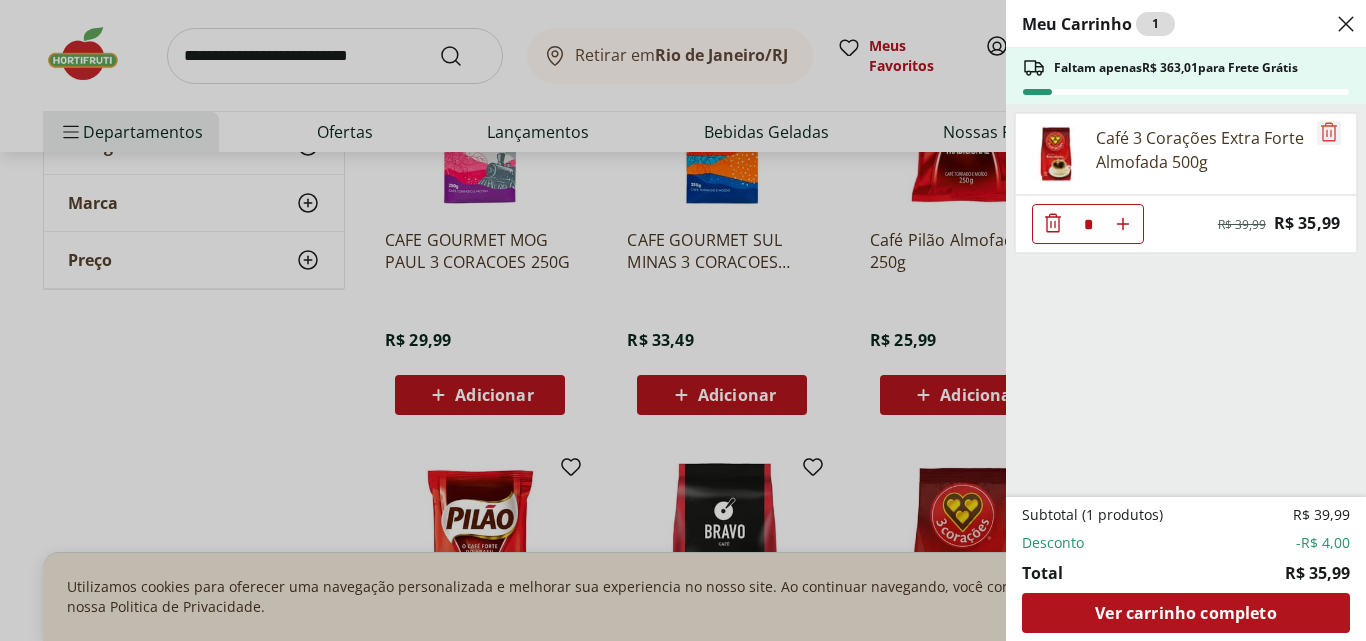 click 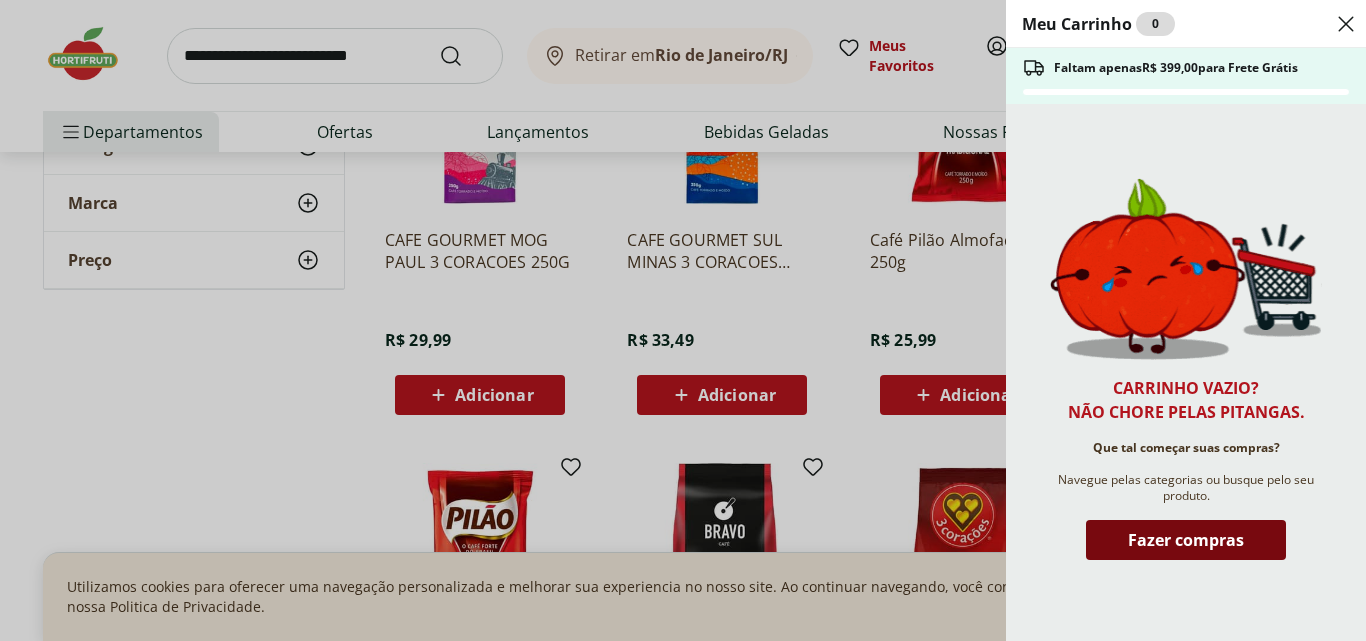 click on "Fazer compras" at bounding box center [1186, 540] 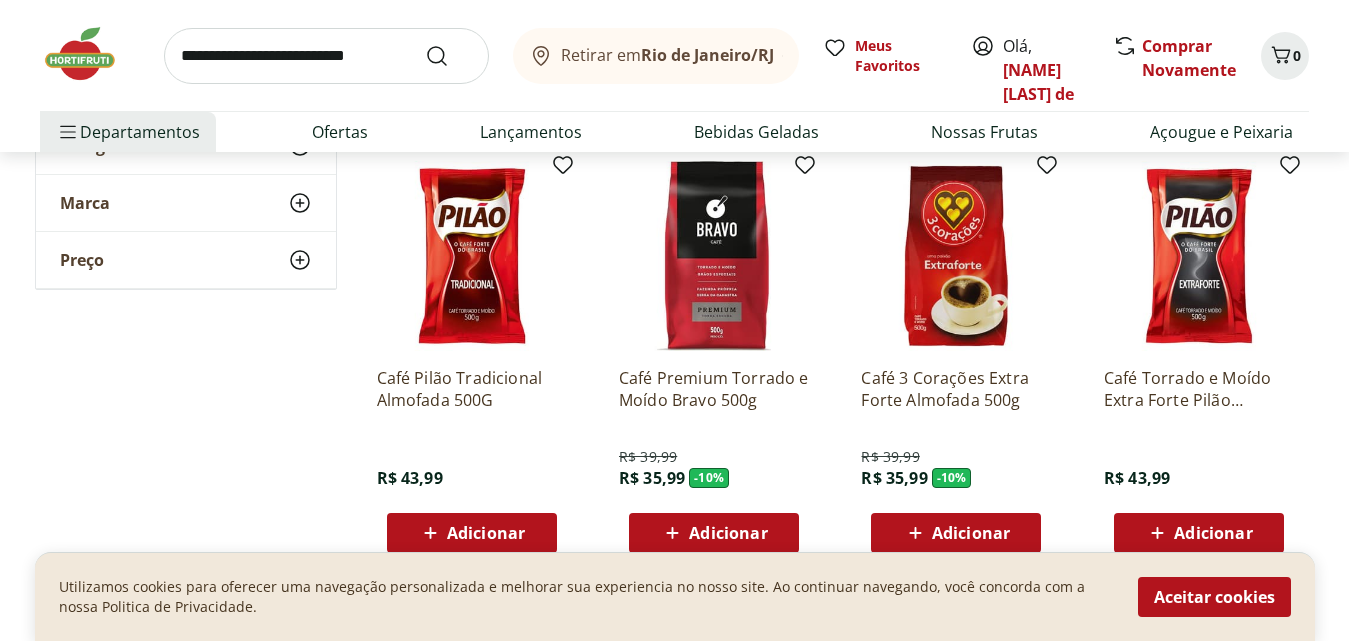 scroll, scrollTop: 700, scrollLeft: 0, axis: vertical 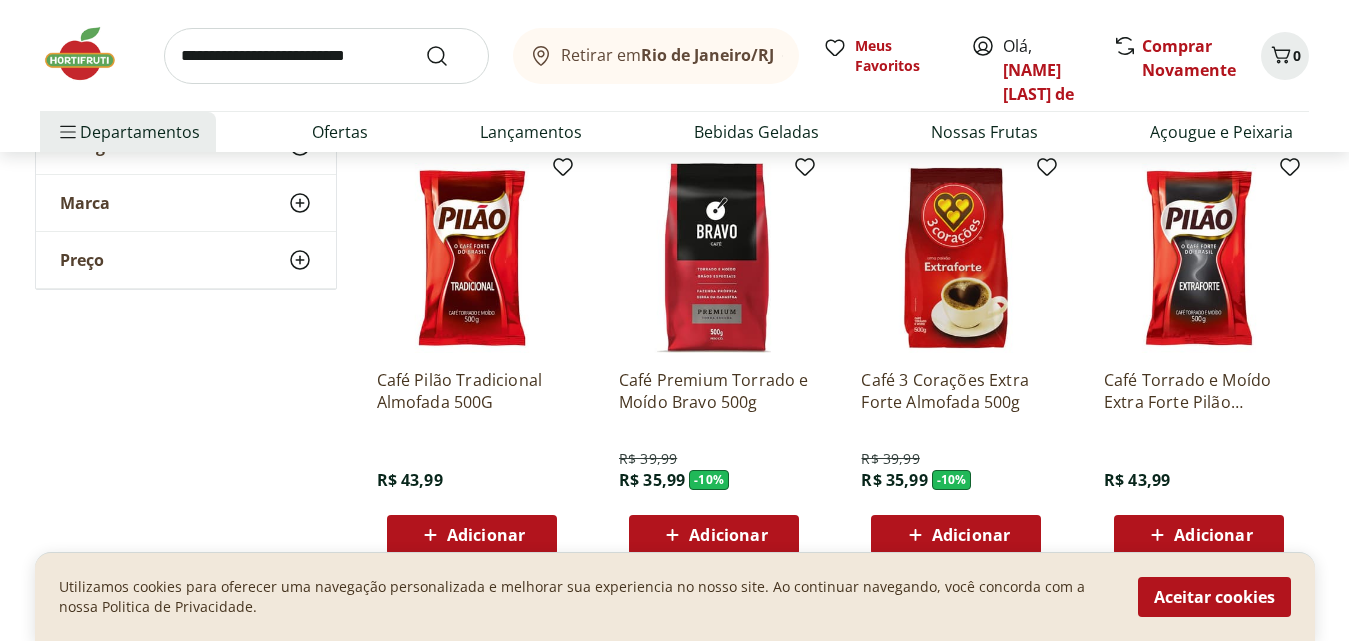 click on "Adicionar" at bounding box center (486, 535) 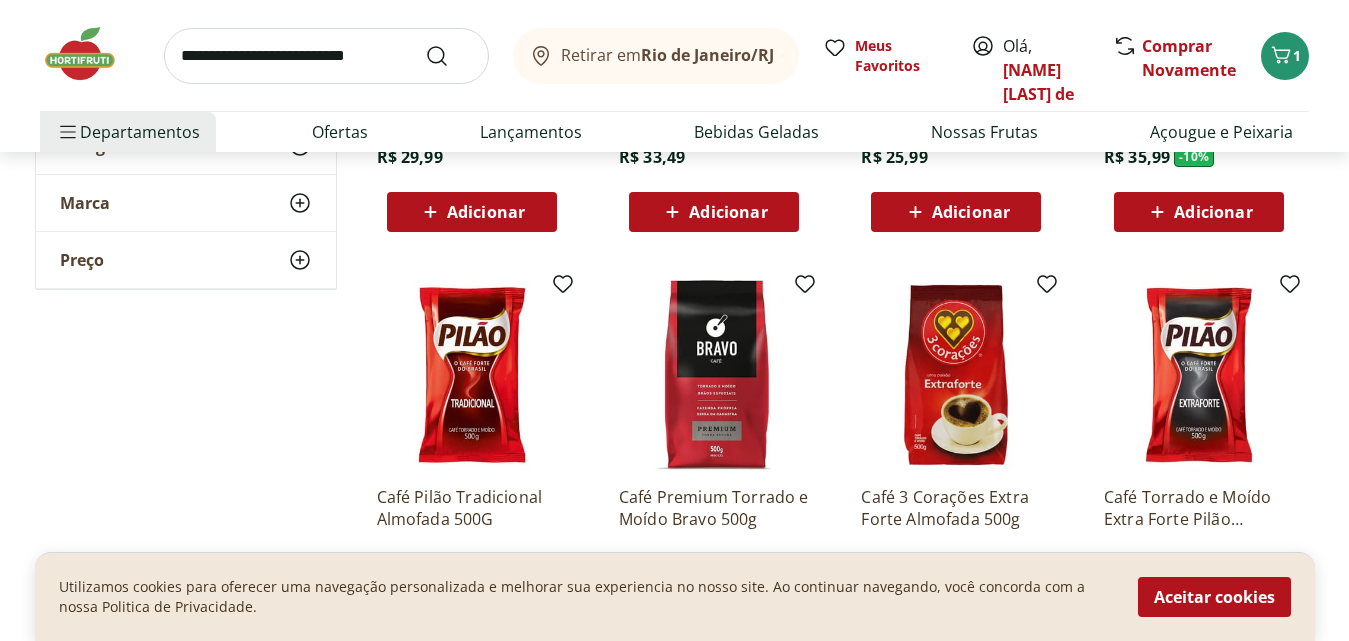 scroll, scrollTop: 500, scrollLeft: 0, axis: vertical 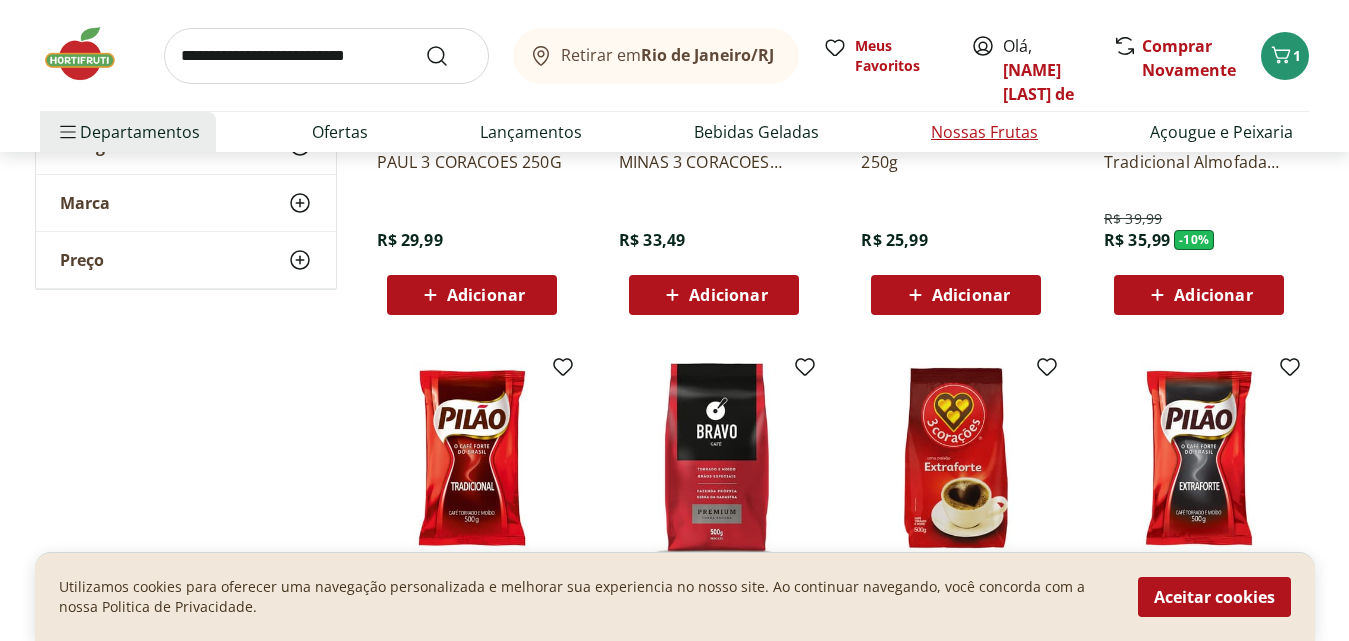 click on "Nossas Frutas" at bounding box center (984, 132) 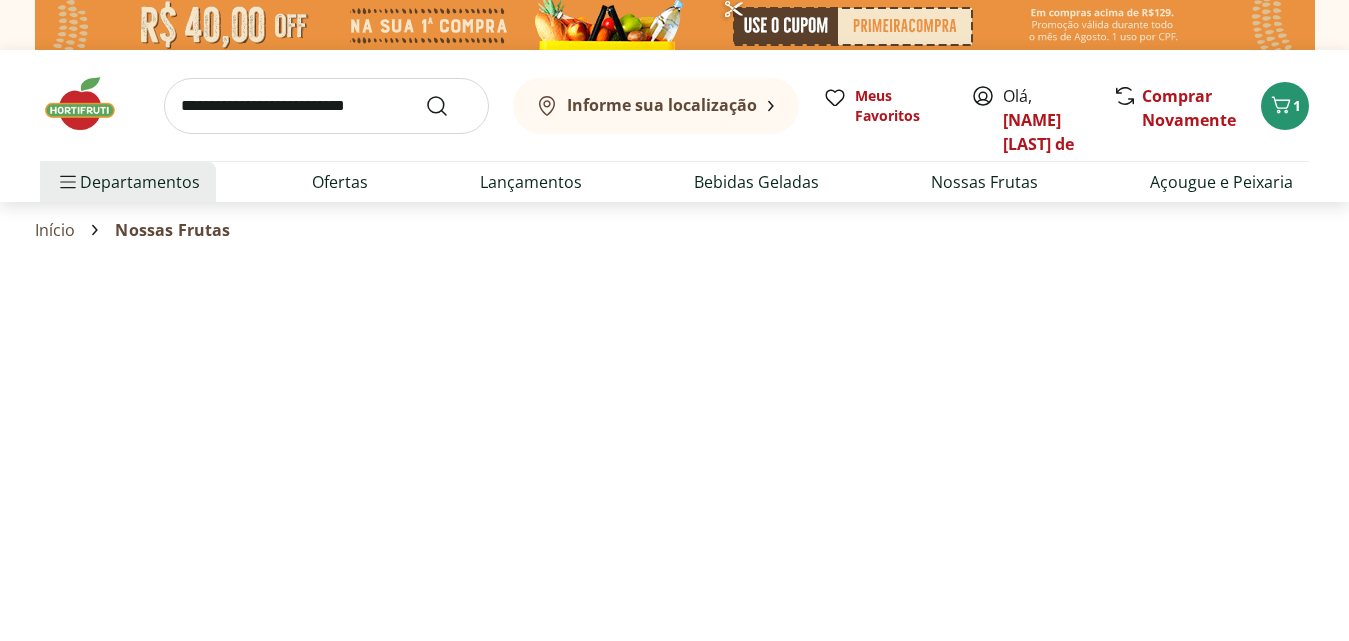 select on "**********" 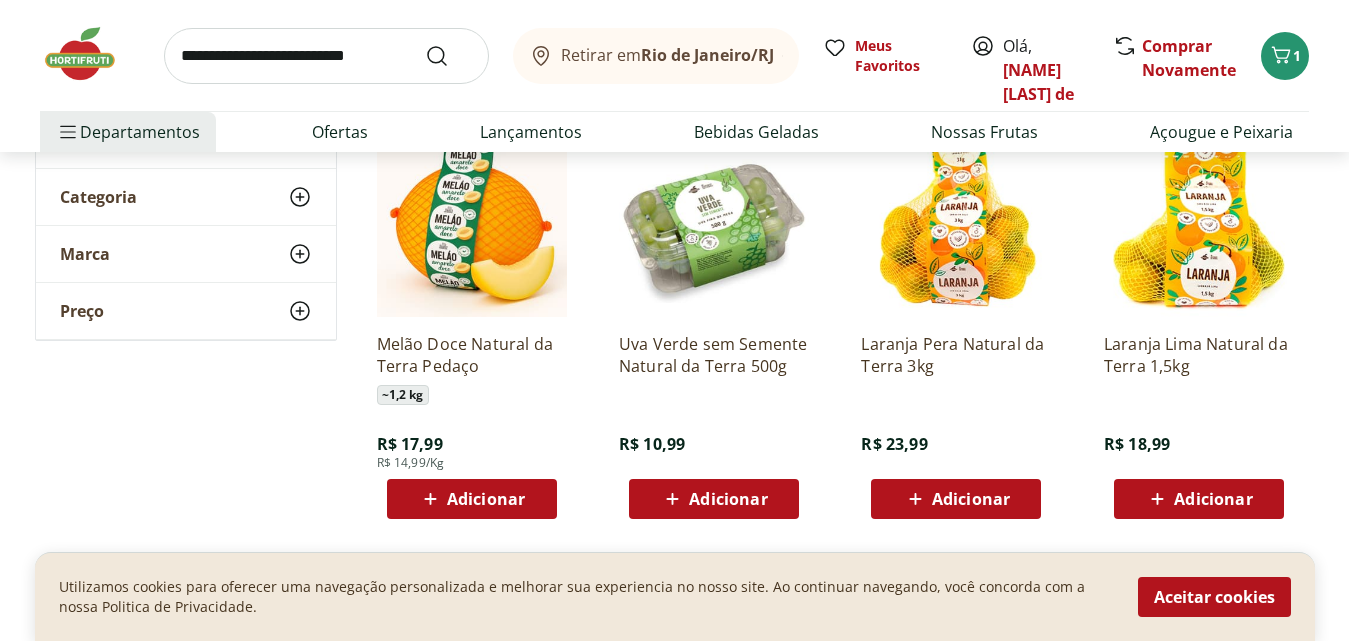 scroll, scrollTop: 200, scrollLeft: 0, axis: vertical 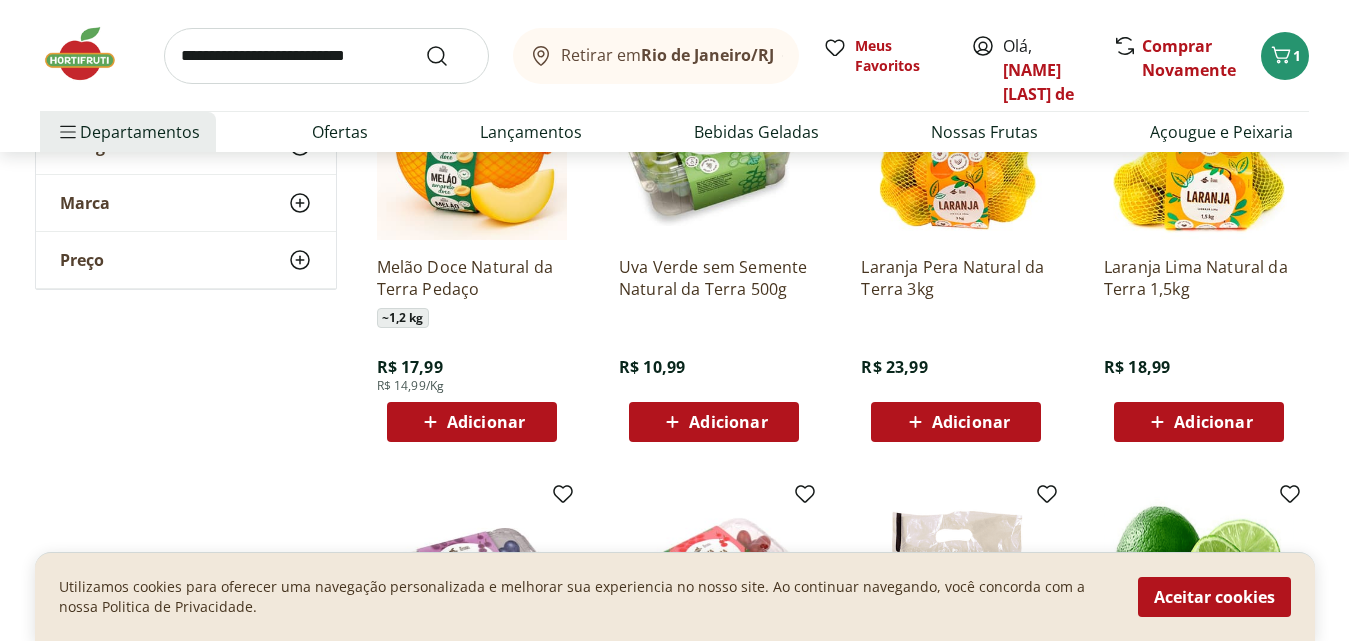click on "Melão Doce Natural da Terra Pedaço ~ 1,2 kg R$ 17,99 R$ 14,99/Kg Adicionar Uva Verde sem Semente Natural da Terra 500g R$ 10,99 Adicionar Laranja Pera Natural da Terra 3kg R$ 23,99 Adicionar Laranja Lima Natural da Terra 1,5kg R$ 18,99 Adicionar Uva Preta sem Semente Natural da Terra 500g R$ 9,99 Adicionar Uva Vermelha sem Semente Natural da Terra 500g R$ 12,99 Adicionar Maçã em pacote Natural da Terra 1kg R$ 16,49 Adicionar Limão Orgânico Natural Da Terra 500g R$ 9,99 Adicionar Melancia Pedaço ~ 3 kg R$ 8,97 R$ 2,99/Kg Adicionar Melancia Soet Pedaço ~ 1,2 kg R$ 10,79 R$ 8,99/Kg Adicionar Melão Rei Pedaço ~ 1,2 kg R$ 20,39 R$ 16,99/Kg Adicionar Melão Dino ~ 1,5 kg R$ 17,98 R$ 11,99/Kg Adicionar" at bounding box center [838, 686] 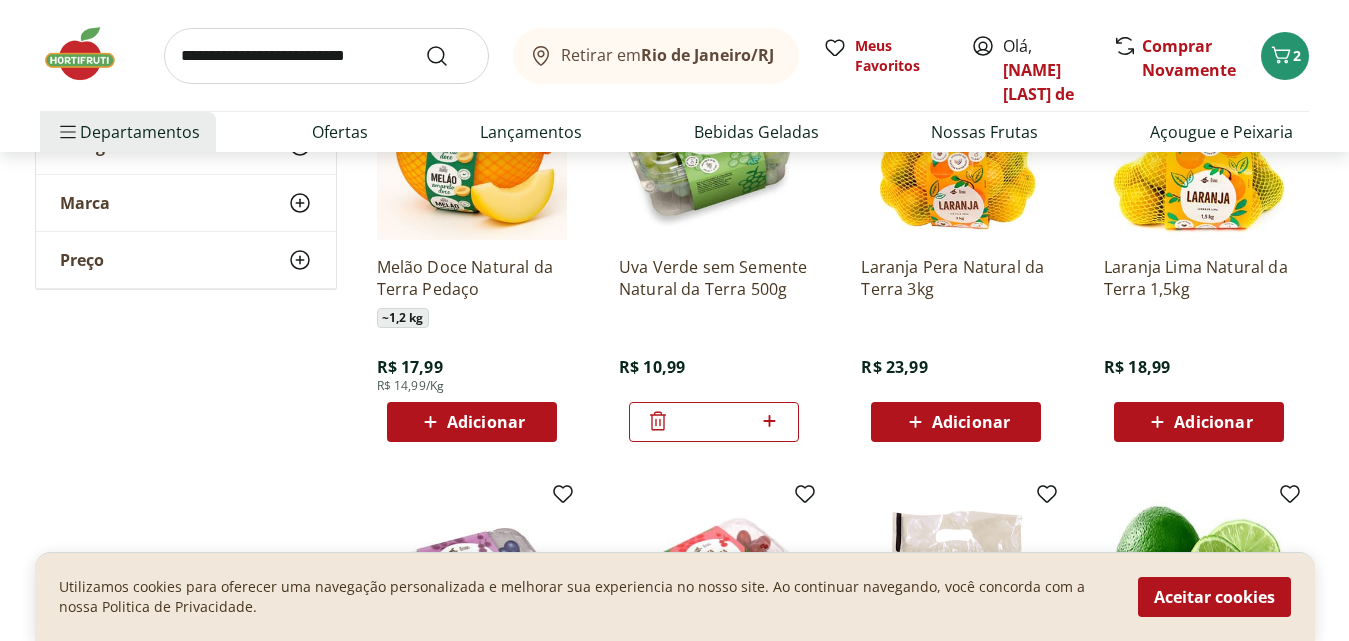 click on "Adicionar" at bounding box center (971, 422) 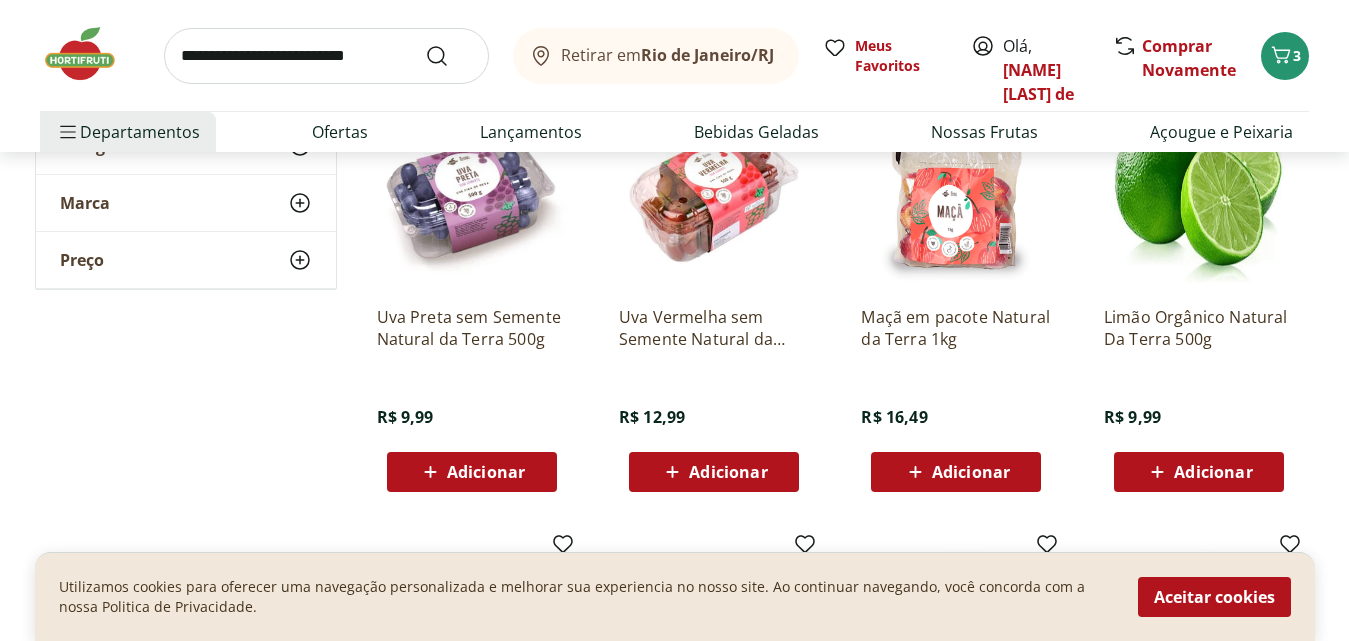 scroll, scrollTop: 700, scrollLeft: 0, axis: vertical 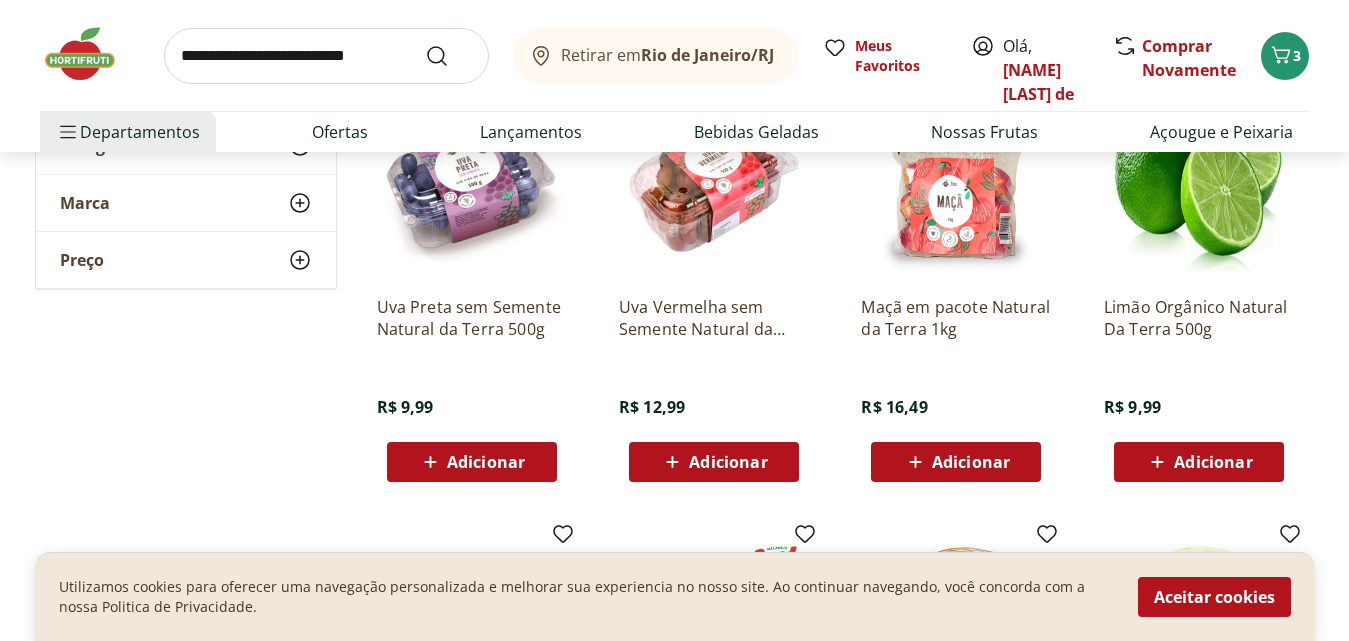 click on "Adicionar" at bounding box center [728, 462] 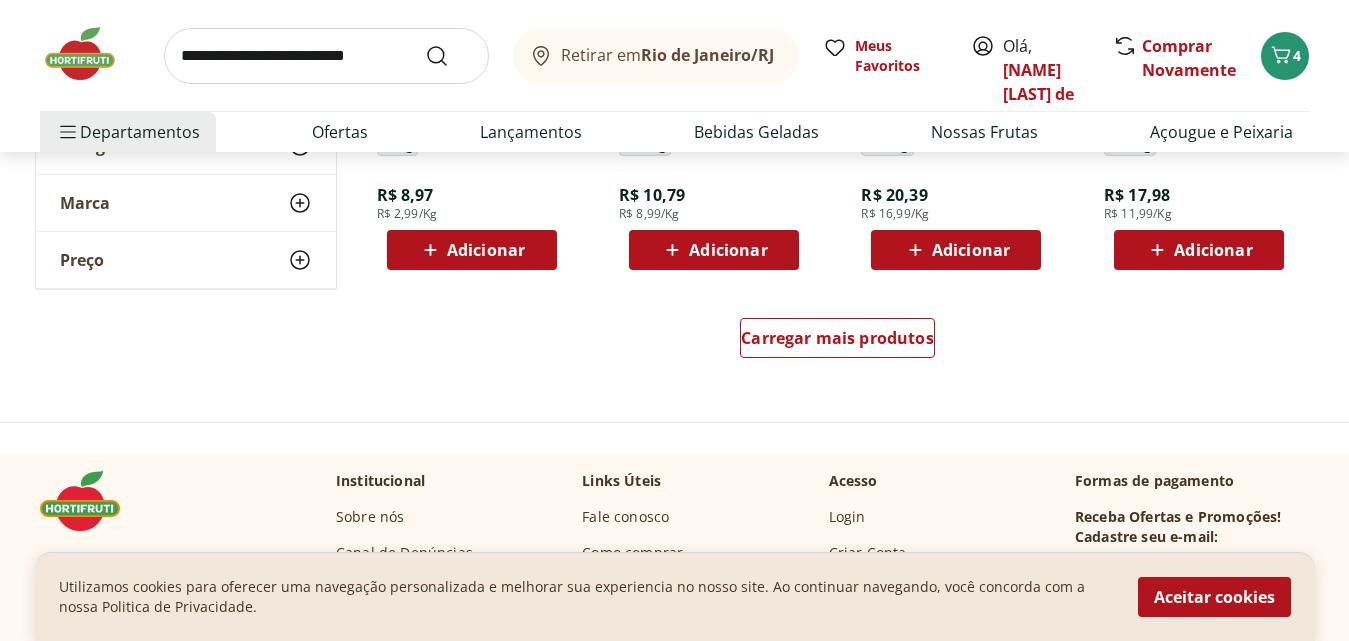 scroll, scrollTop: 1500, scrollLeft: 0, axis: vertical 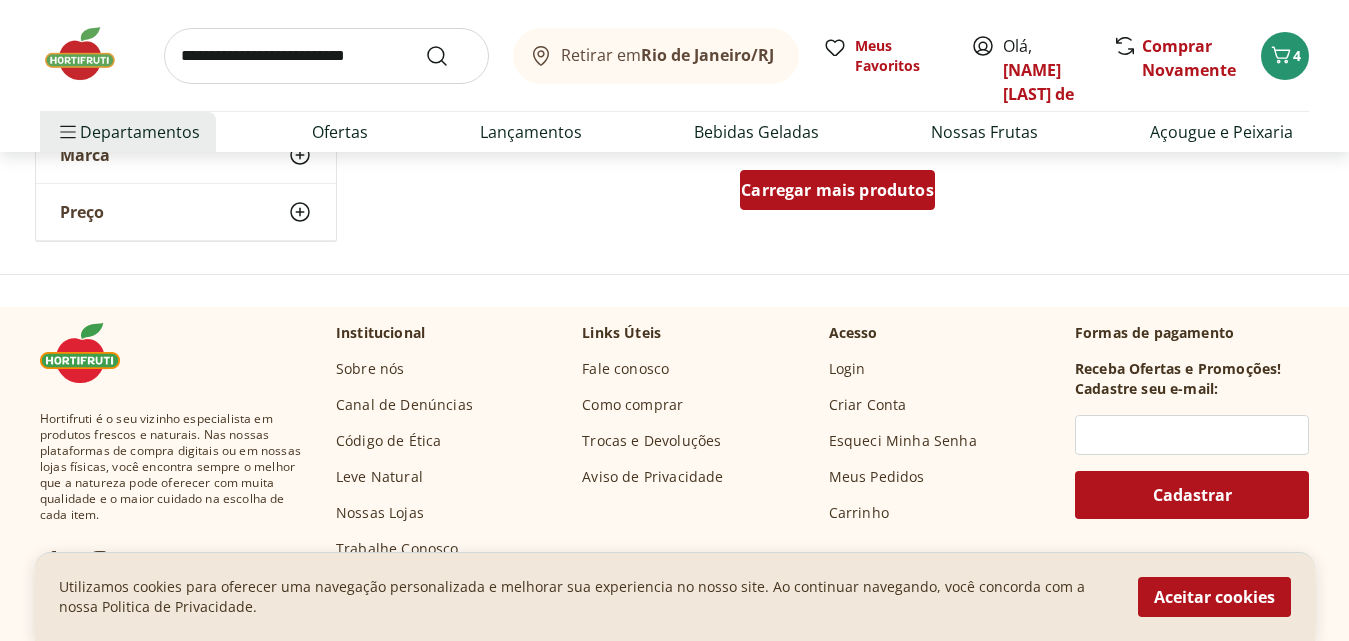 click on "Carregar mais produtos" at bounding box center (837, 190) 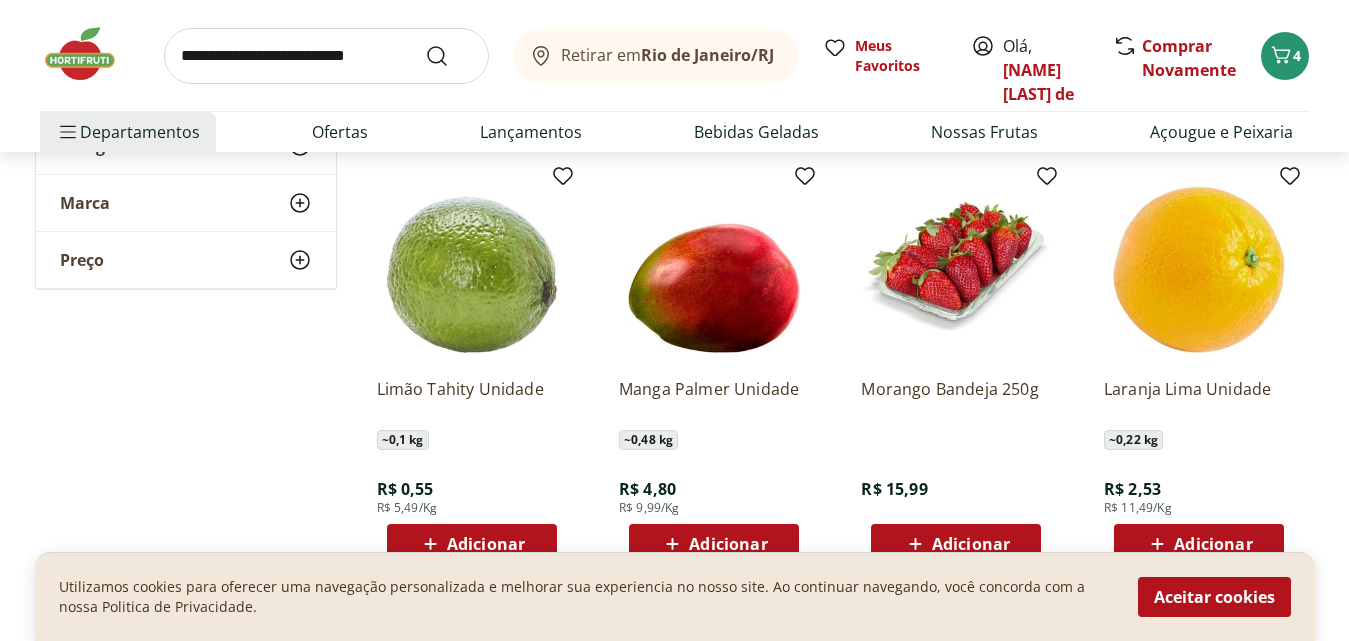 scroll, scrollTop: 2500, scrollLeft: 0, axis: vertical 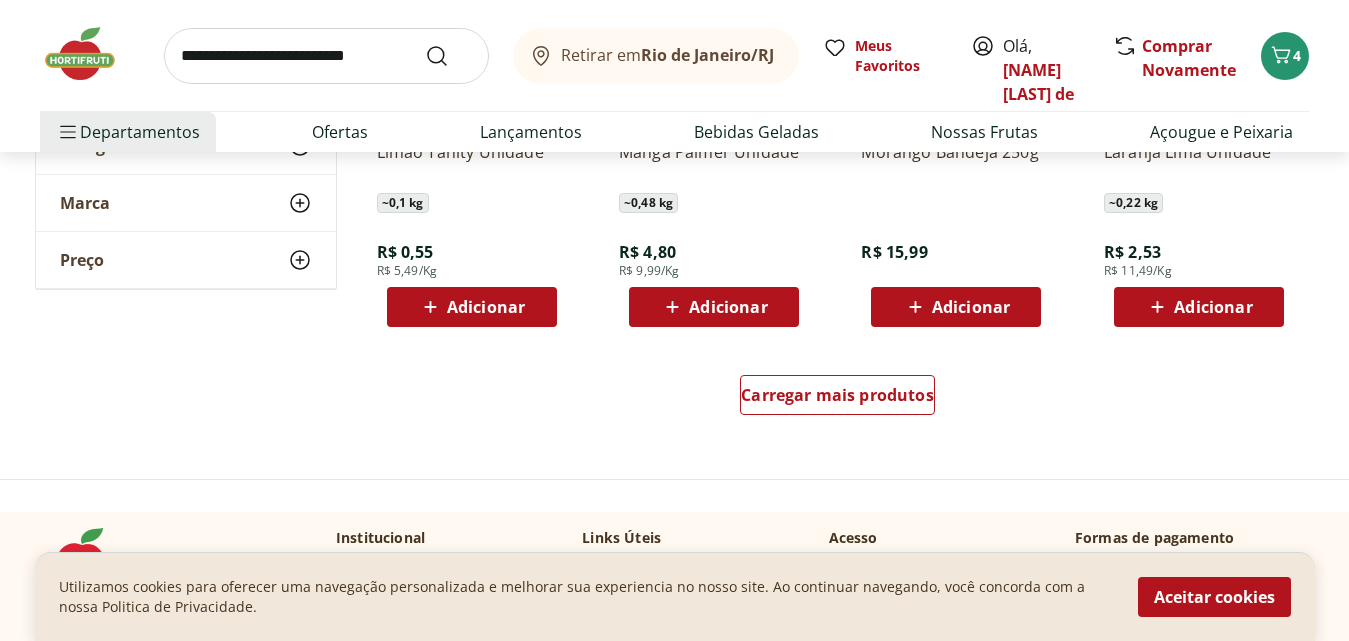 click on "Melão Doce Natural da Terra Pedaço ~ 1,2 kg R$ 17,99 R$ 14,99/Kg Adicionar Uva Verde sem Semente Natural da Terra 500g R$ 10,99 * Laranja Pera Natural da Terra 3kg R$ 23,99 * Laranja Lima Natural da Terra 1,5kg R$ 18,99 Adicionar Uva Preta sem Semente Natural da Terra 500g R$ 9,99 Adicionar Uva Vermelha sem Semente Natural da Terra 500g R$ 12,99 * Maçã em pacote Natural da Terra 1kg R$ 16,49 Adicionar Limão Orgânico Natural Da Terra 500g R$ 9,99 Adicionar Melancia Pedaço ~ 3 kg R$ 8,97 R$ 2,99/Kg Adicionar Melancia Soet Pedaço ~ 1,2 kg R$ 10,79 R$ 8,99/Kg Adicionar Melão Rei Pedaço ~ 1,2 kg R$ 20,39 R$ 16,99/Kg Adicionar Melão Dino ~ 1,5 kg R$ 17,98 R$ 11,99/Kg Adicionar Melancia Pingo Doce Pedaço ~ 1 kg R$ 9,99 R$ 9,99/Kg Adicionar Melancia Baby Pedaço ~ 1 kg R$ 6,99 R$ 6,99/Kg Adicionar Melão Amarelo Unidade ~ 2,2 kg R$ 15,38 R$ 6,99/Kg Adicionar Melão Pele de Sapo ~ 2,6 kg R$ 25,97 R$ 9,99/Kg Adicionar Melão Cantaloupe ~ 1,5 kg R$ 13,48 R$ 8,99/Kg Adicionar ~ 0,9 kg ~ ~ - %" at bounding box center [838, -909] 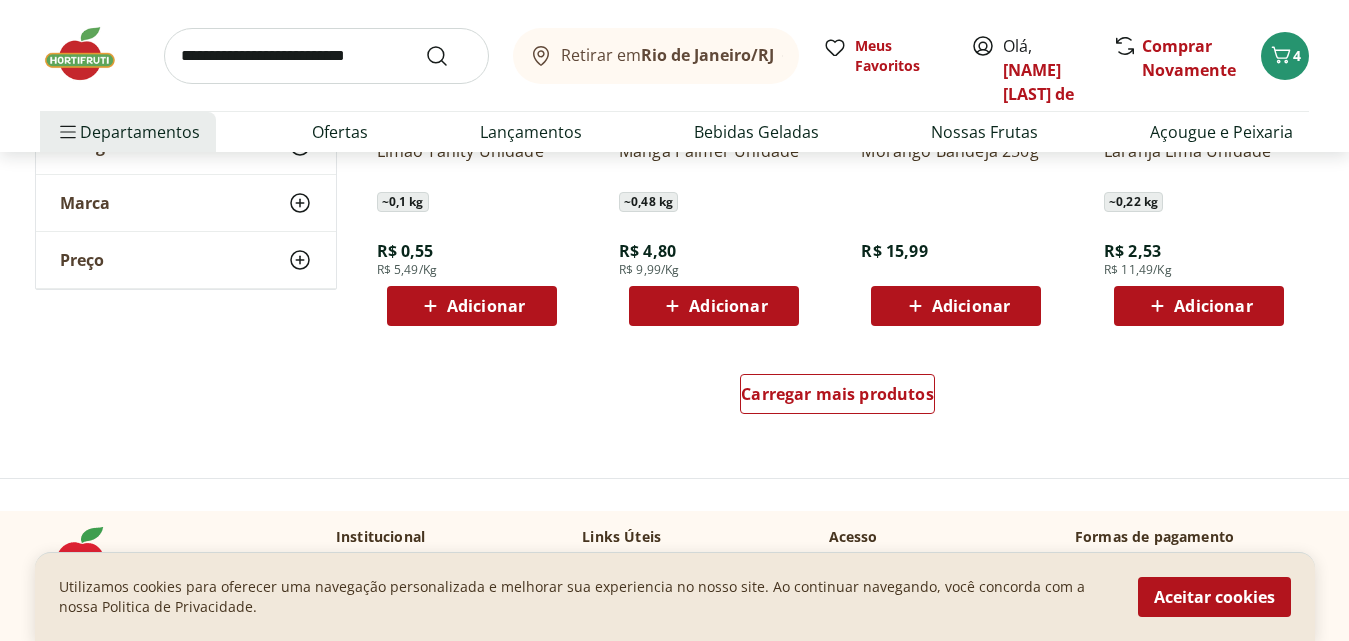 click on "Adicionar" at bounding box center (728, 306) 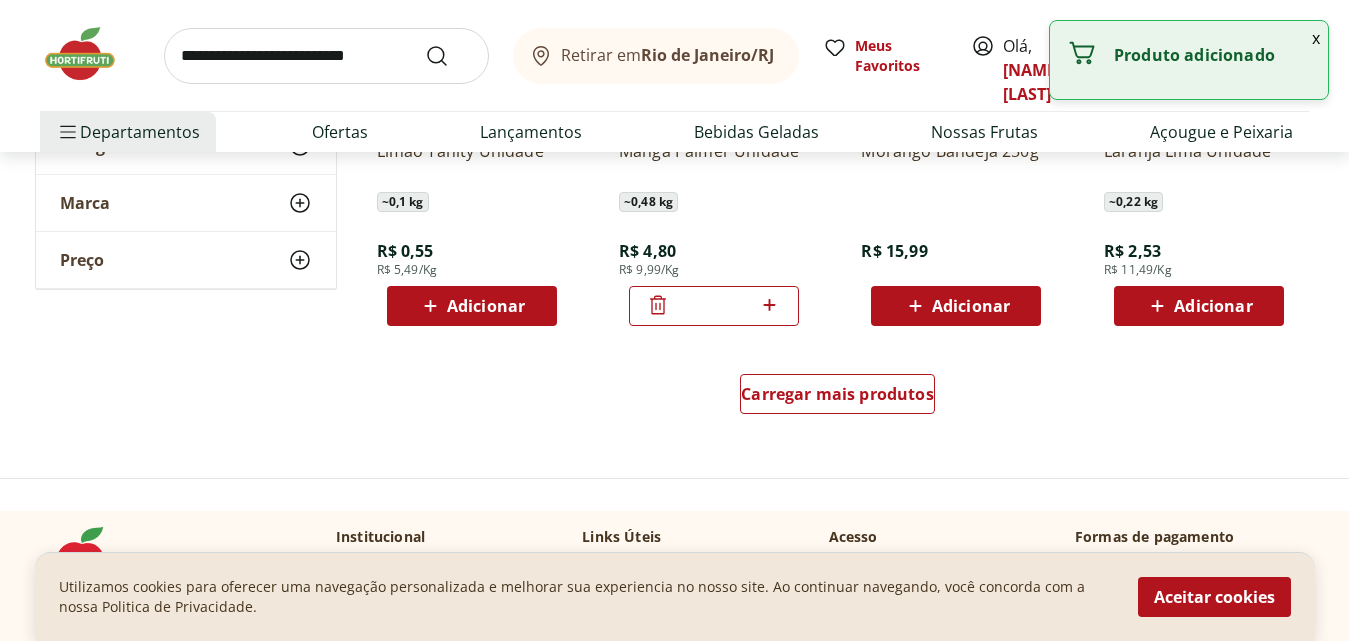 click on "*" at bounding box center [714, 306] 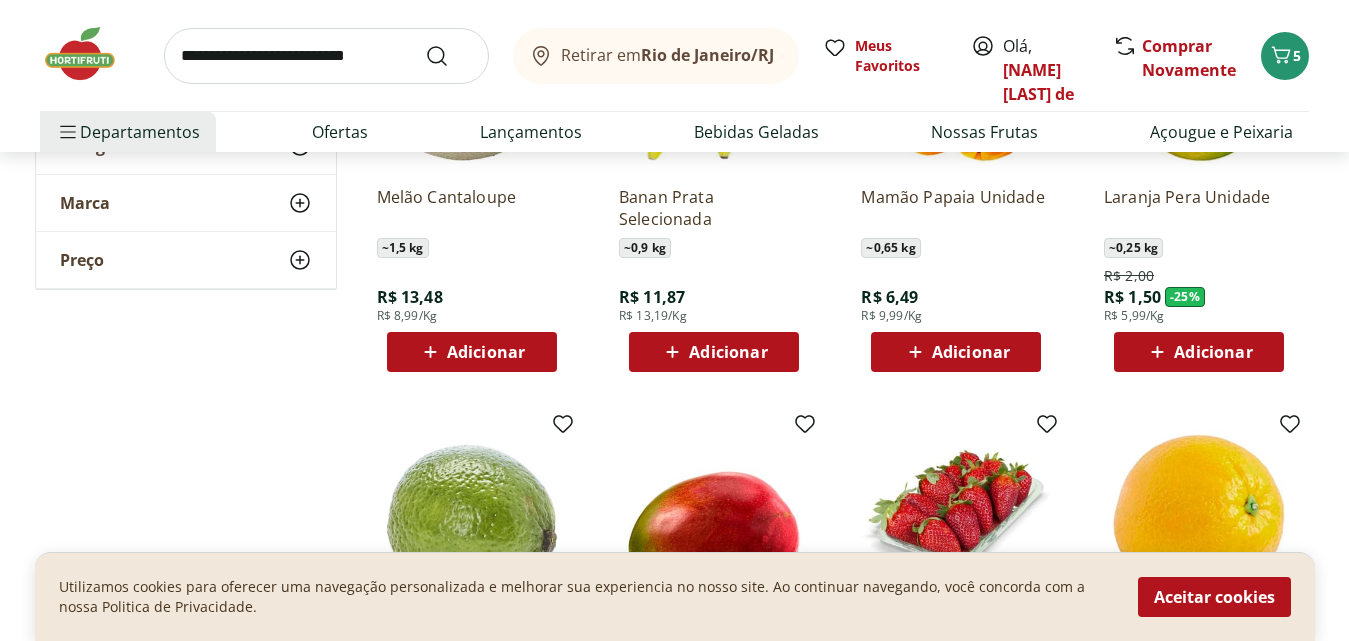 scroll, scrollTop: 2200, scrollLeft: 0, axis: vertical 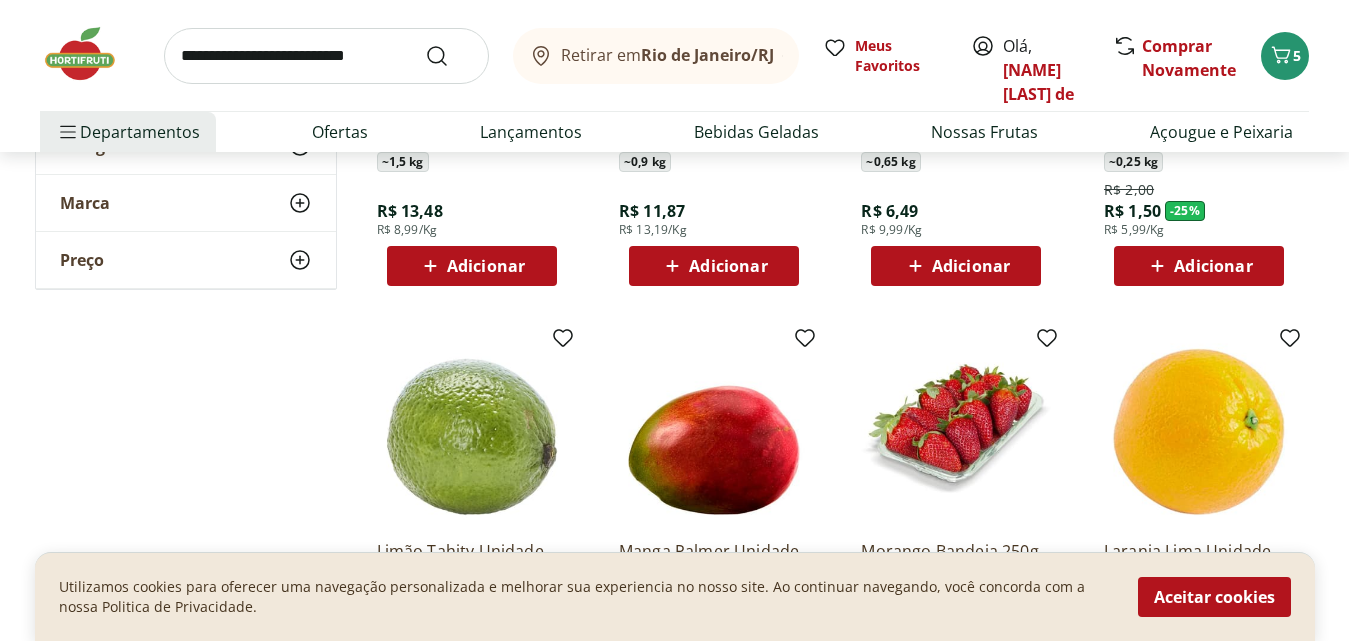 type on "*" 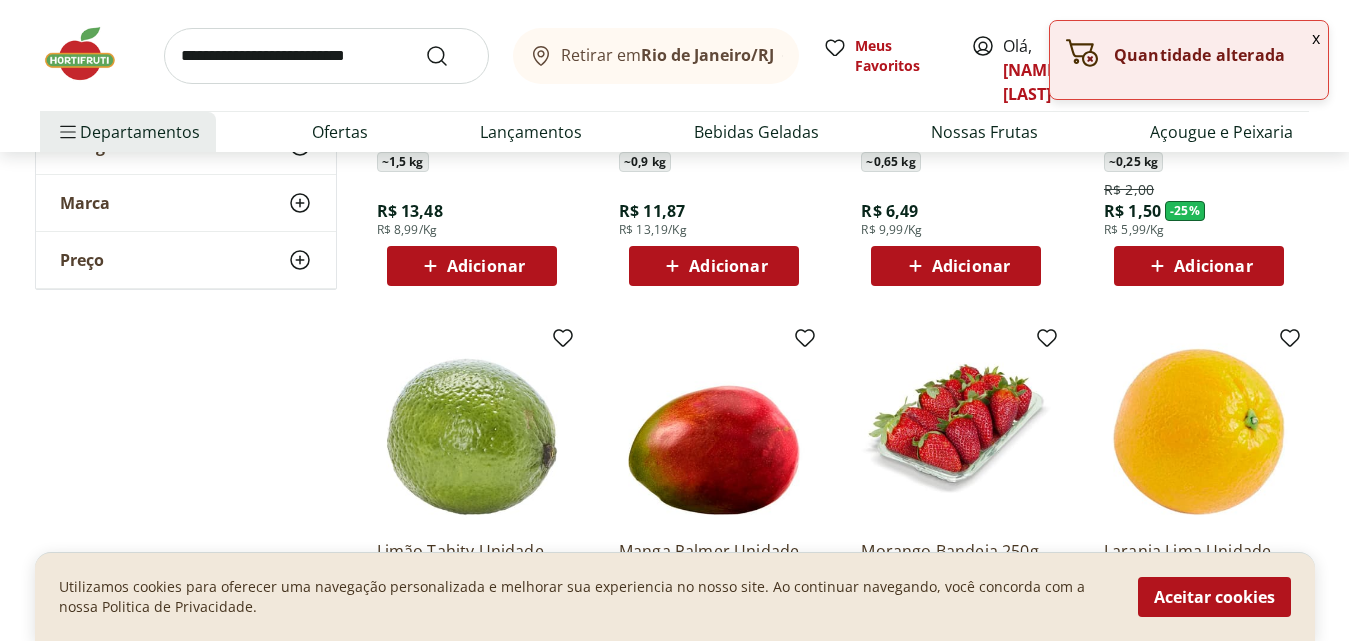 click on "Adicionar" at bounding box center (971, 266) 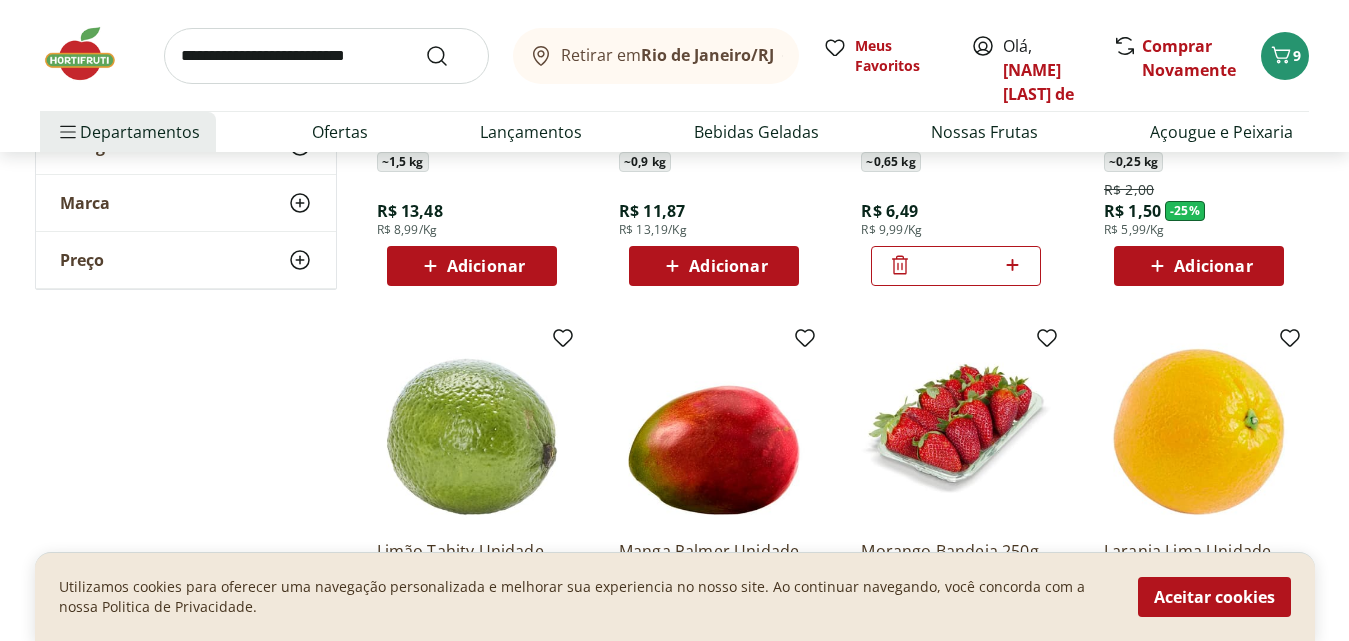 drag, startPoint x: 953, startPoint y: 262, endPoint x: 964, endPoint y: 265, distance: 11.401754 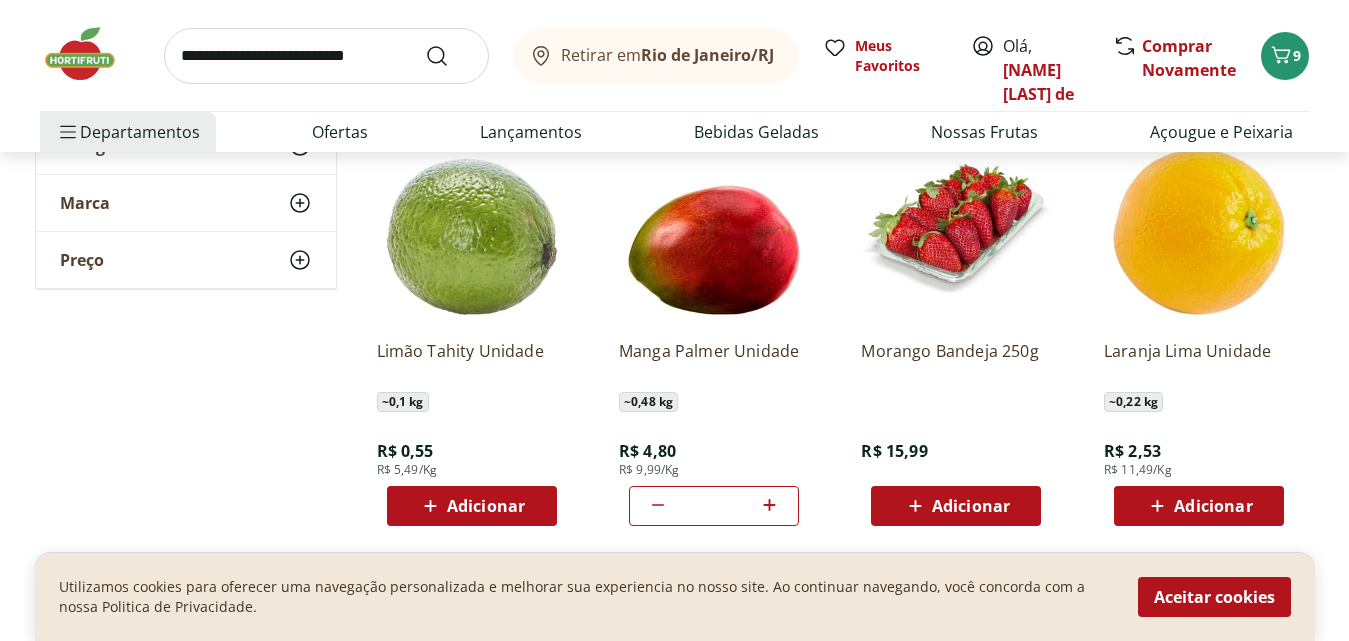 scroll, scrollTop: 2500, scrollLeft: 0, axis: vertical 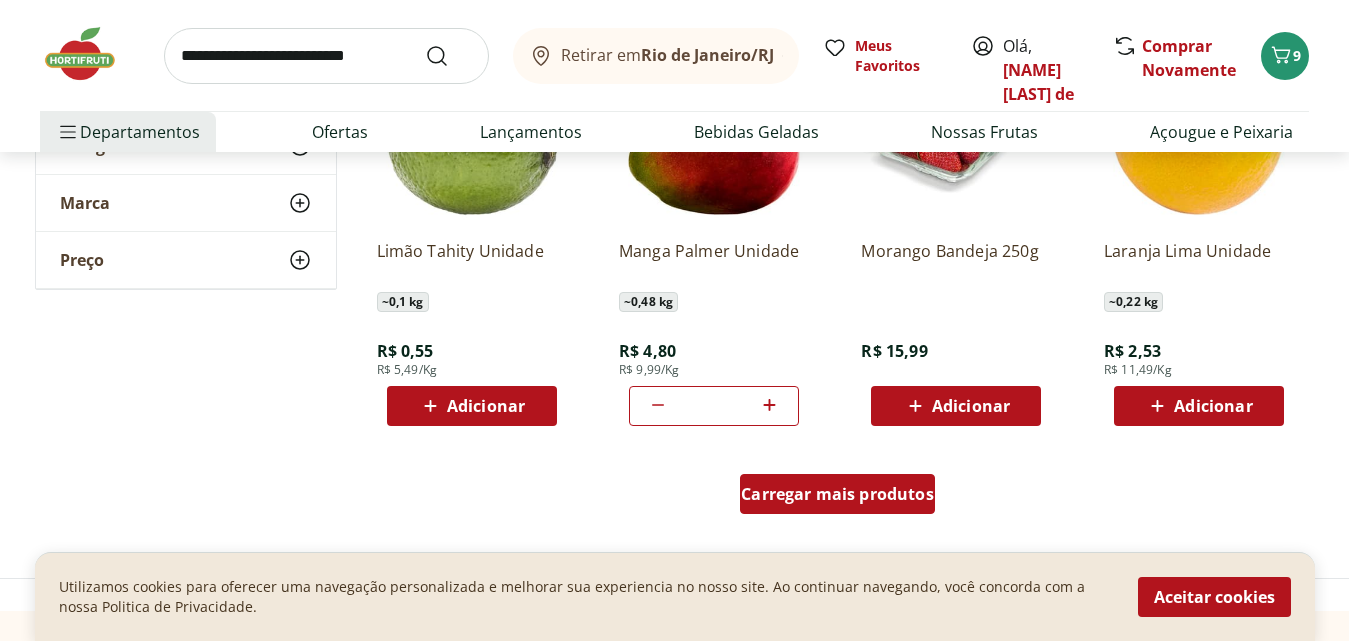 type on "*" 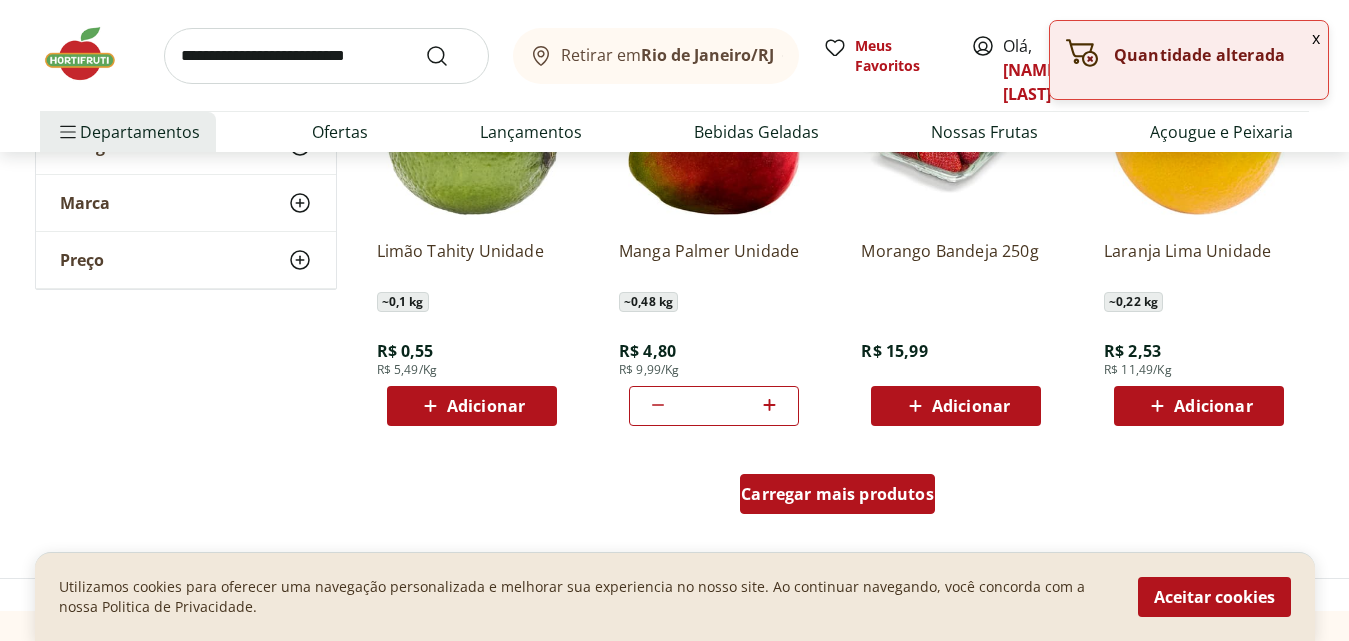 click on "Carregar mais produtos" at bounding box center (837, 494) 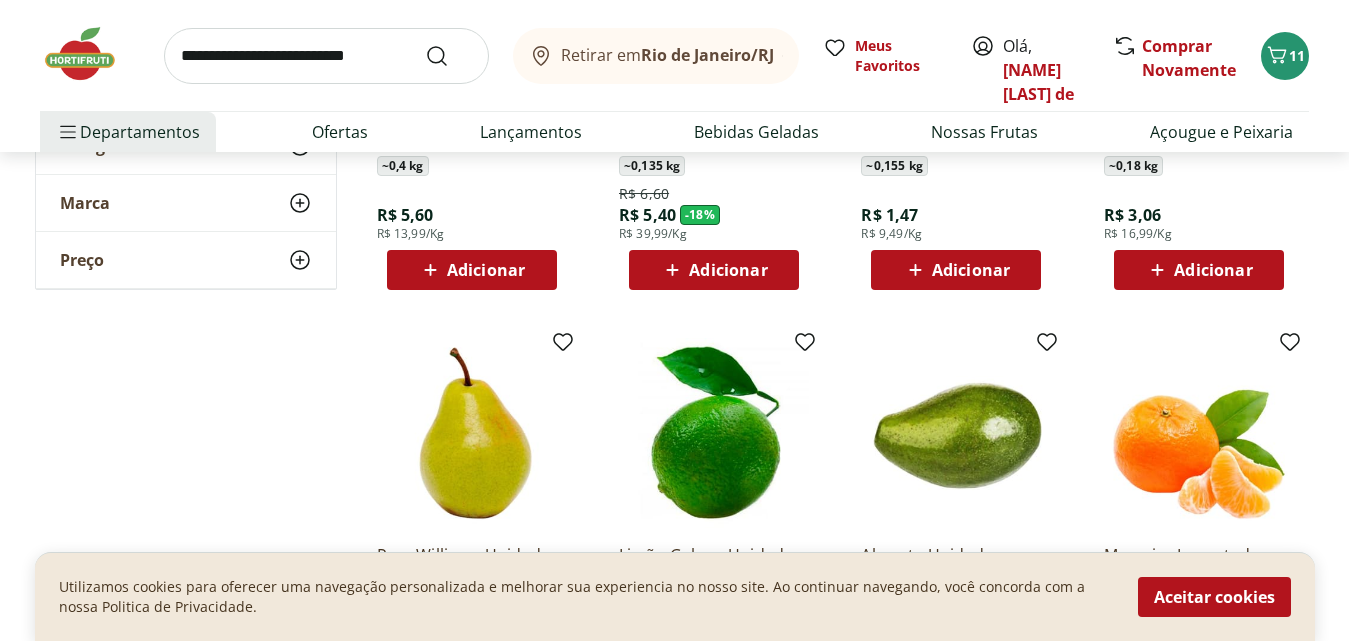 scroll, scrollTop: 3700, scrollLeft: 0, axis: vertical 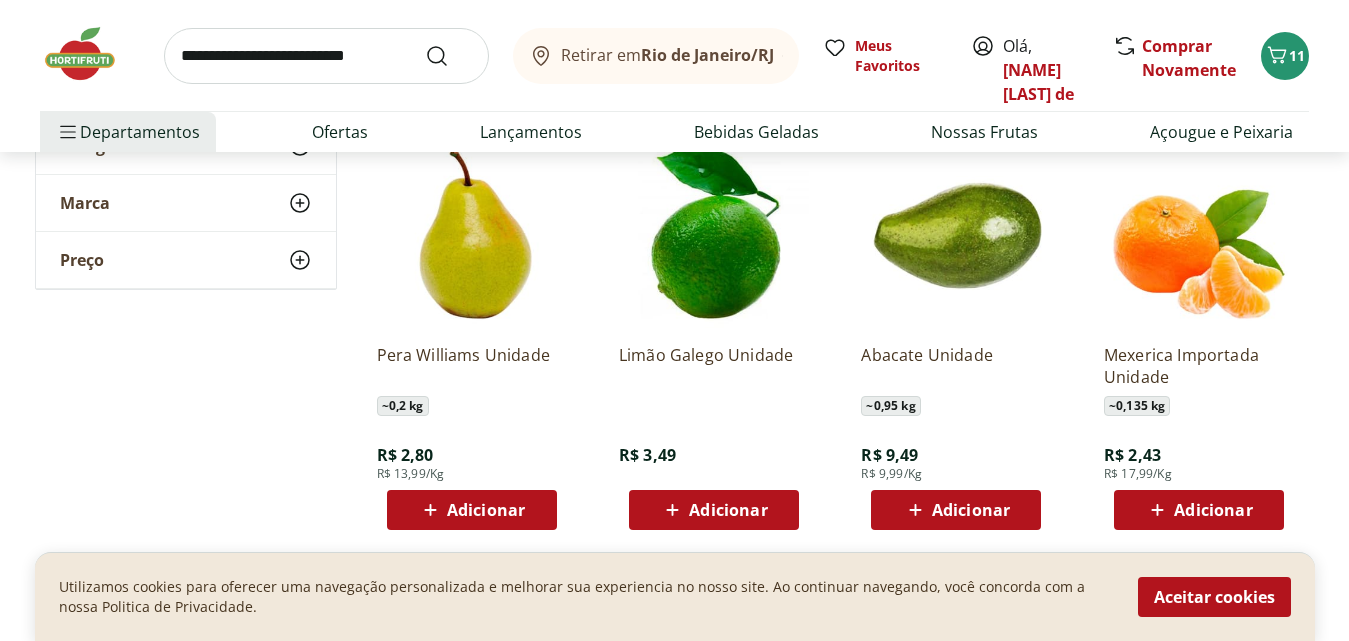 click on "Adicionar" at bounding box center [971, 510] 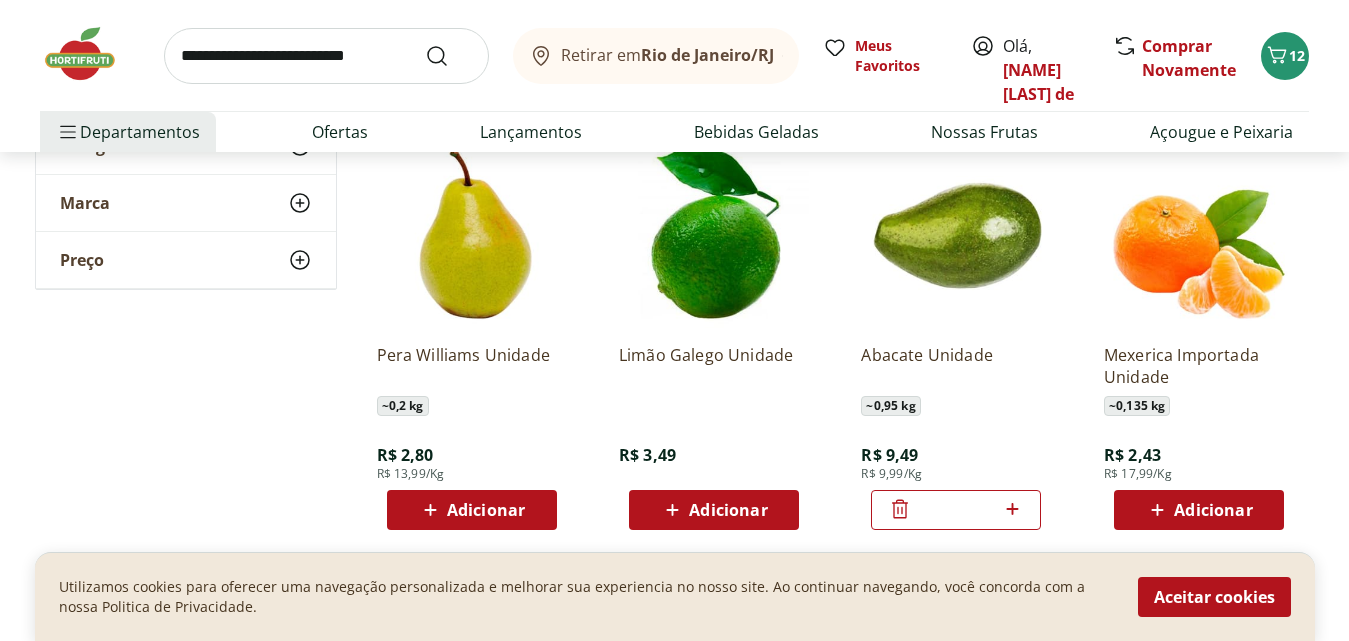 click on "Adicionar" at bounding box center (486, 510) 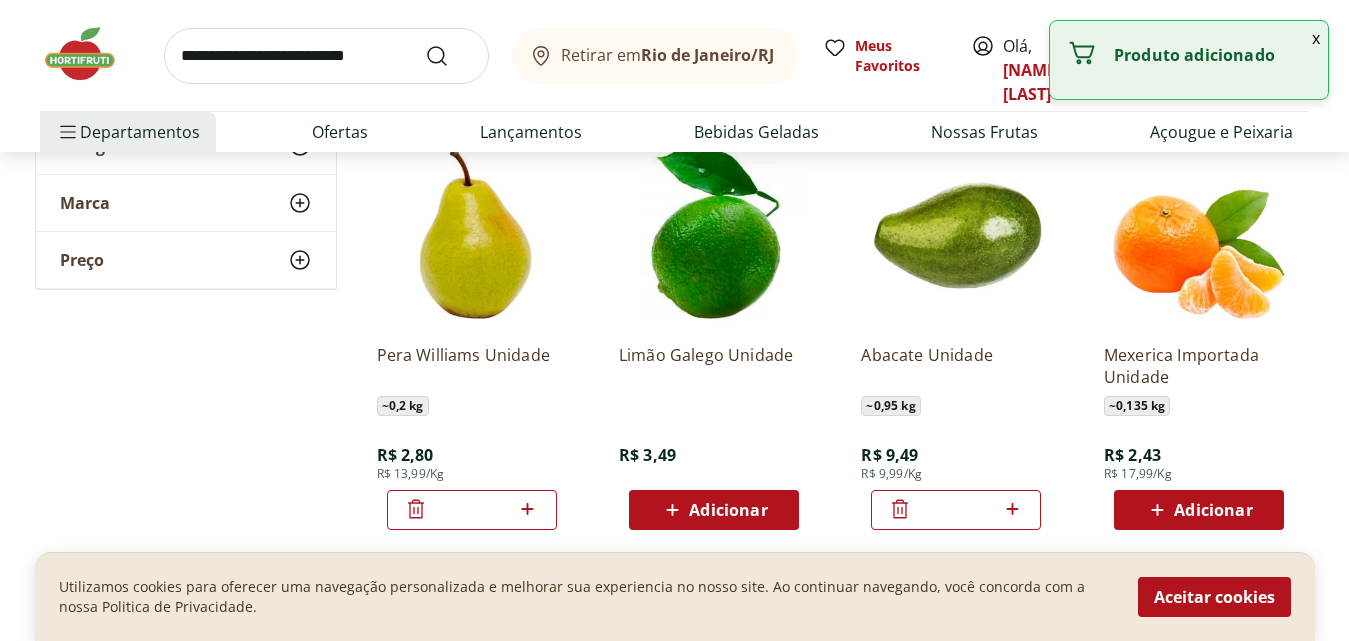 drag, startPoint x: 465, startPoint y: 510, endPoint x: 492, endPoint y: 513, distance: 27.166155 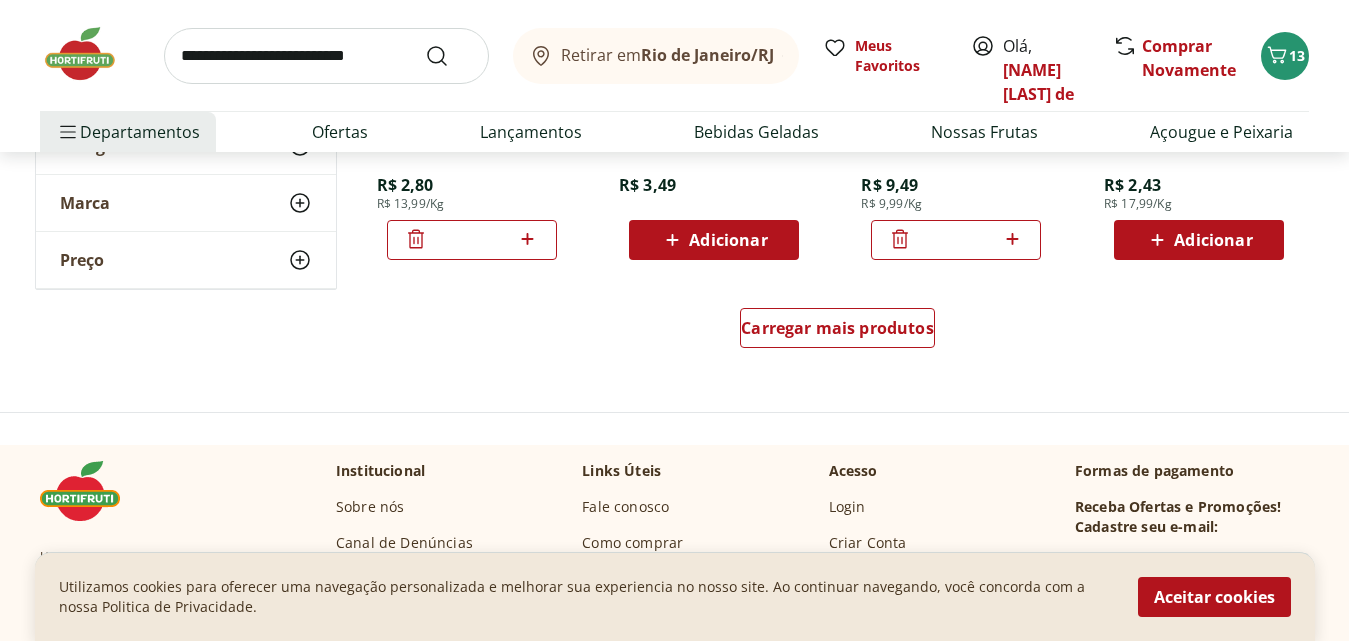 scroll, scrollTop: 4000, scrollLeft: 0, axis: vertical 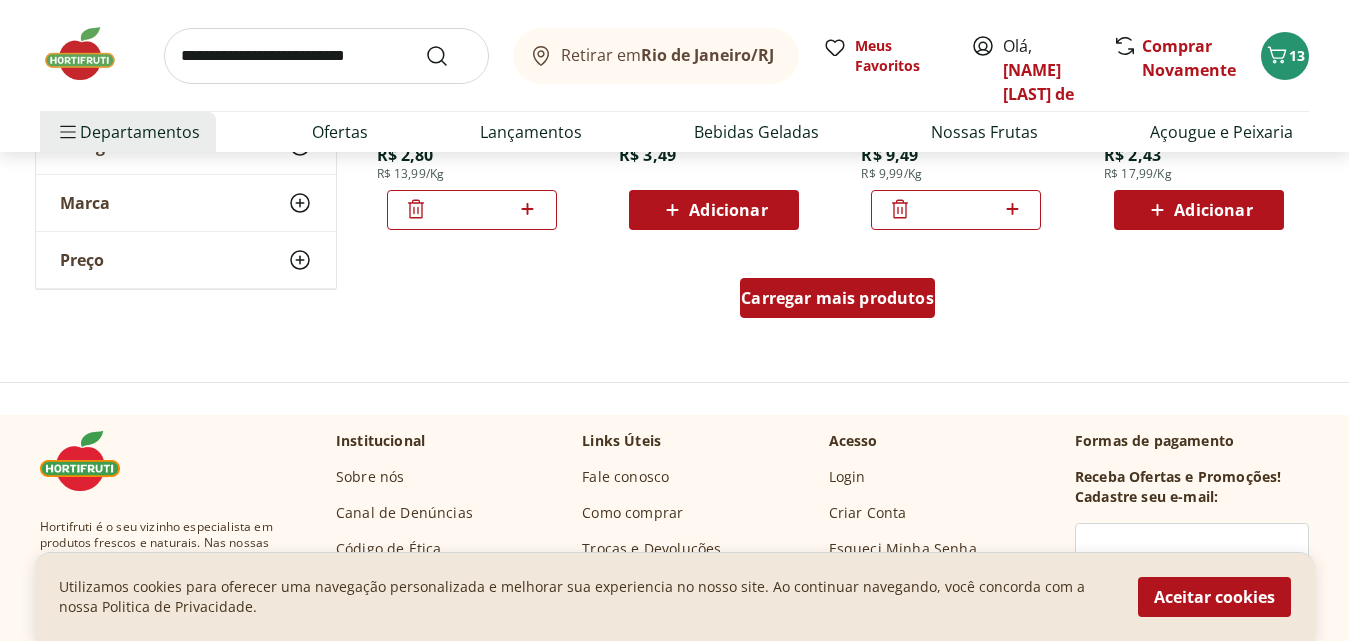type on "*" 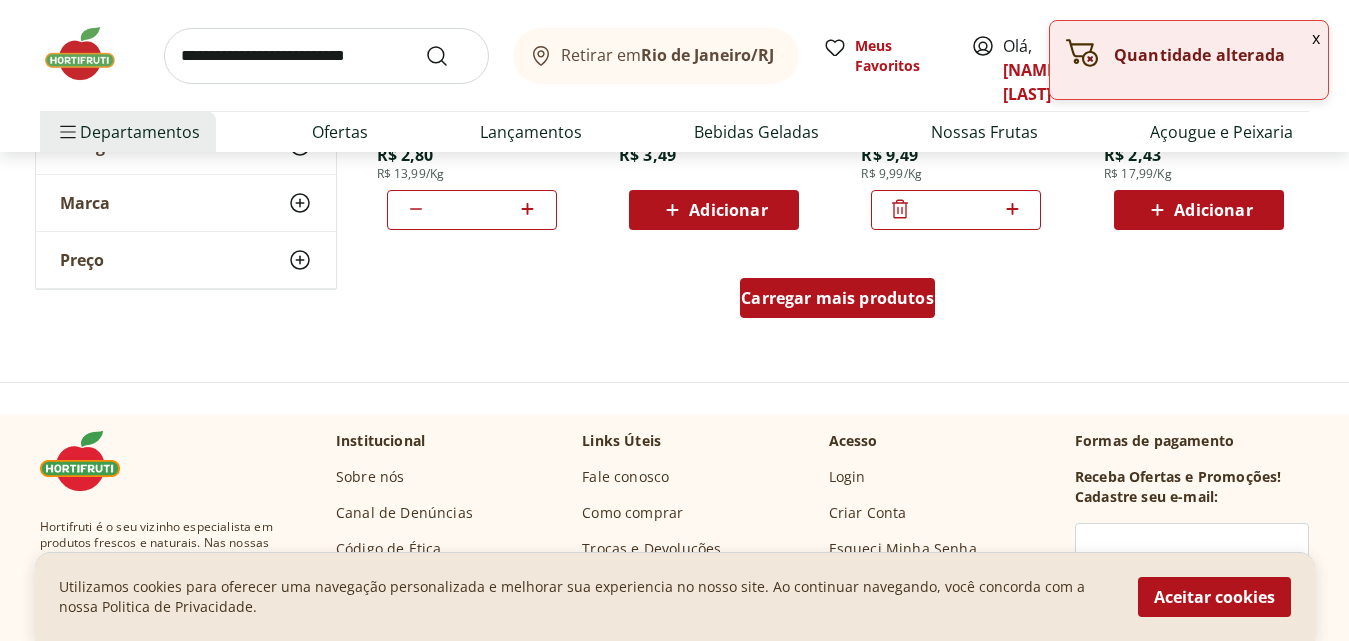 click on "Carregar mais produtos" at bounding box center (837, 298) 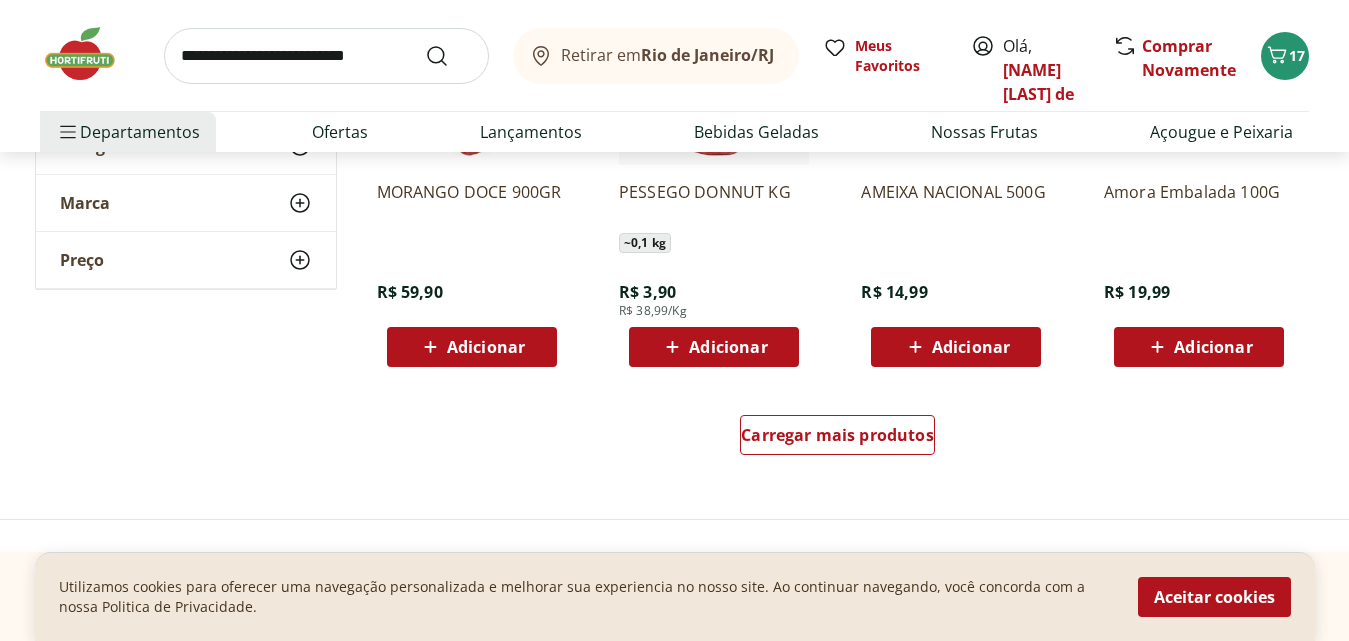 scroll, scrollTop: 5200, scrollLeft: 0, axis: vertical 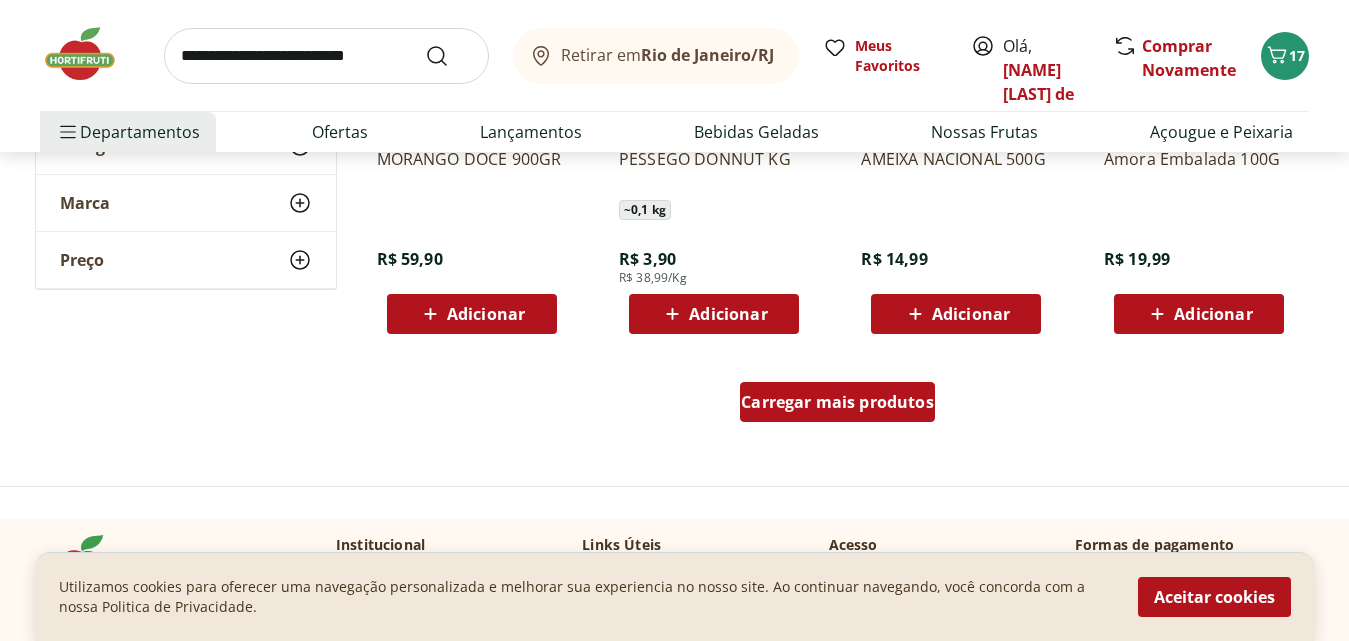 click on "Carregar mais produtos" at bounding box center [837, 402] 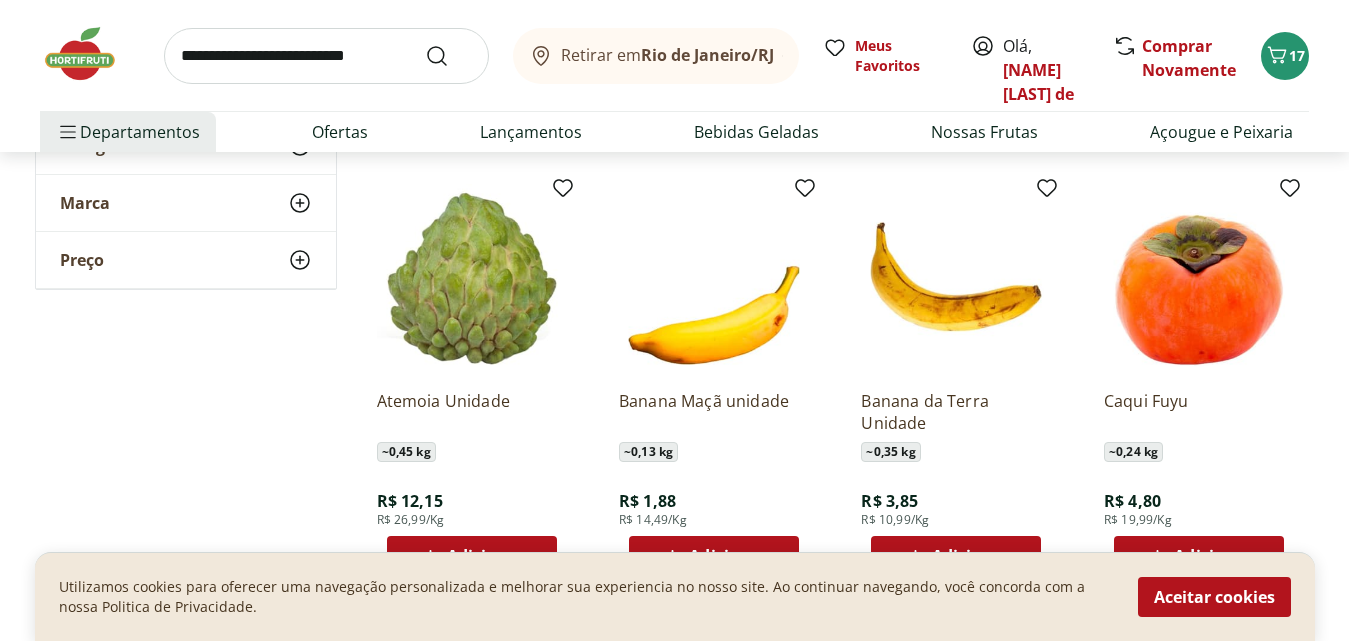 scroll, scrollTop: 6300, scrollLeft: 0, axis: vertical 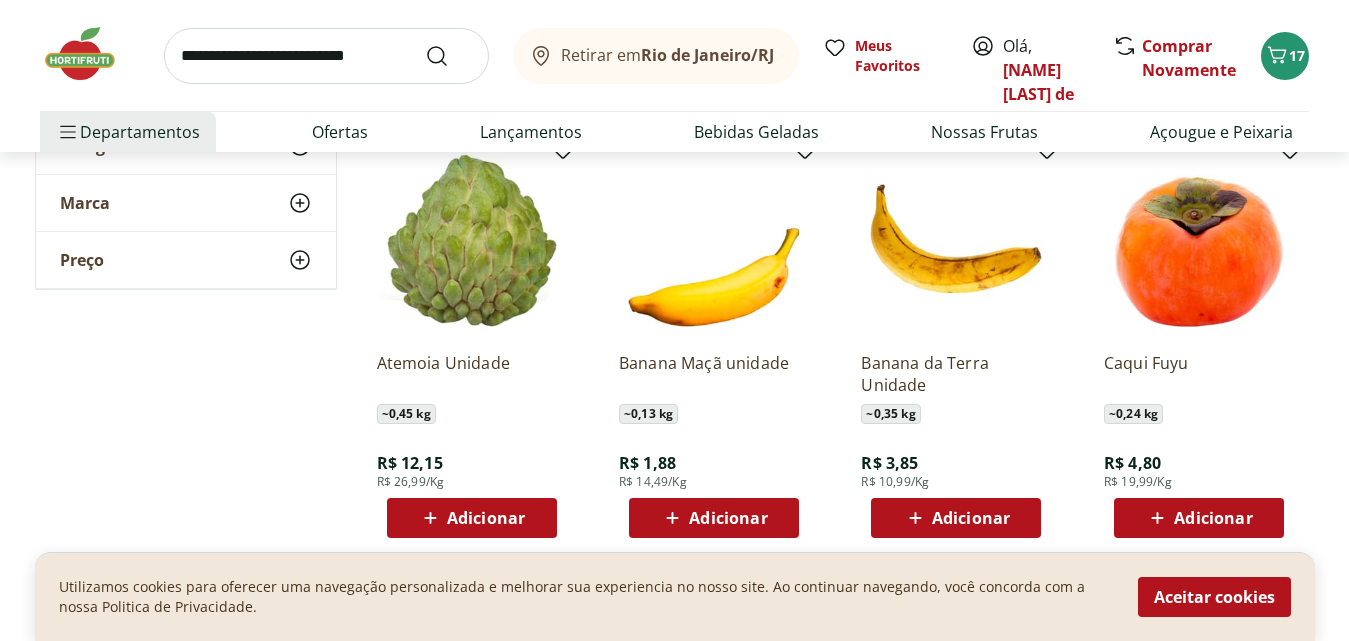 click on "Adicionar" at bounding box center [1213, 518] 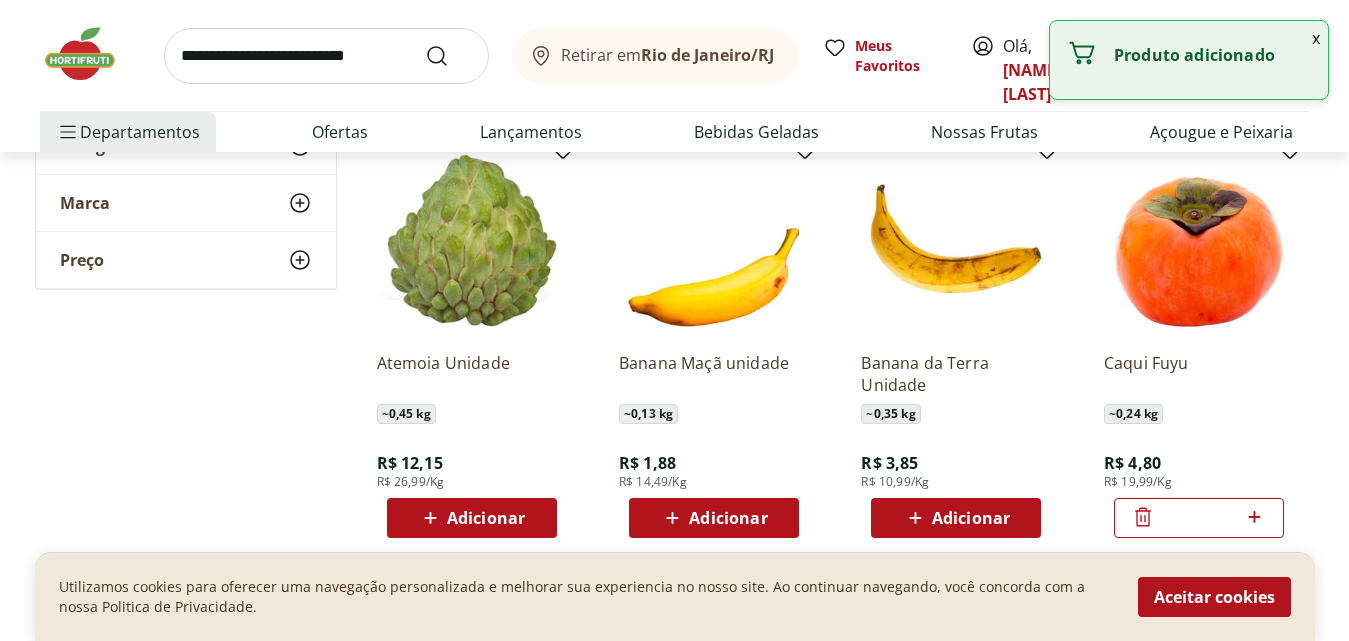 drag, startPoint x: 1200, startPoint y: 517, endPoint x: 1224, endPoint y: 514, distance: 24.186773 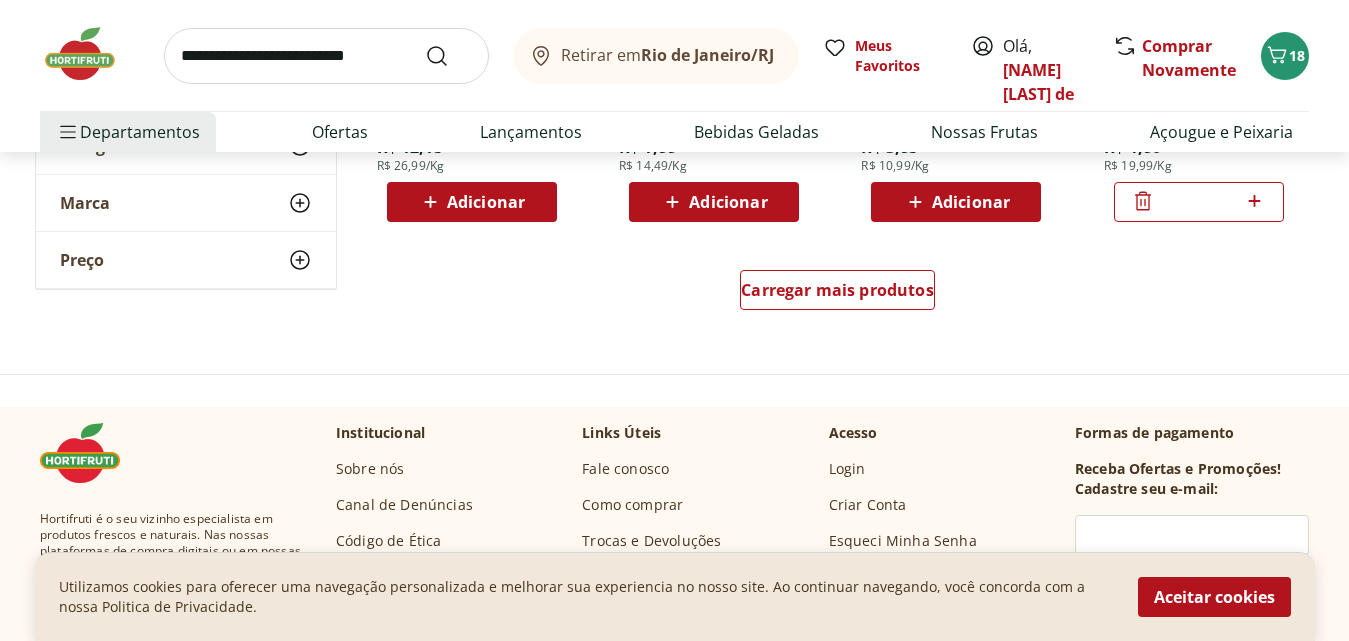 scroll, scrollTop: 6600, scrollLeft: 0, axis: vertical 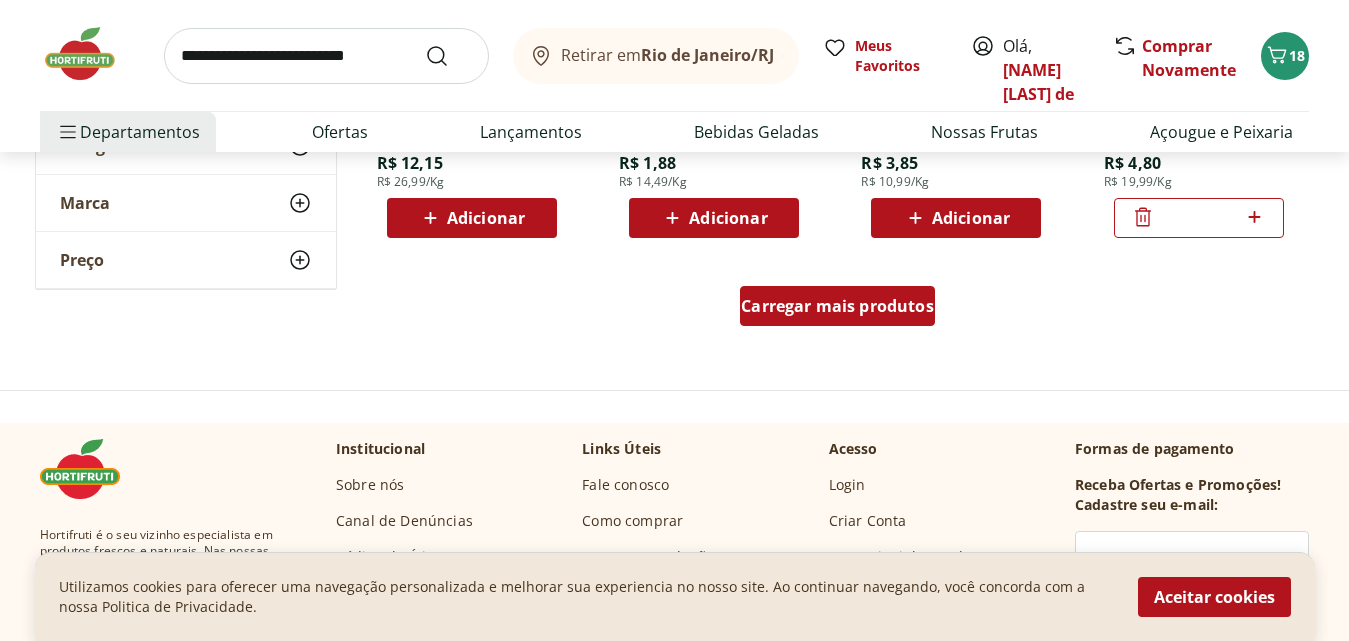 type on "*" 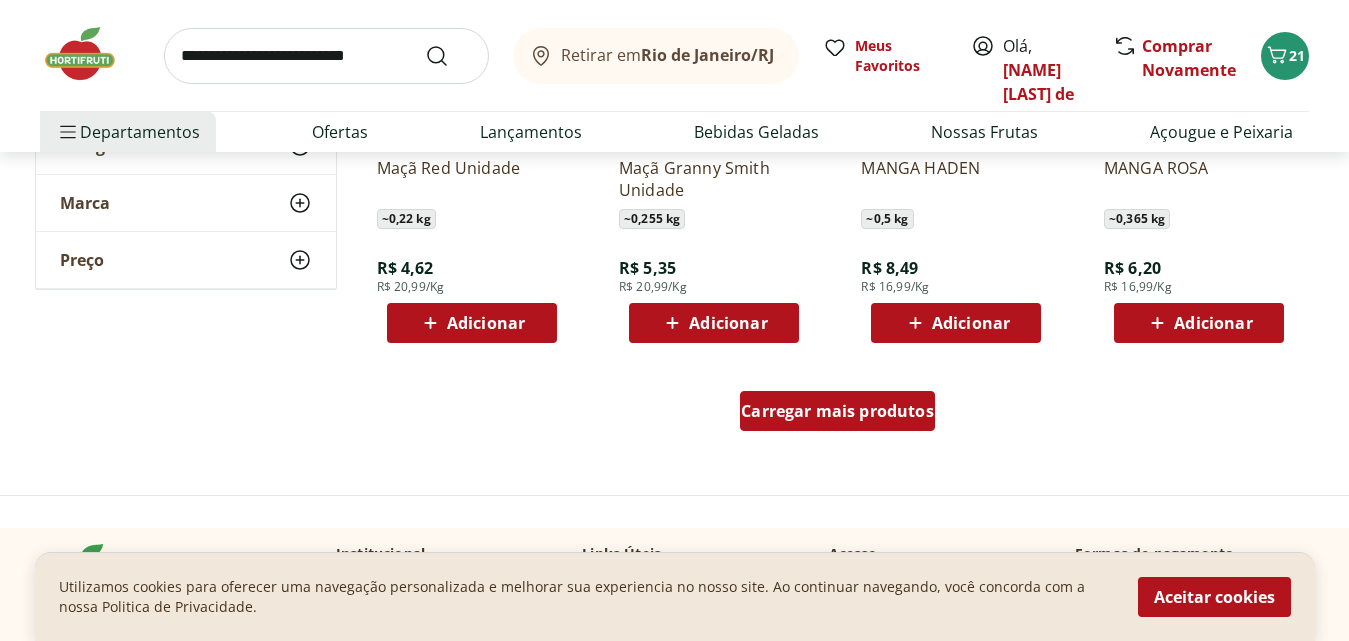 scroll, scrollTop: 7800, scrollLeft: 0, axis: vertical 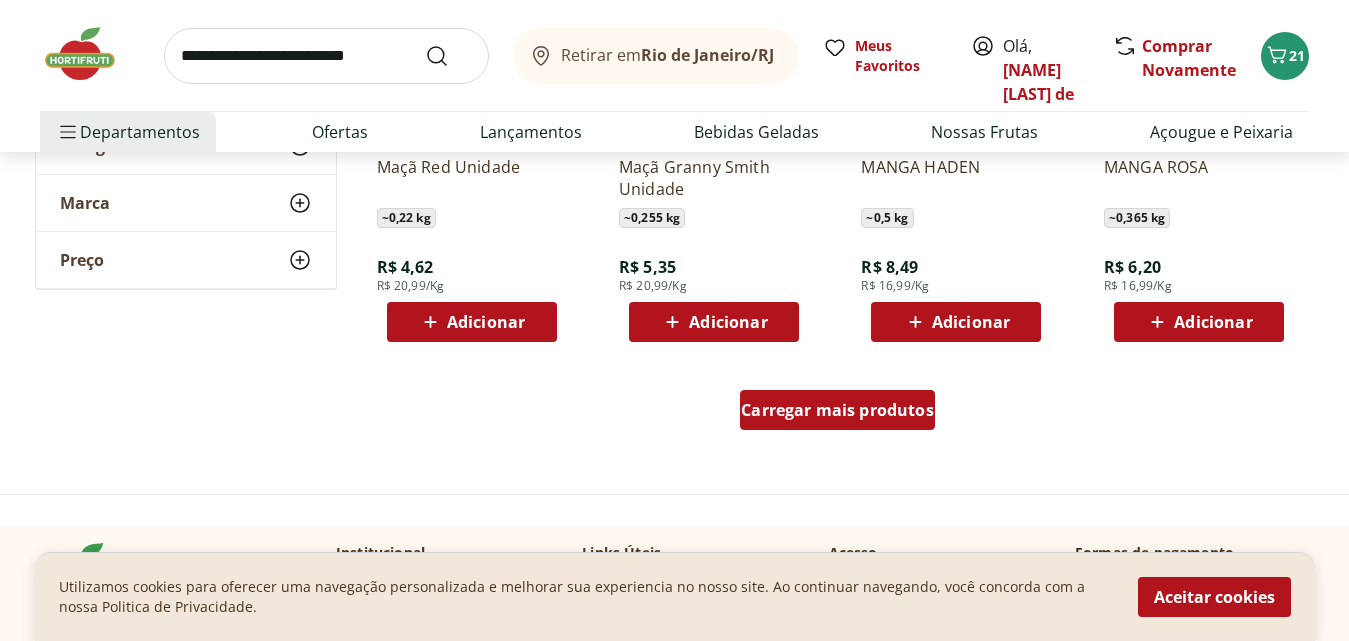 click on "Carregar mais produtos" at bounding box center [837, 410] 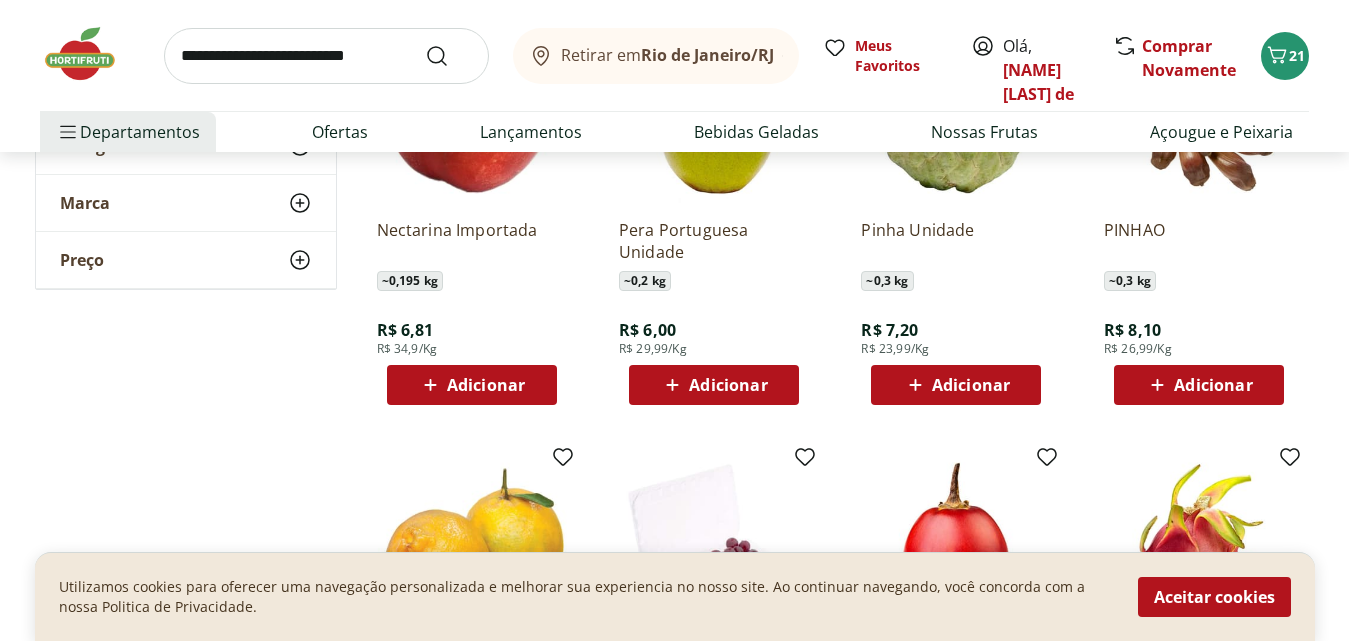 scroll, scrollTop: 8600, scrollLeft: 0, axis: vertical 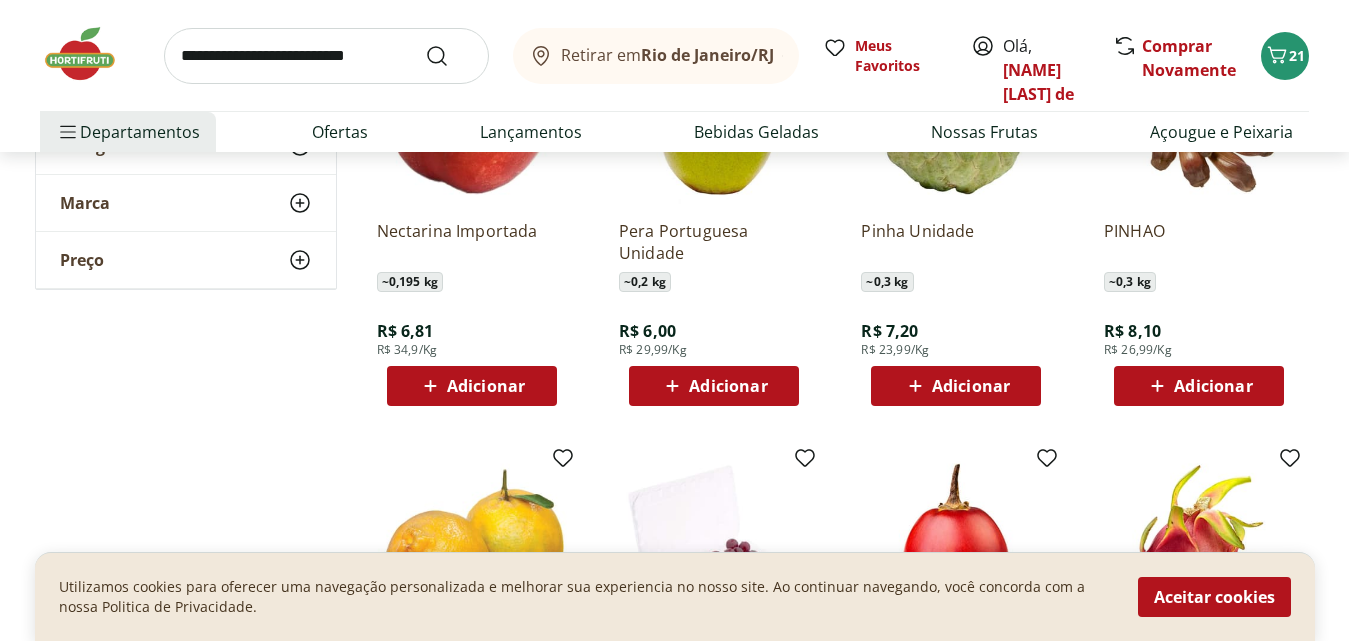 click on "Adicionar" at bounding box center [971, 386] 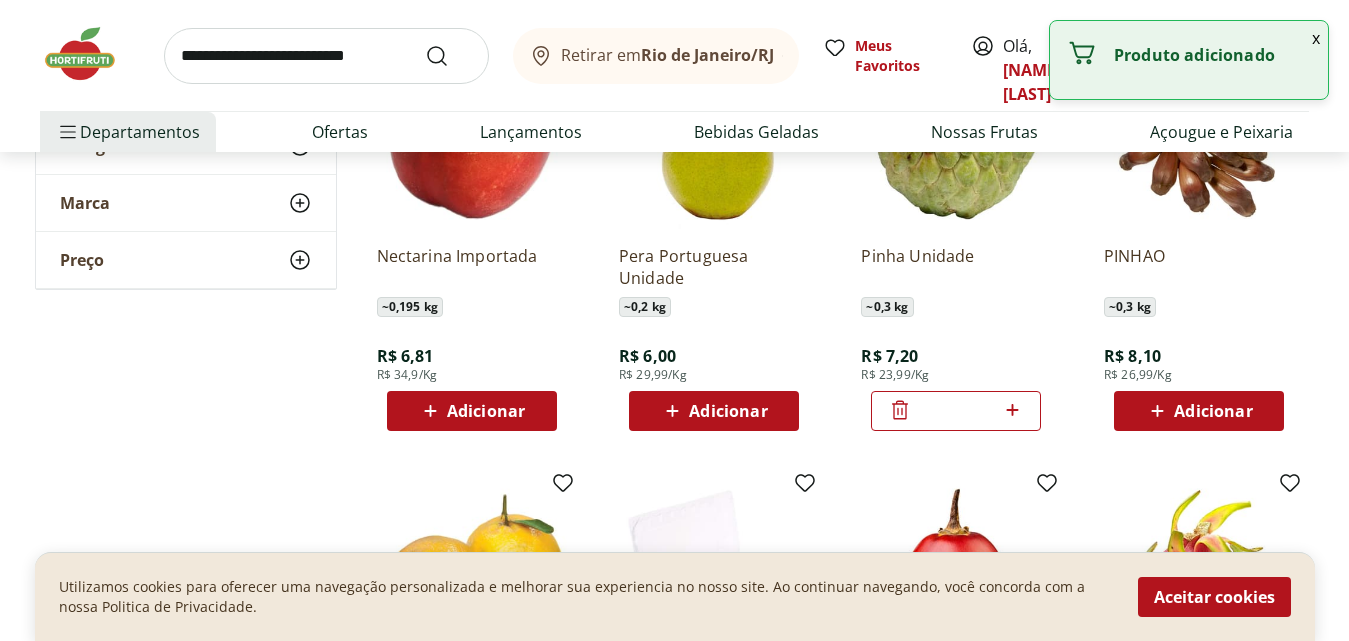 scroll, scrollTop: 8500, scrollLeft: 0, axis: vertical 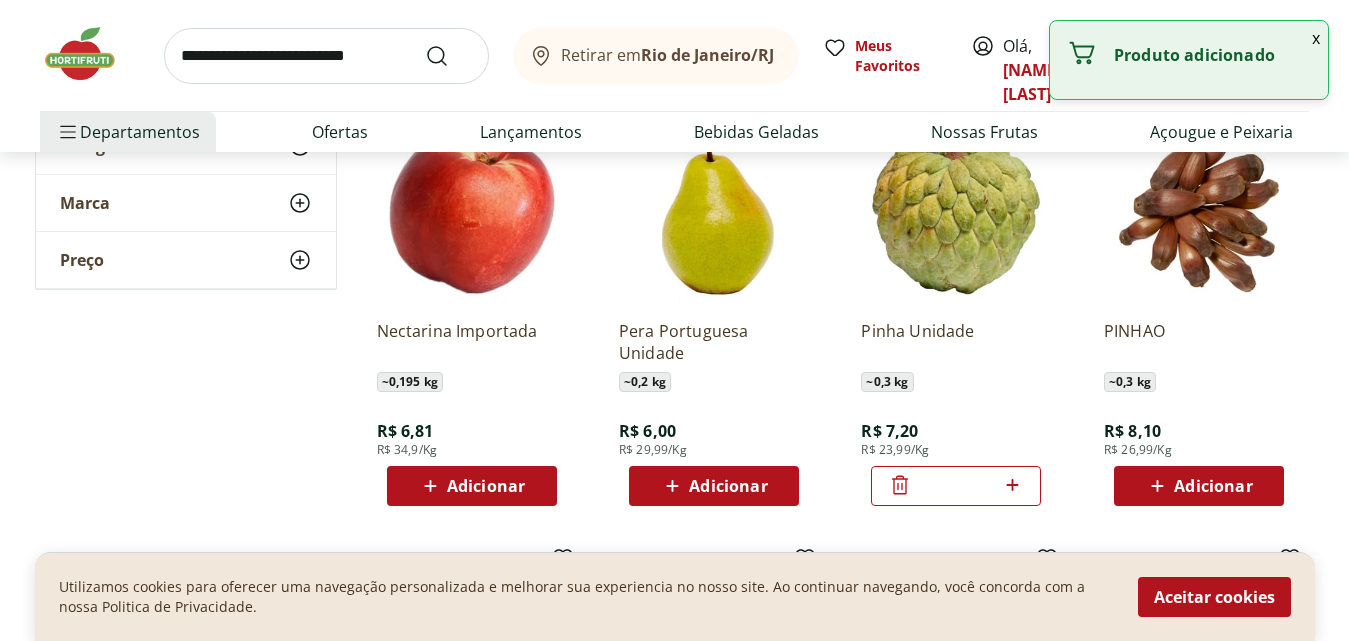 click on "Pinha Unidade ~ 0,3 kg R$ 7,20 R$ 23,99/Kg *" at bounding box center (956, 405) 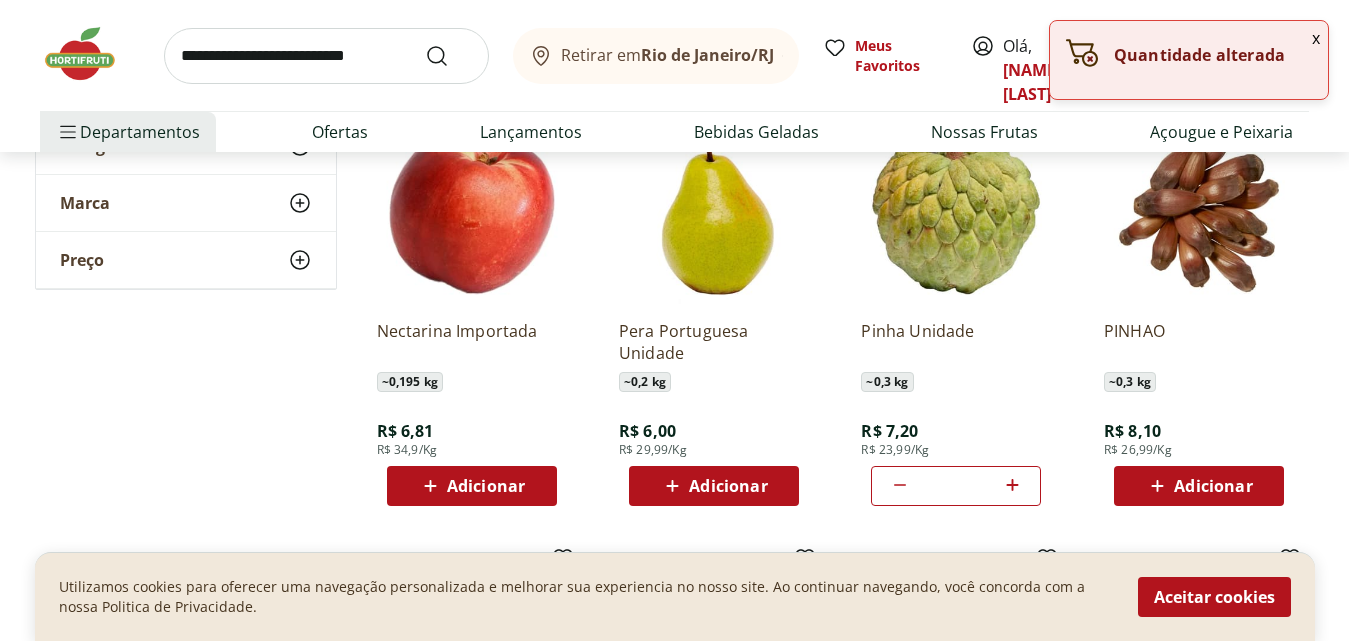 click 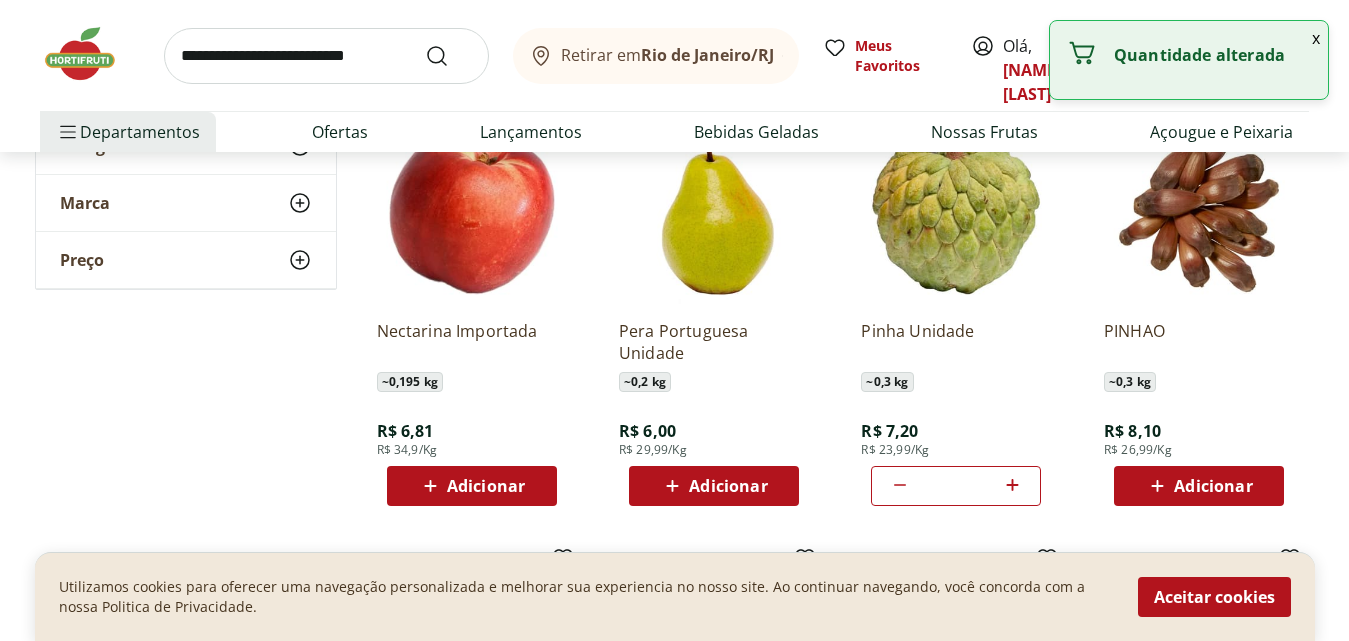 click 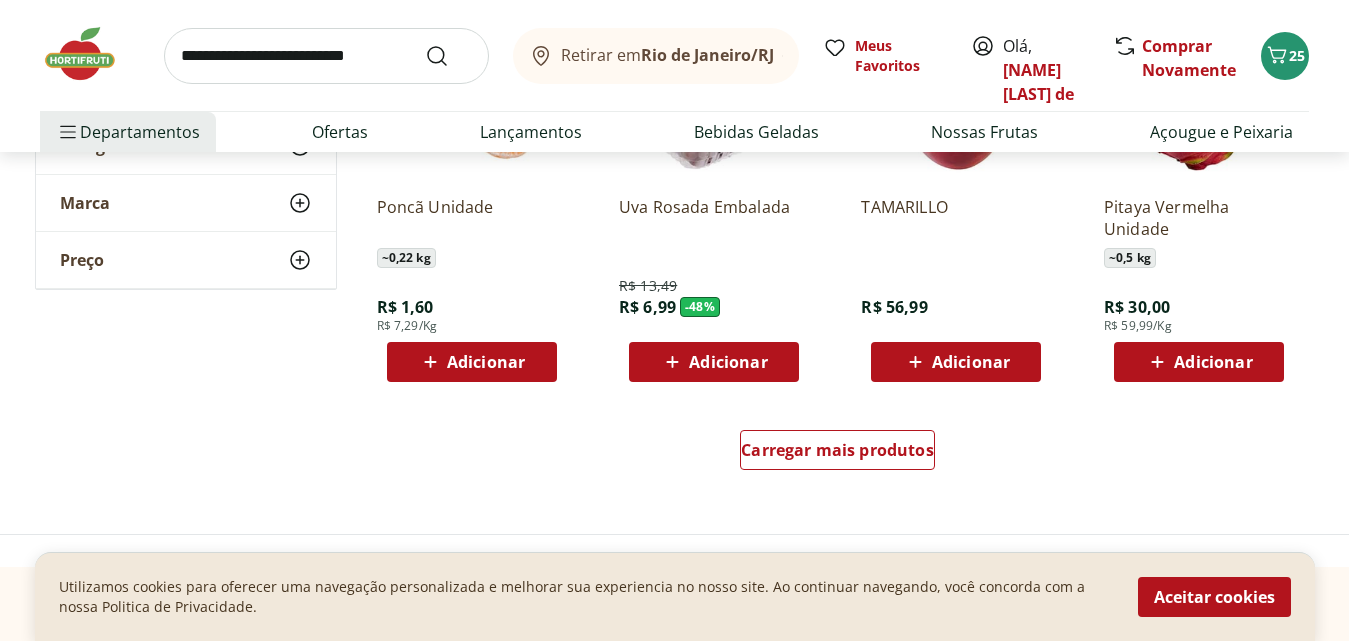scroll, scrollTop: 9100, scrollLeft: 0, axis: vertical 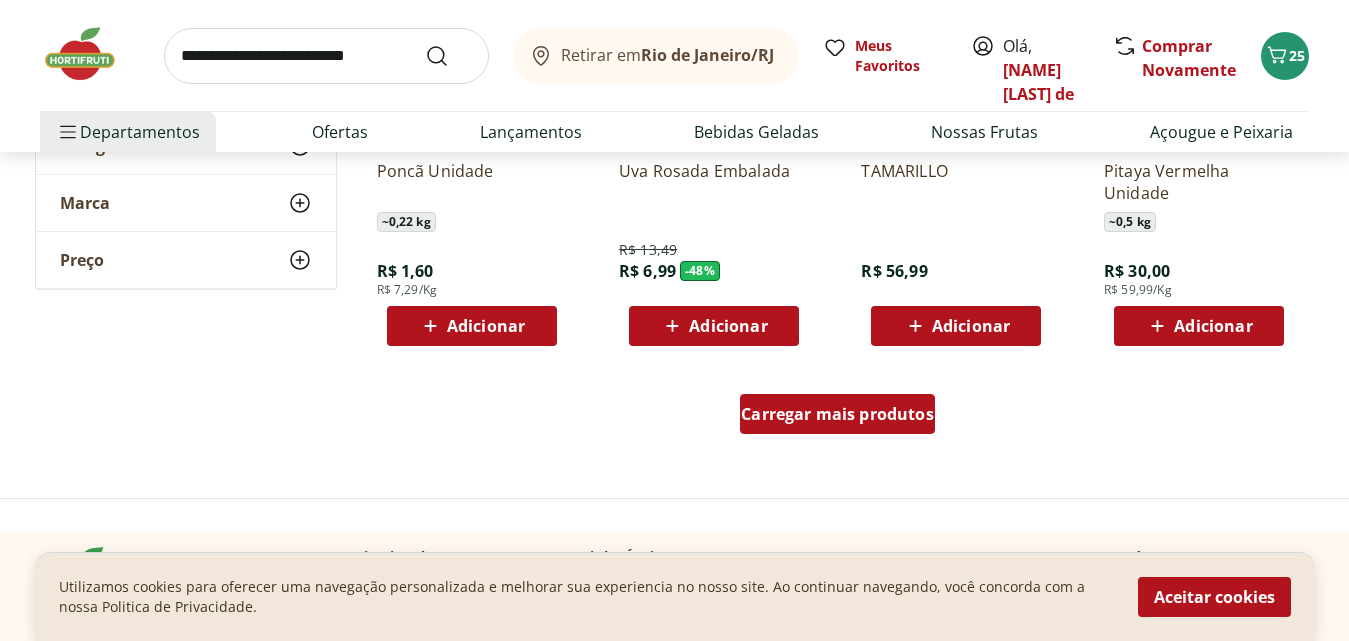 click on "Carregar mais produtos" at bounding box center [837, 414] 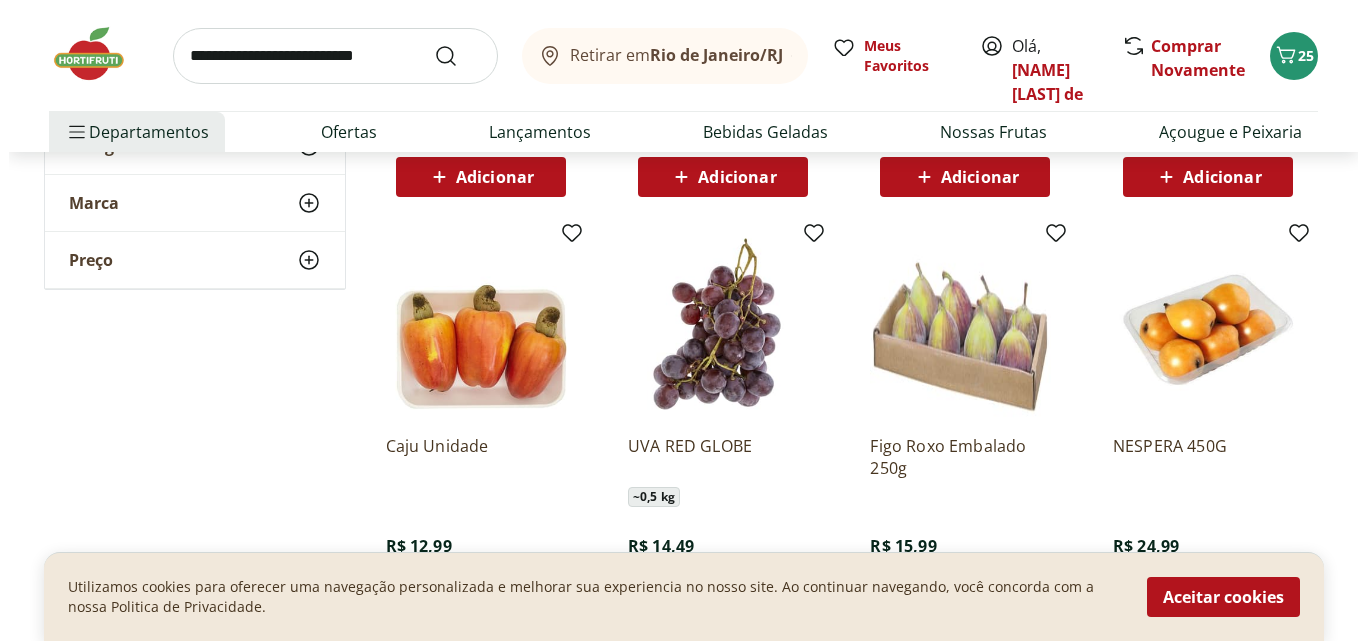scroll, scrollTop: 9200, scrollLeft: 0, axis: vertical 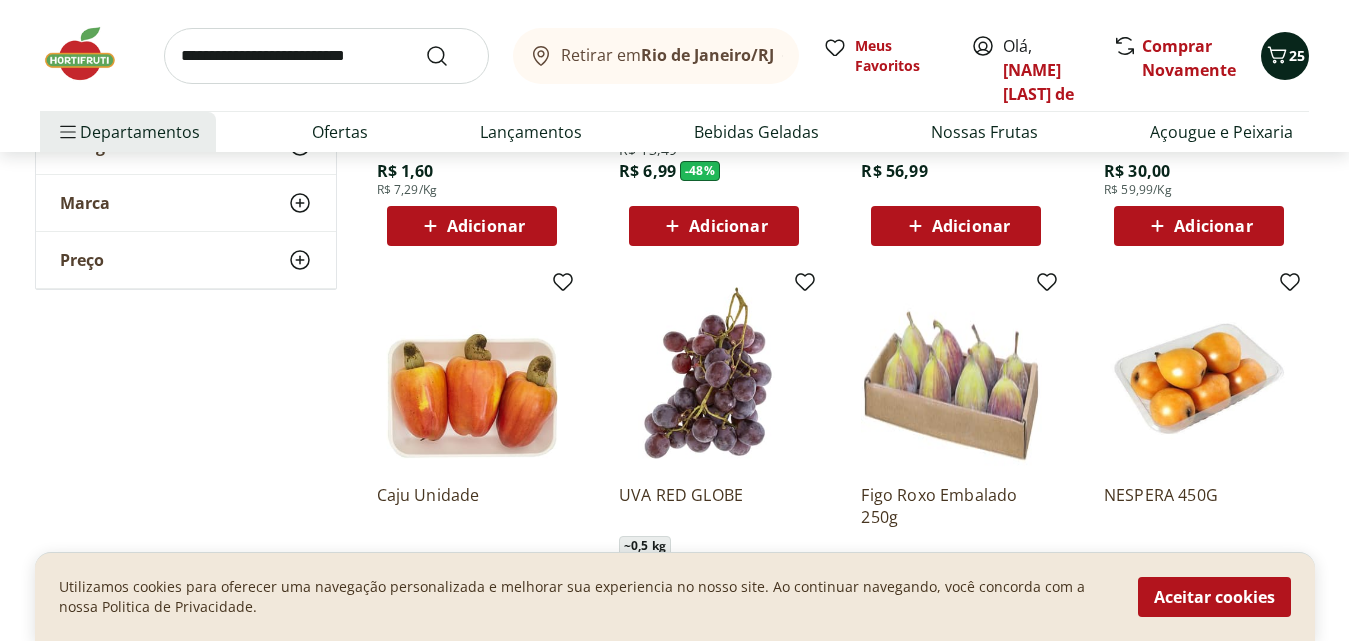 click 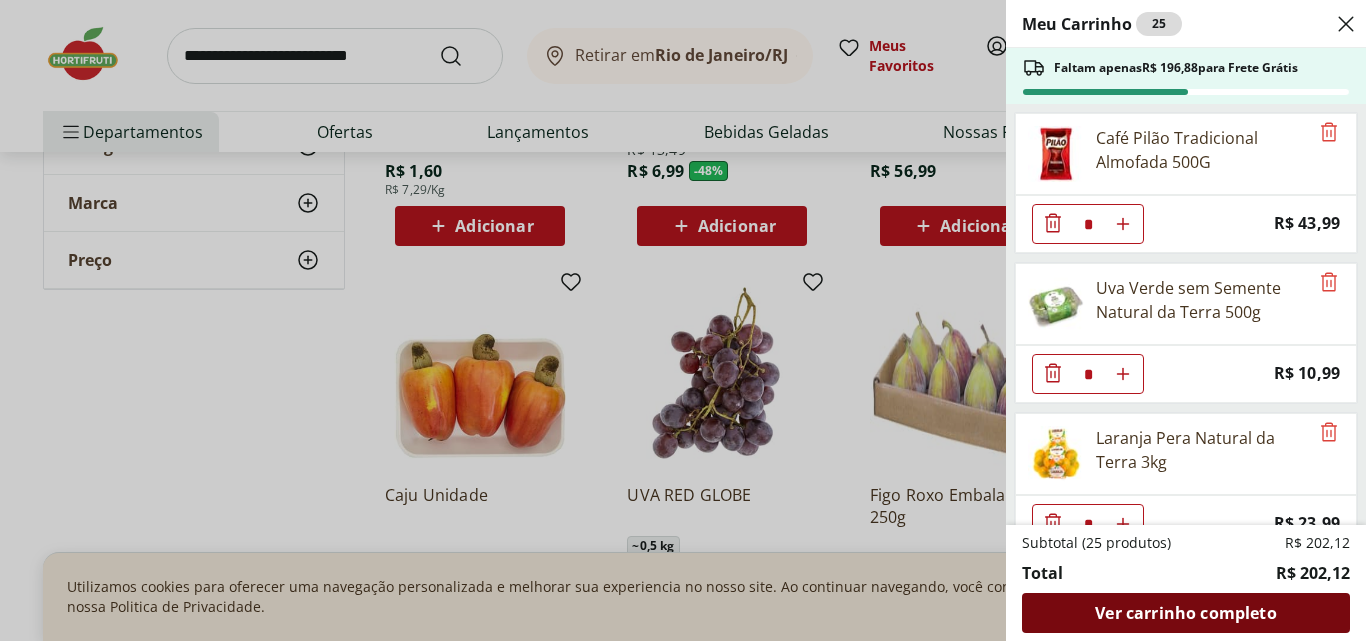 click on "Ver carrinho completo" at bounding box center [1185, 613] 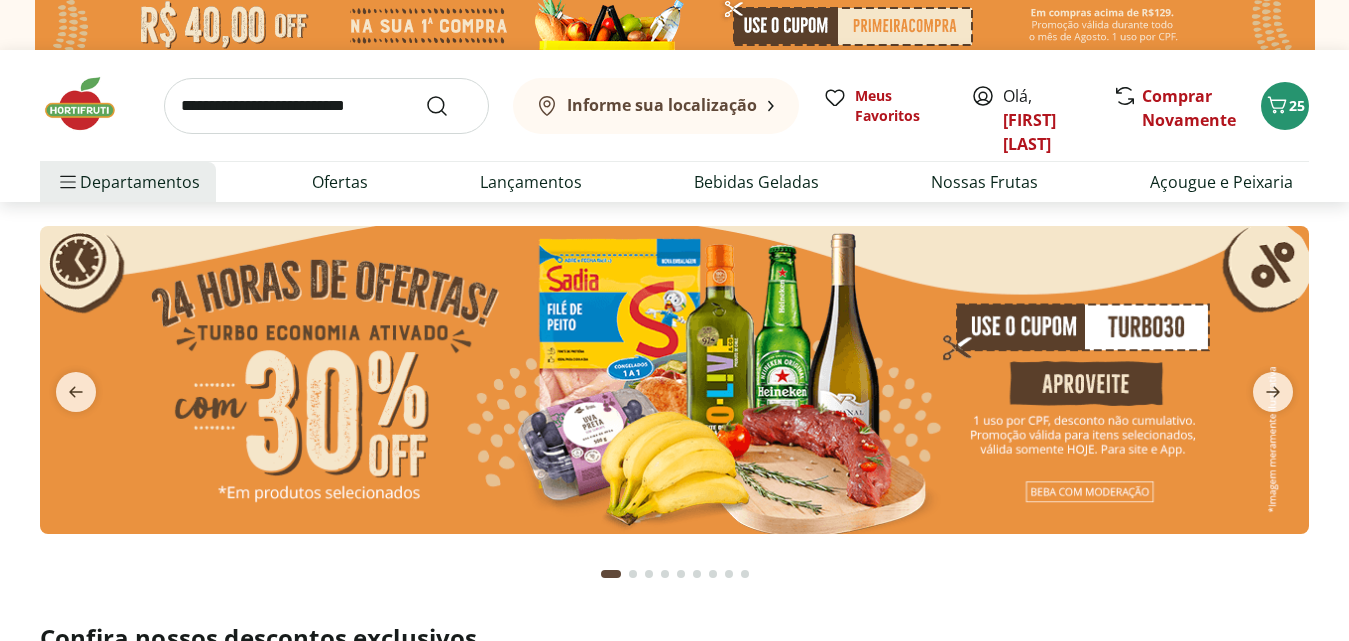 scroll, scrollTop: 0, scrollLeft: 0, axis: both 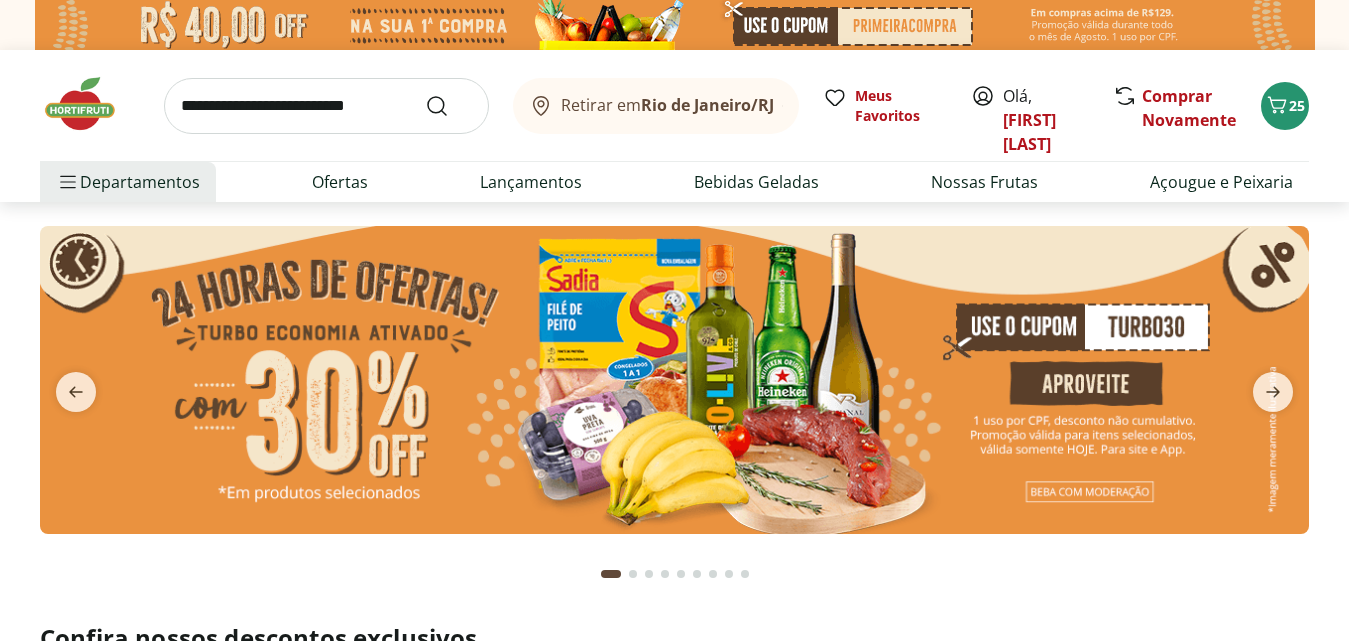 click at bounding box center [326, 106] 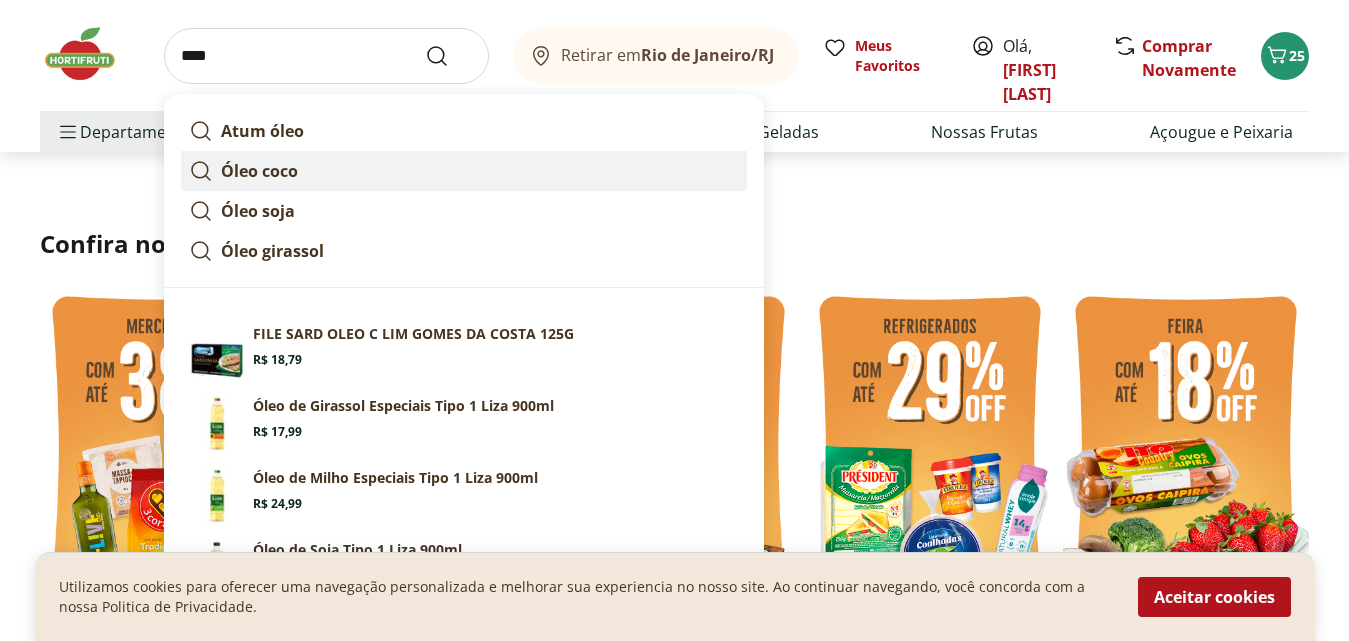 scroll, scrollTop: 400, scrollLeft: 0, axis: vertical 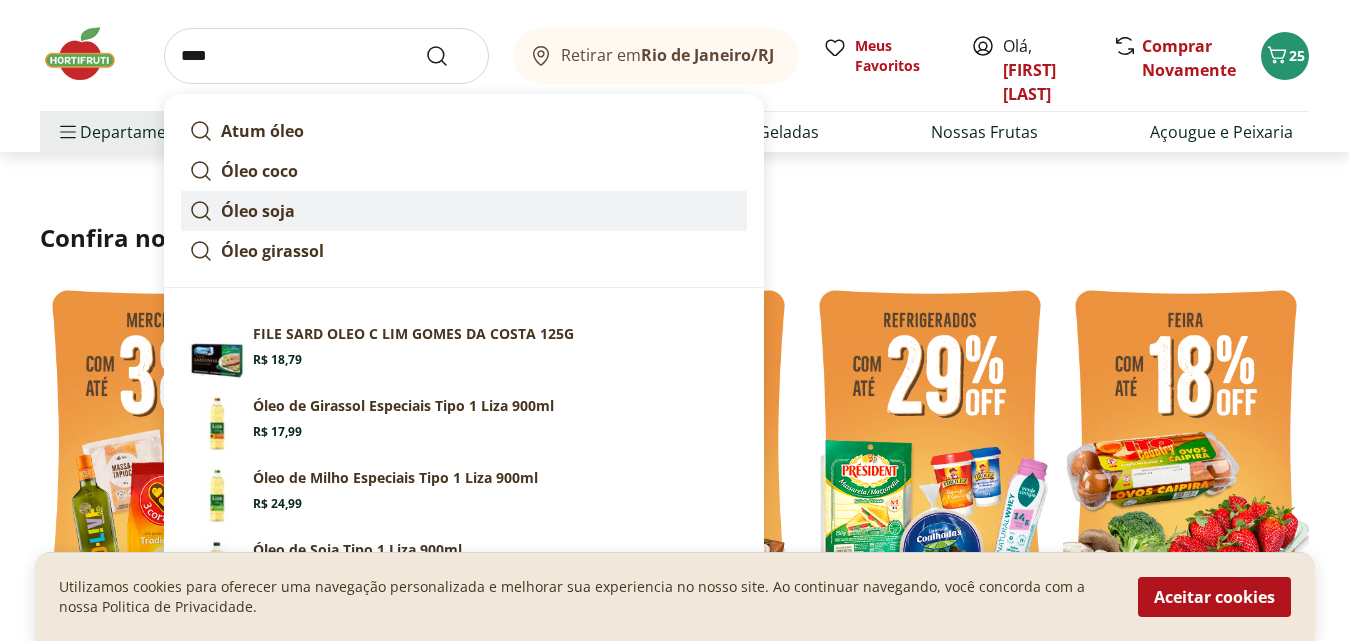 click on "Óleo soja" at bounding box center [258, 211] 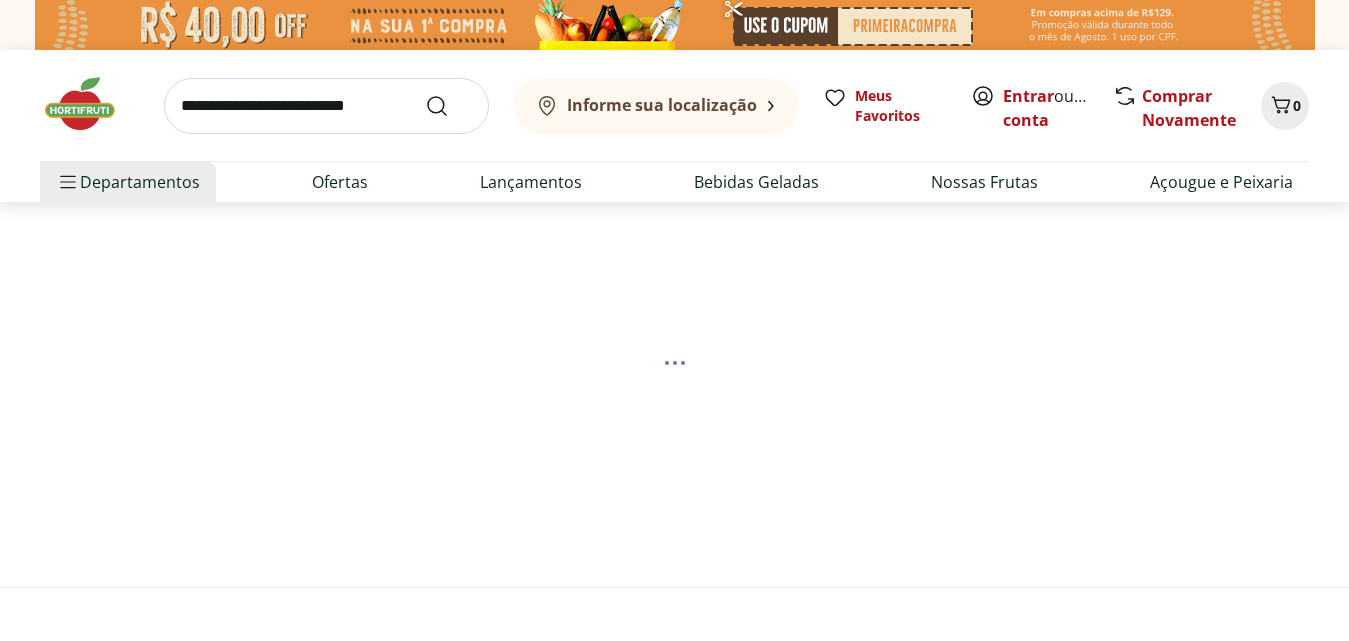 scroll, scrollTop: 0, scrollLeft: 0, axis: both 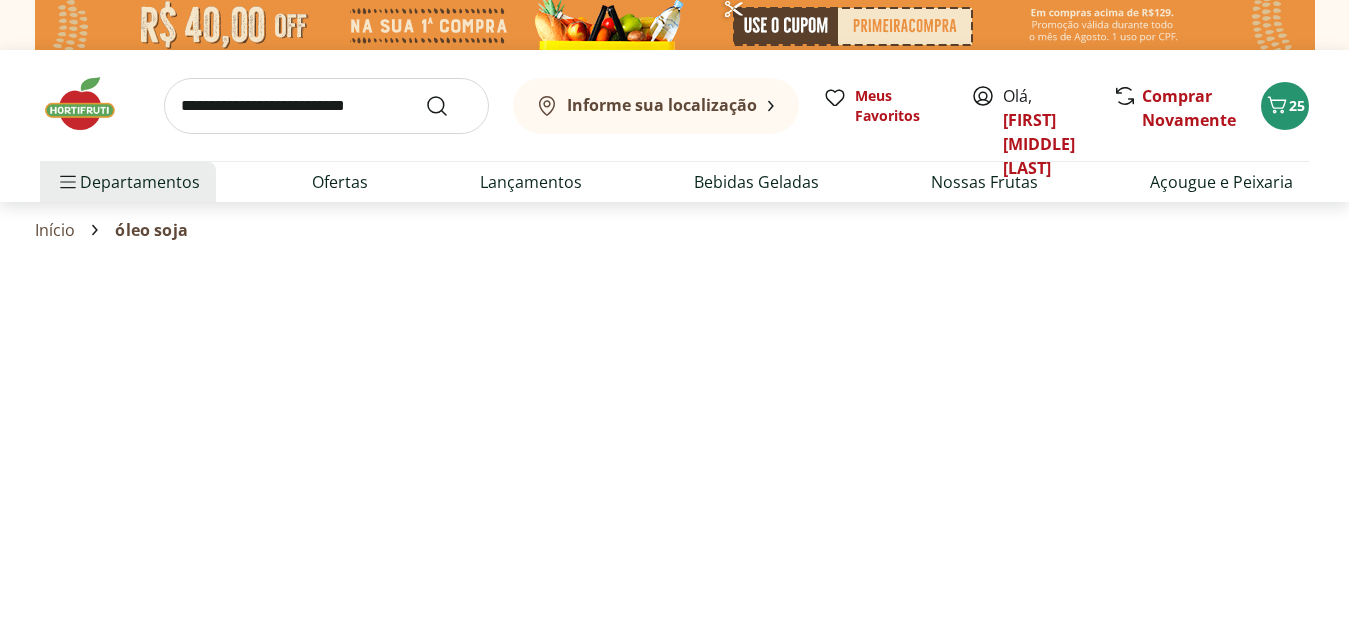 select on "**********" 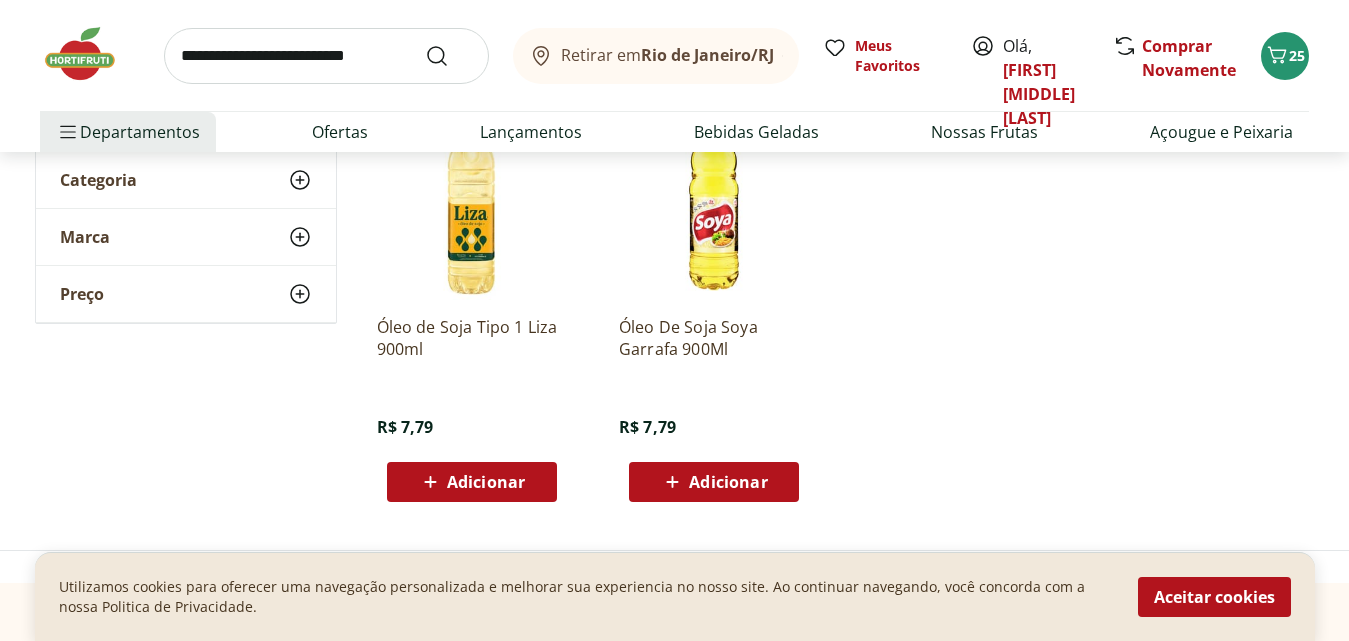 scroll, scrollTop: 300, scrollLeft: 0, axis: vertical 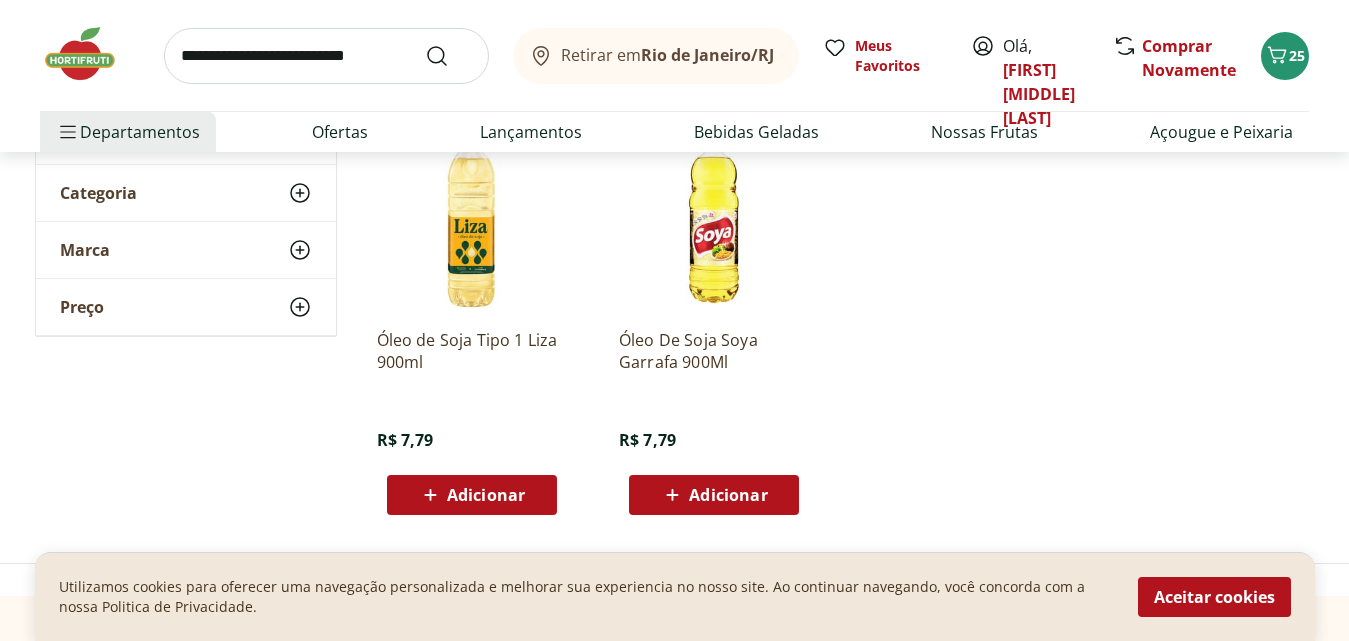 click on "Adicionar" at bounding box center (486, 495) 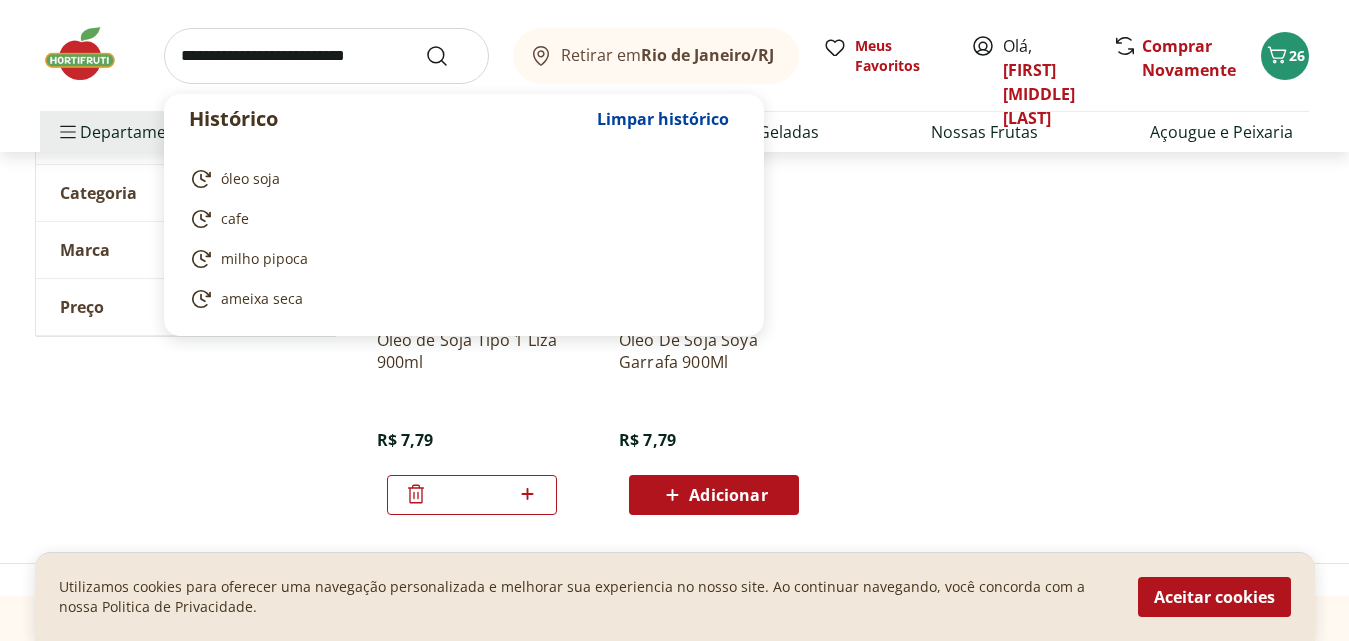 click at bounding box center [326, 56] 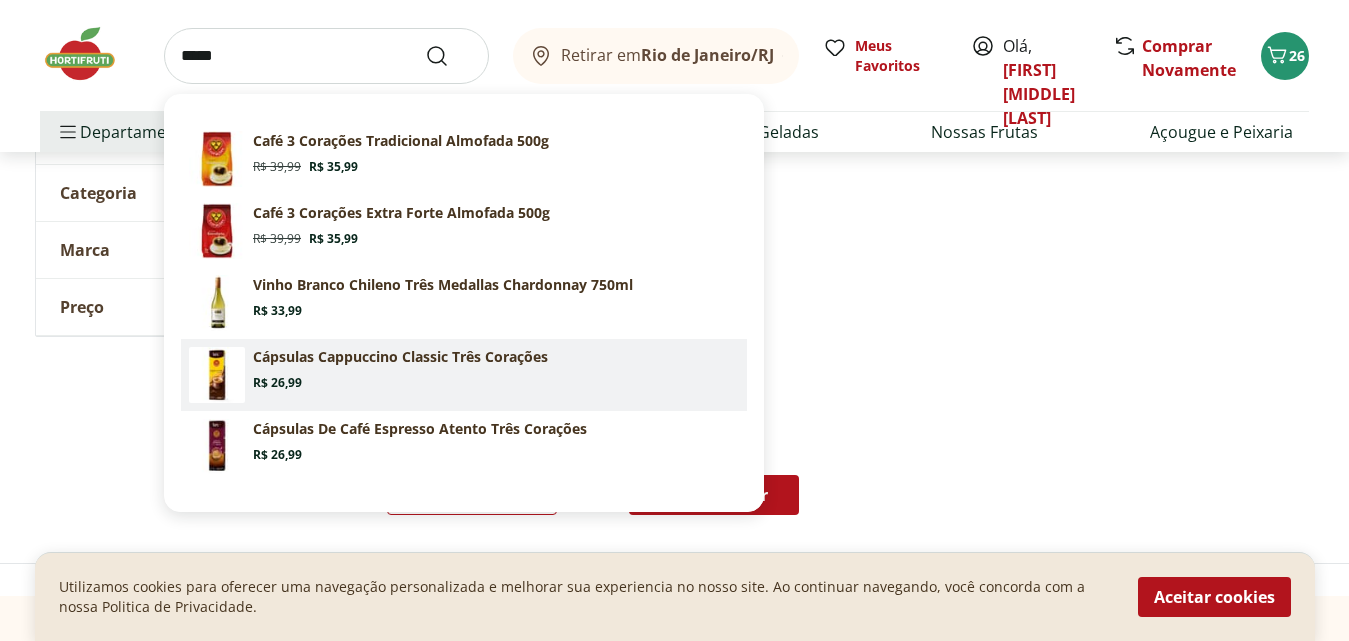 click on "Cápsulas Cappuccino Classic Três Corações Price: R$ 26,99" at bounding box center [496, 369] 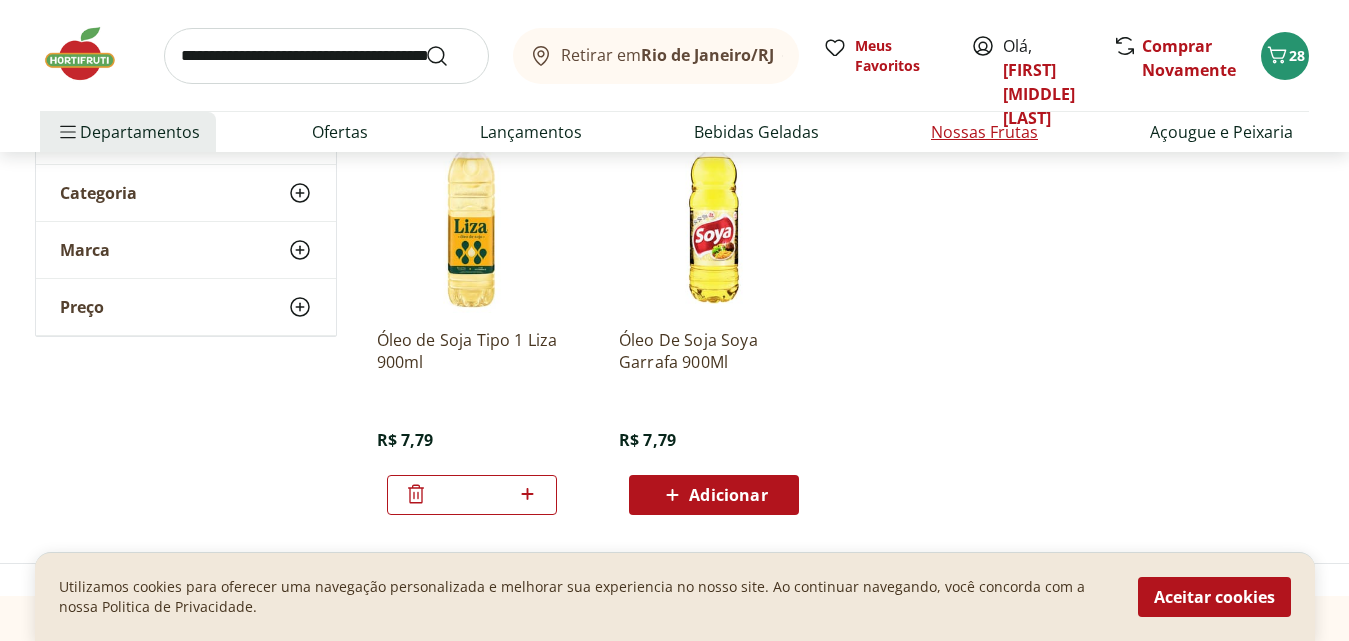 click on "Nossas Frutas" at bounding box center [984, 132] 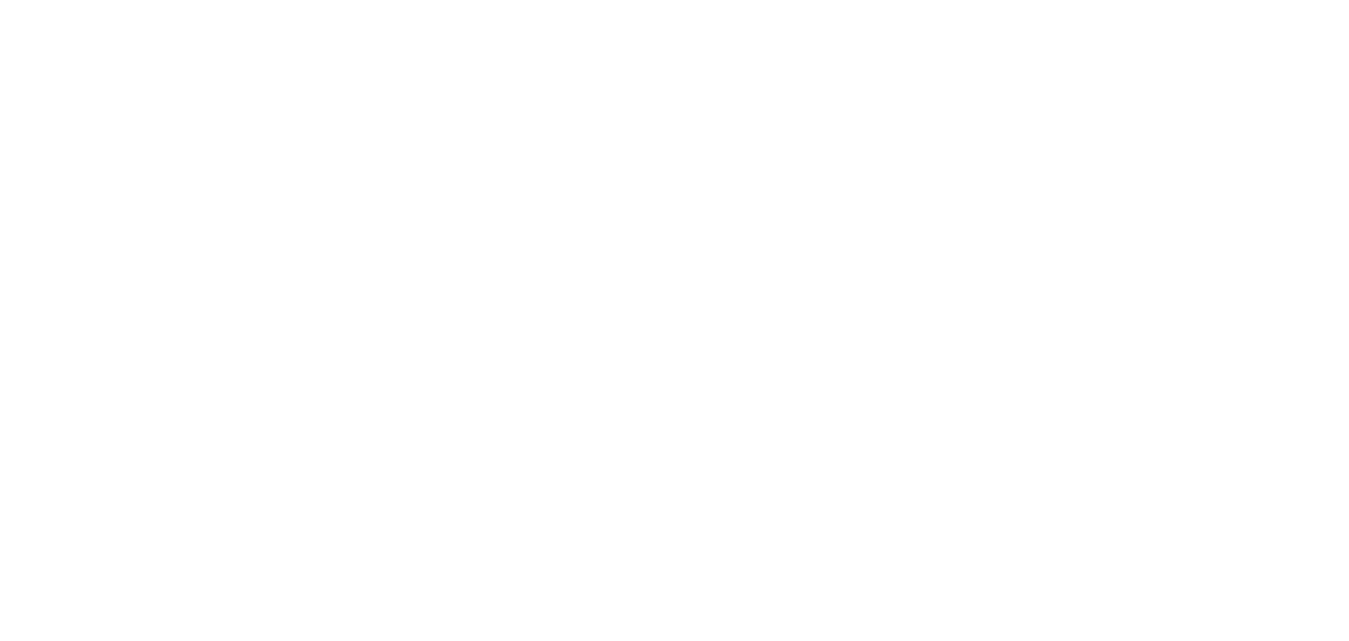 scroll, scrollTop: 0, scrollLeft: 0, axis: both 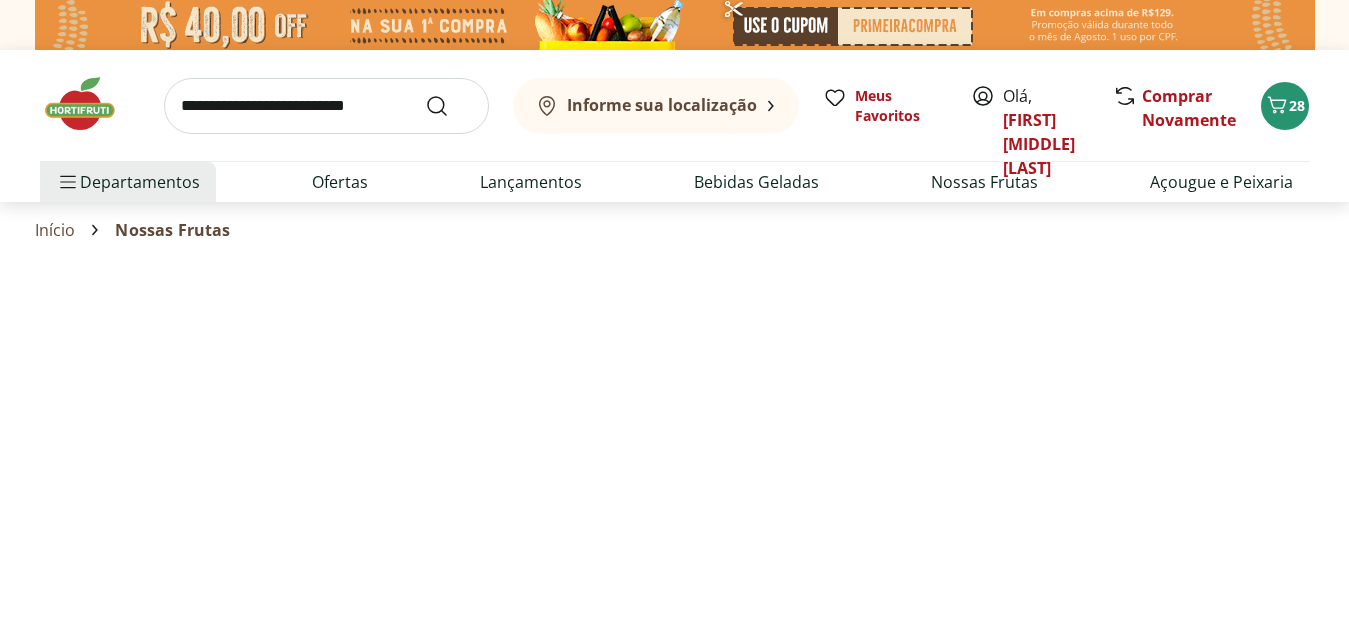 select on "**********" 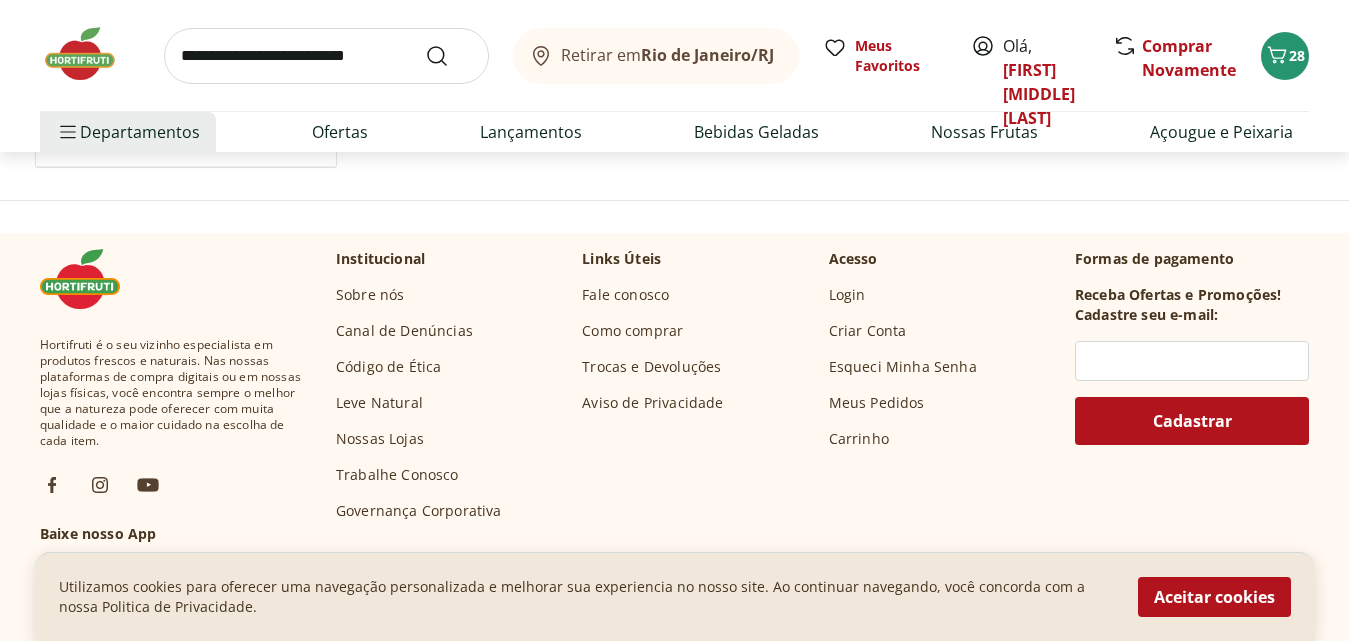 scroll, scrollTop: 1500, scrollLeft: 0, axis: vertical 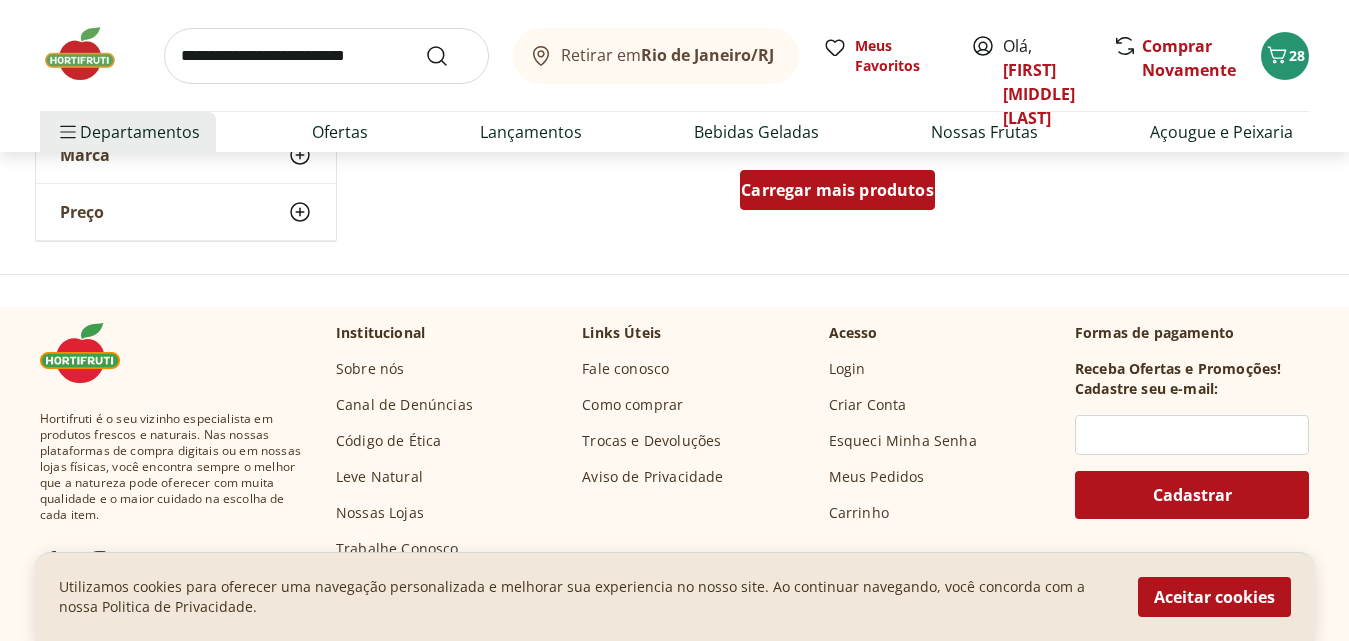 click on "Carregar mais produtos" at bounding box center (837, 190) 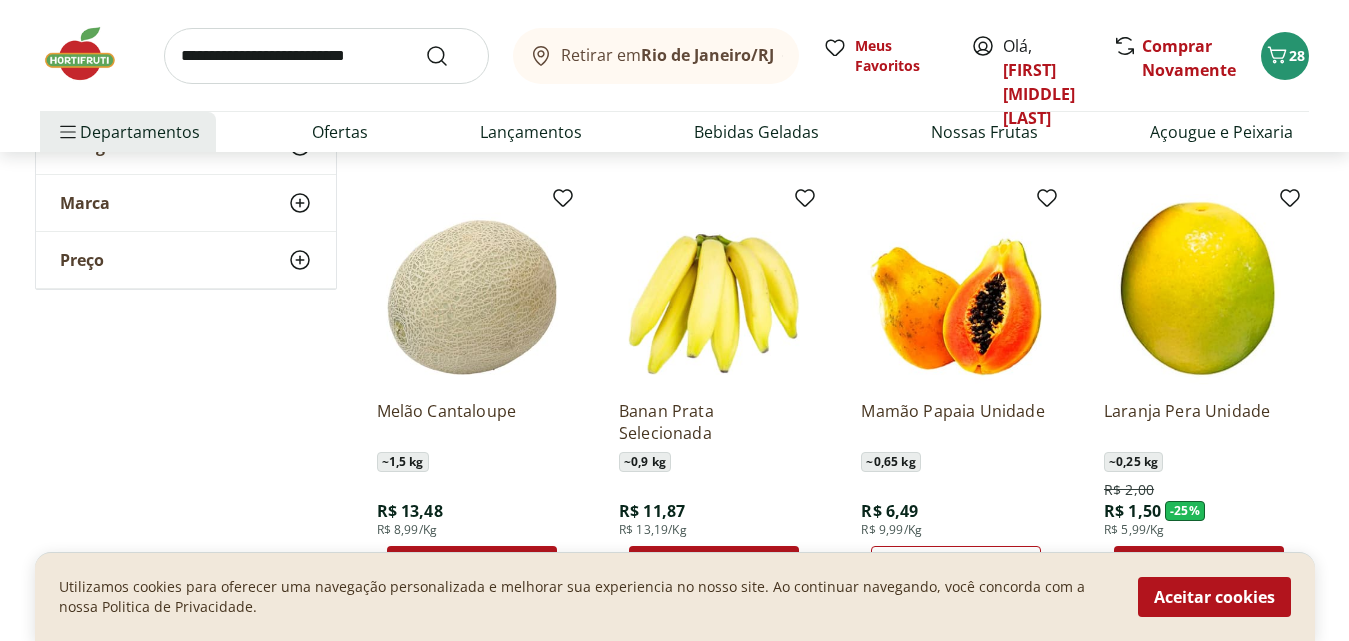 scroll, scrollTop: 2000, scrollLeft: 0, axis: vertical 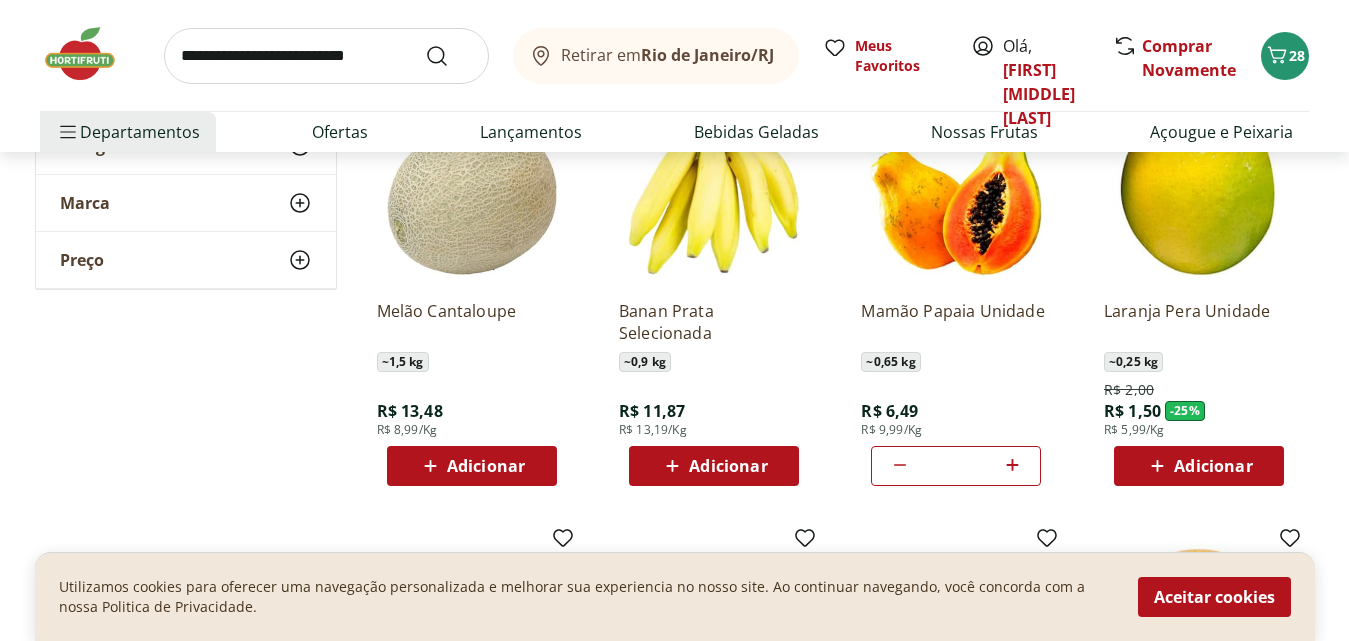 click on "Adicionar" at bounding box center (728, 466) 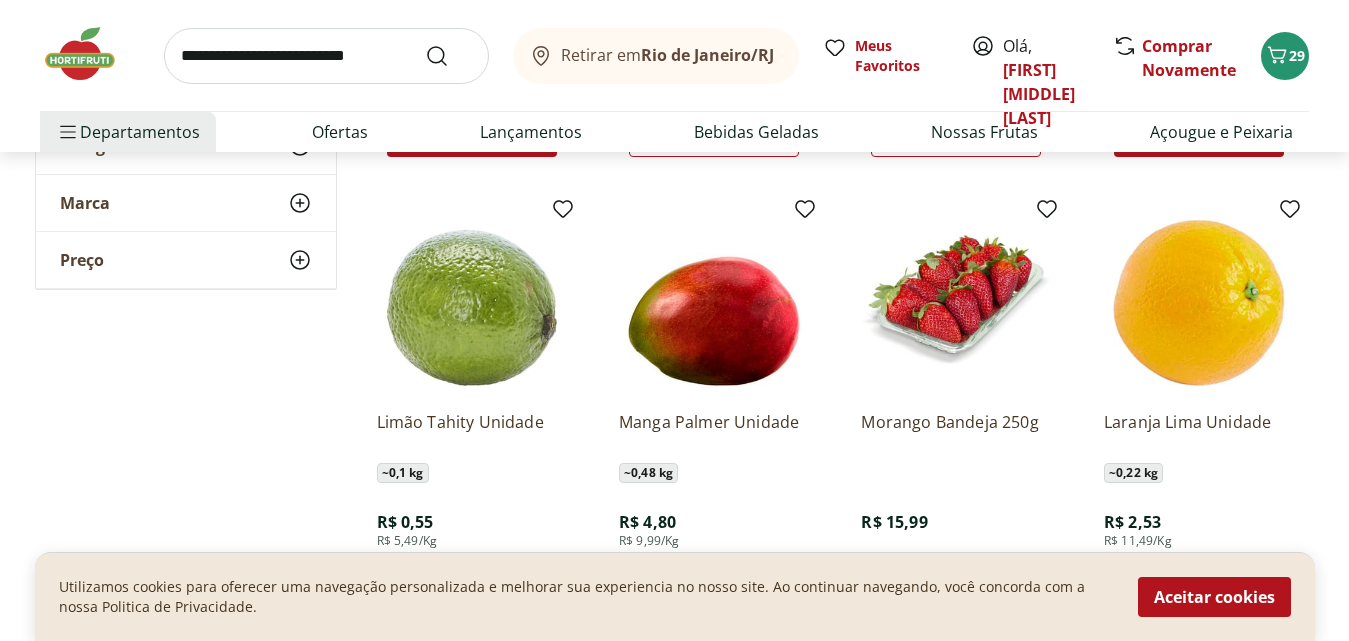 scroll, scrollTop: 2500, scrollLeft: 0, axis: vertical 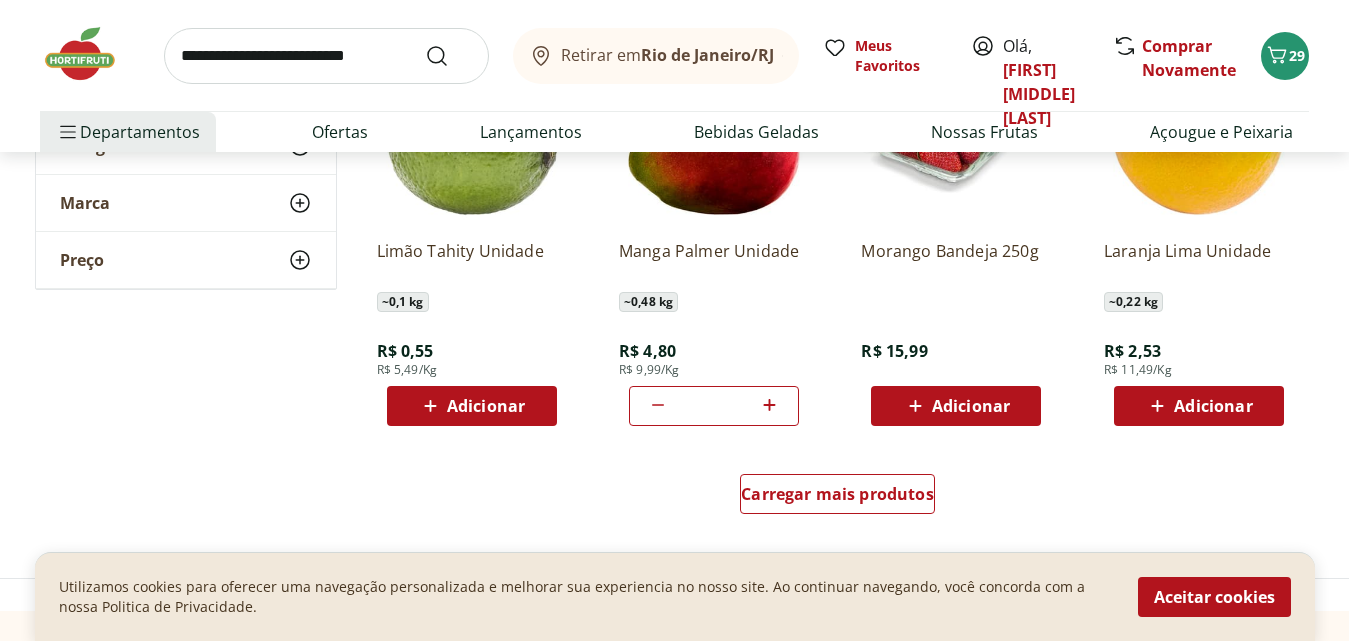 click on "Adicionar" at bounding box center (486, 406) 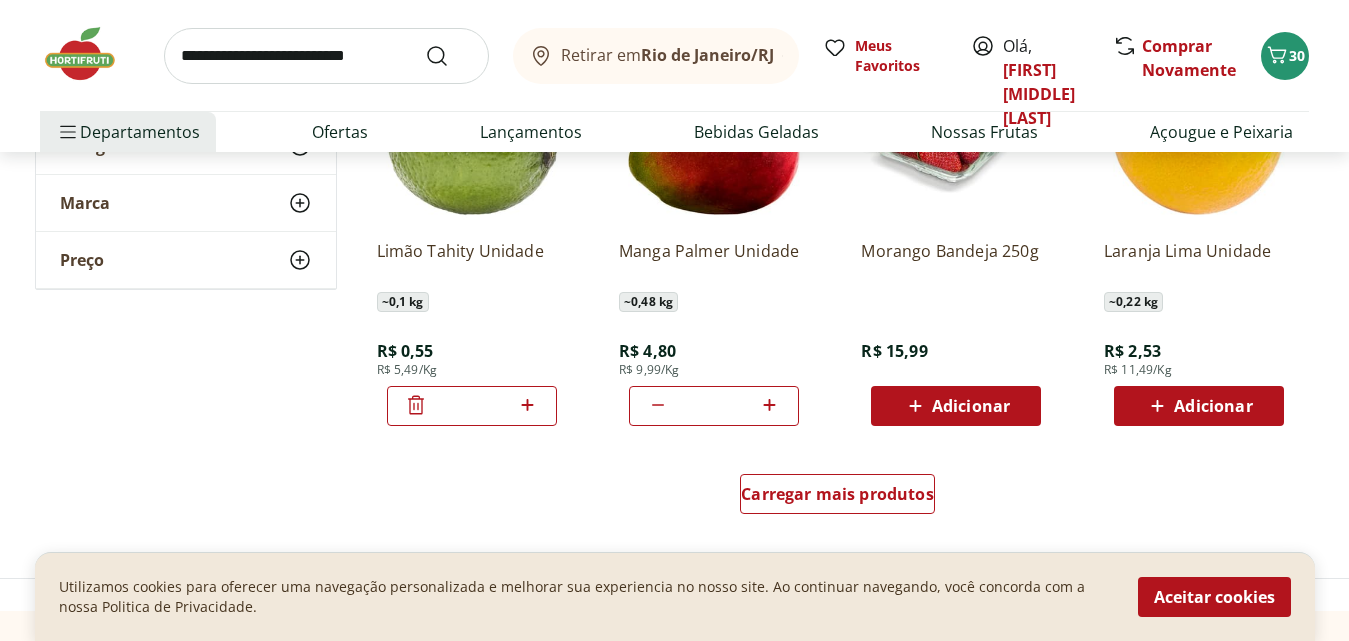 drag, startPoint x: 471, startPoint y: 402, endPoint x: 482, endPoint y: 402, distance: 11 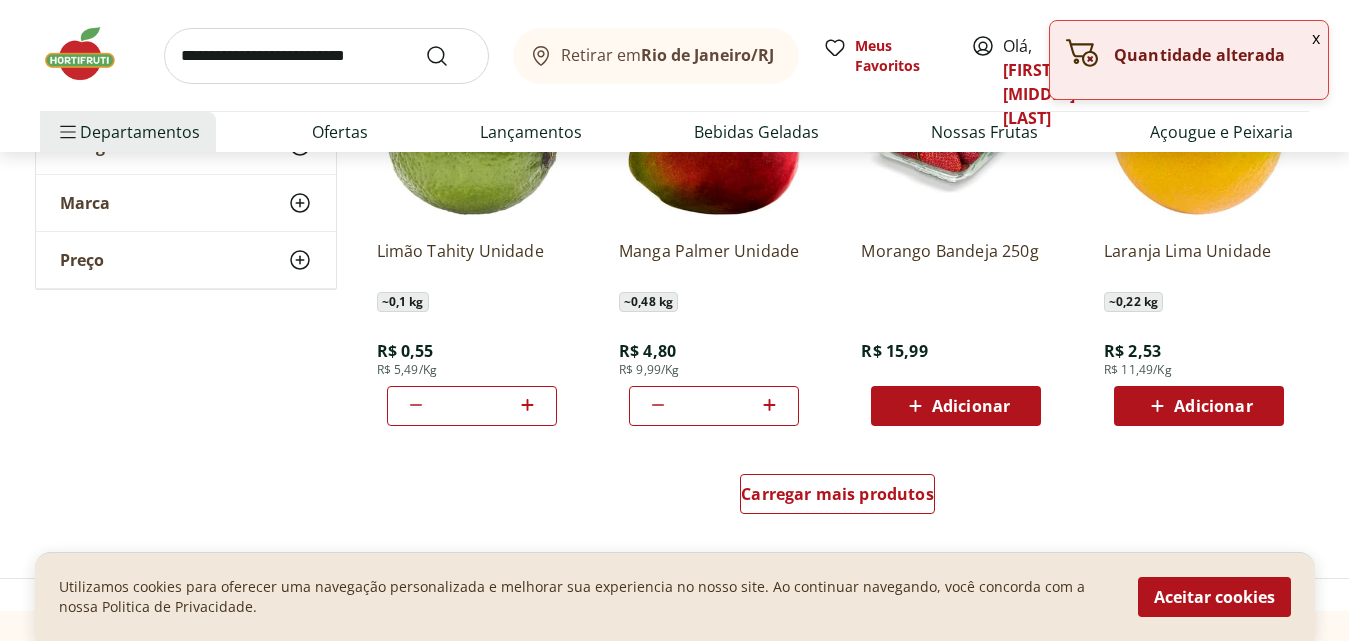 click on "Carregar mais produtos" at bounding box center (838, 498) 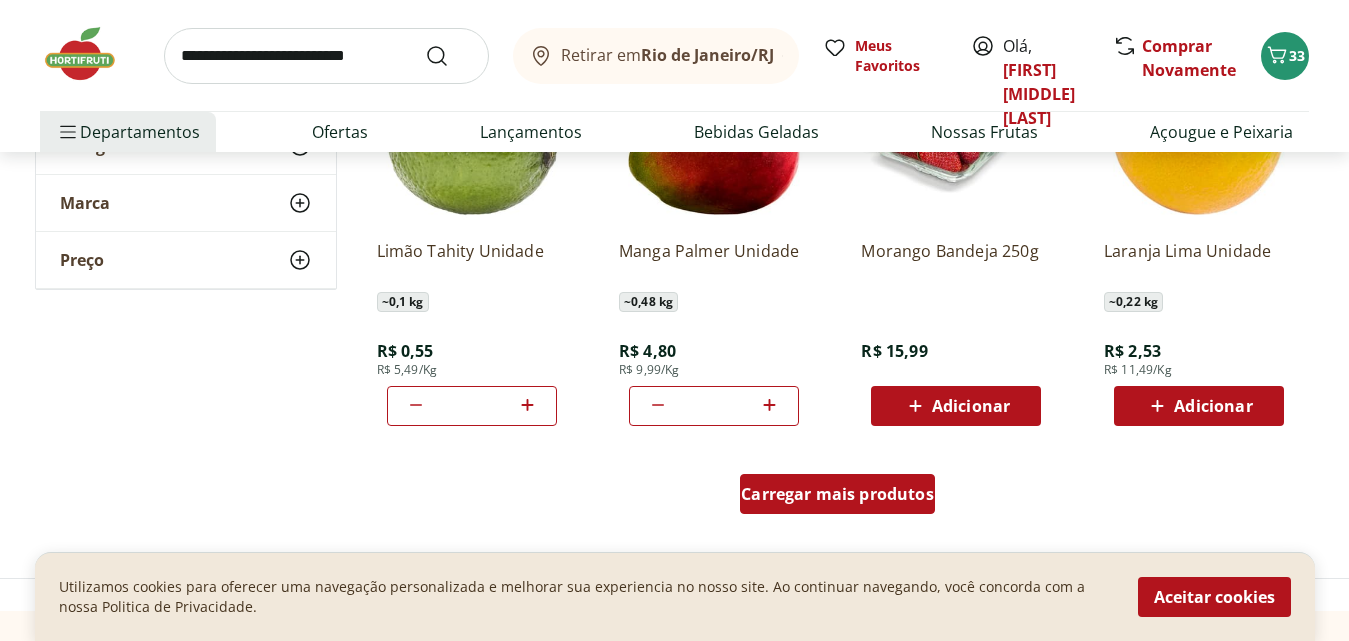 click on "Carregar mais produtos" at bounding box center [837, 494] 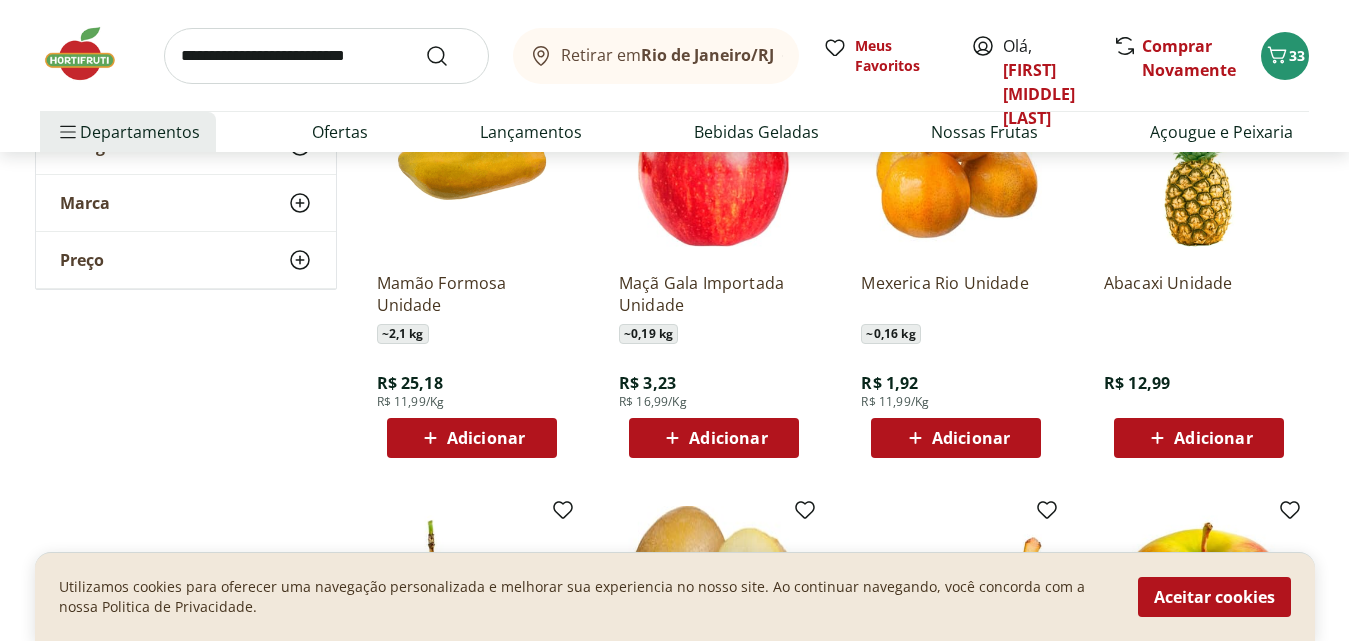 scroll, scrollTop: 2900, scrollLeft: 0, axis: vertical 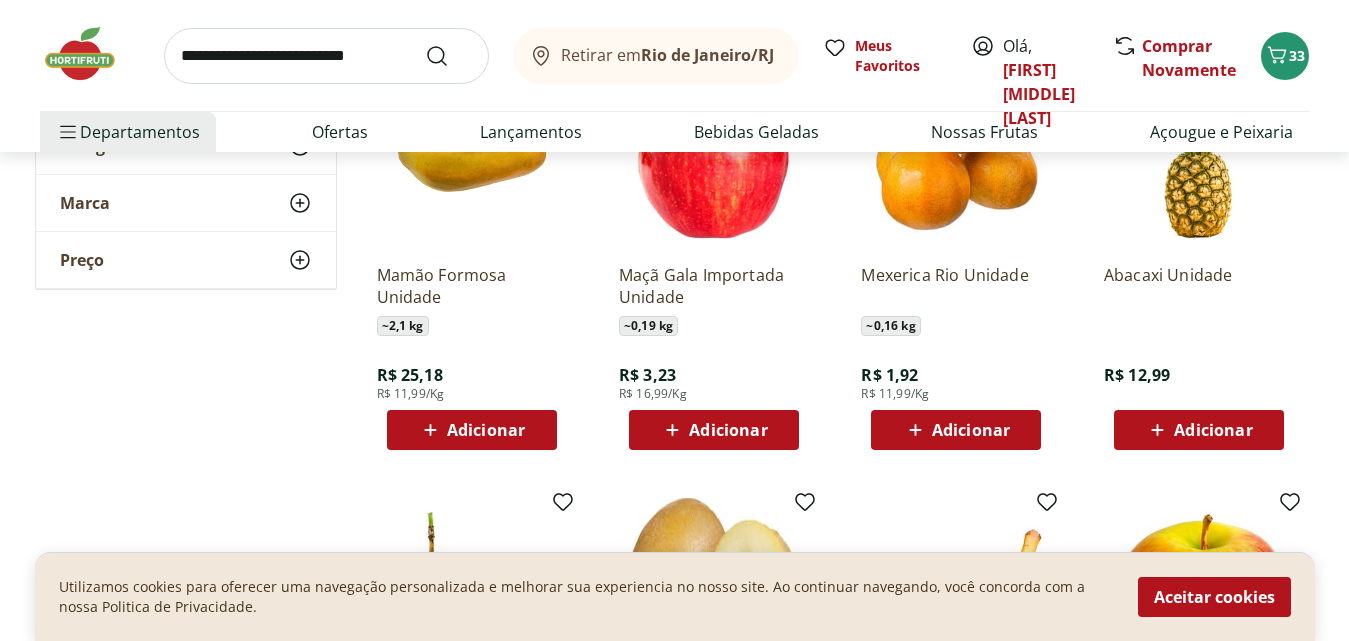 click on "Adicionar" at bounding box center (971, 430) 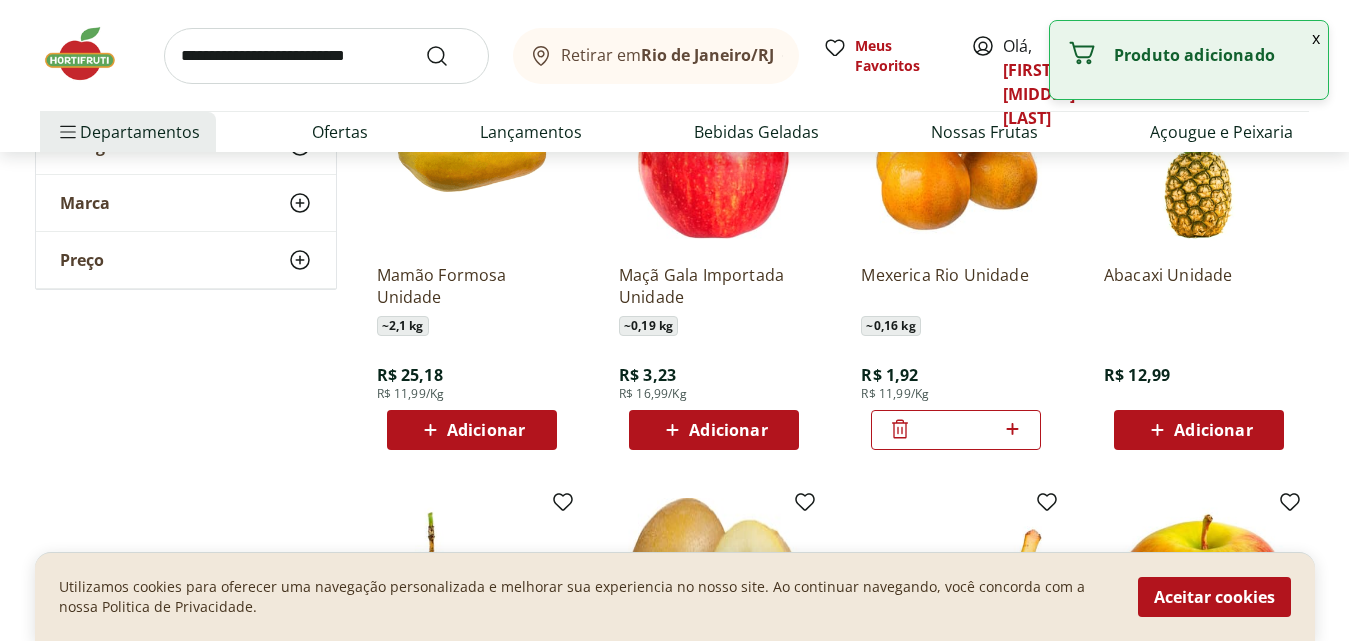drag, startPoint x: 953, startPoint y: 428, endPoint x: 978, endPoint y: 428, distance: 25 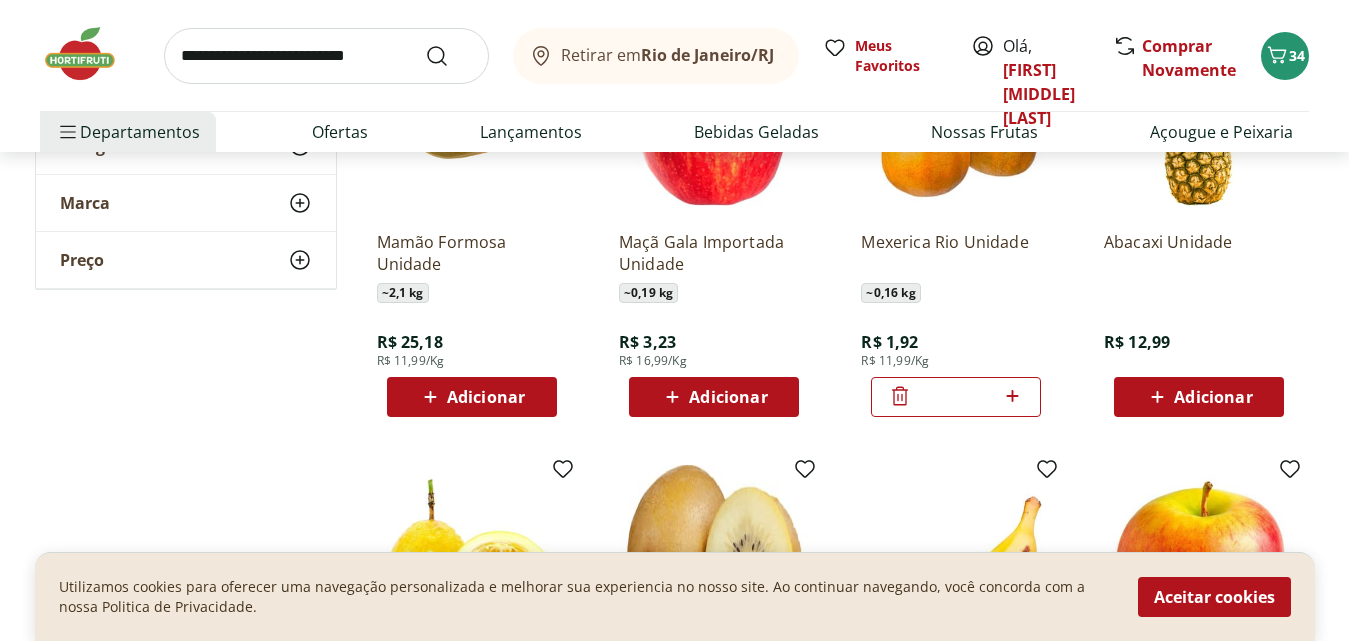 scroll, scrollTop: 2900, scrollLeft: 0, axis: vertical 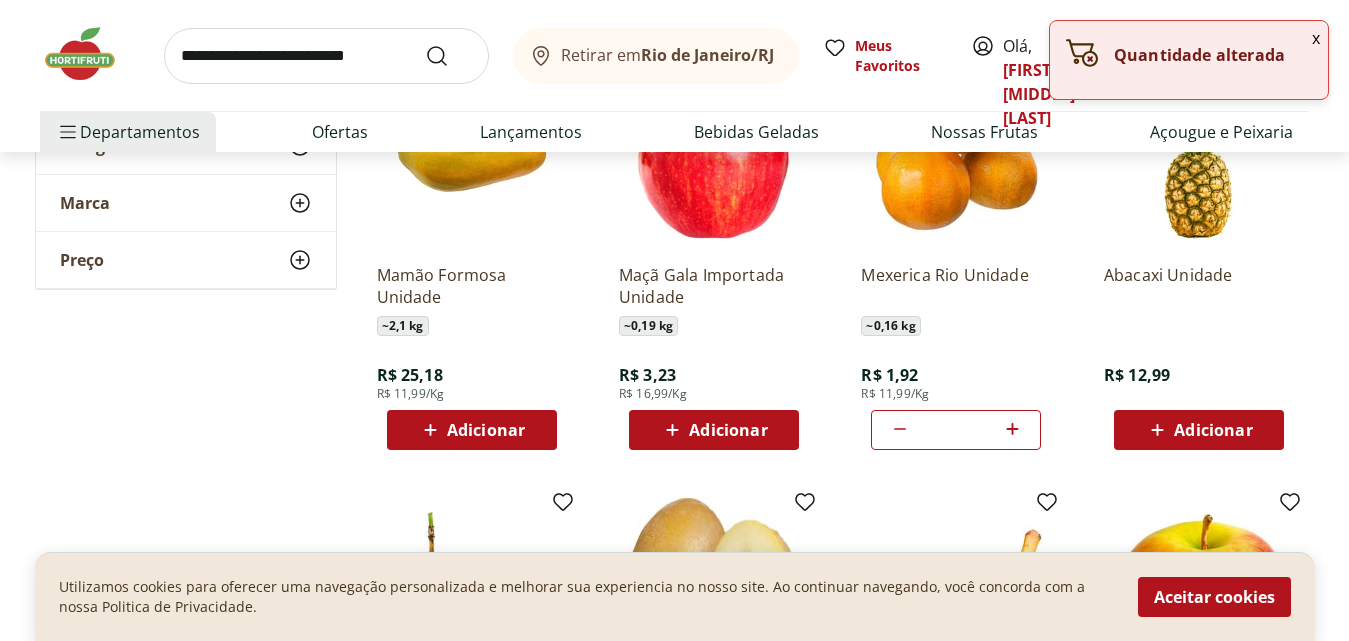 click 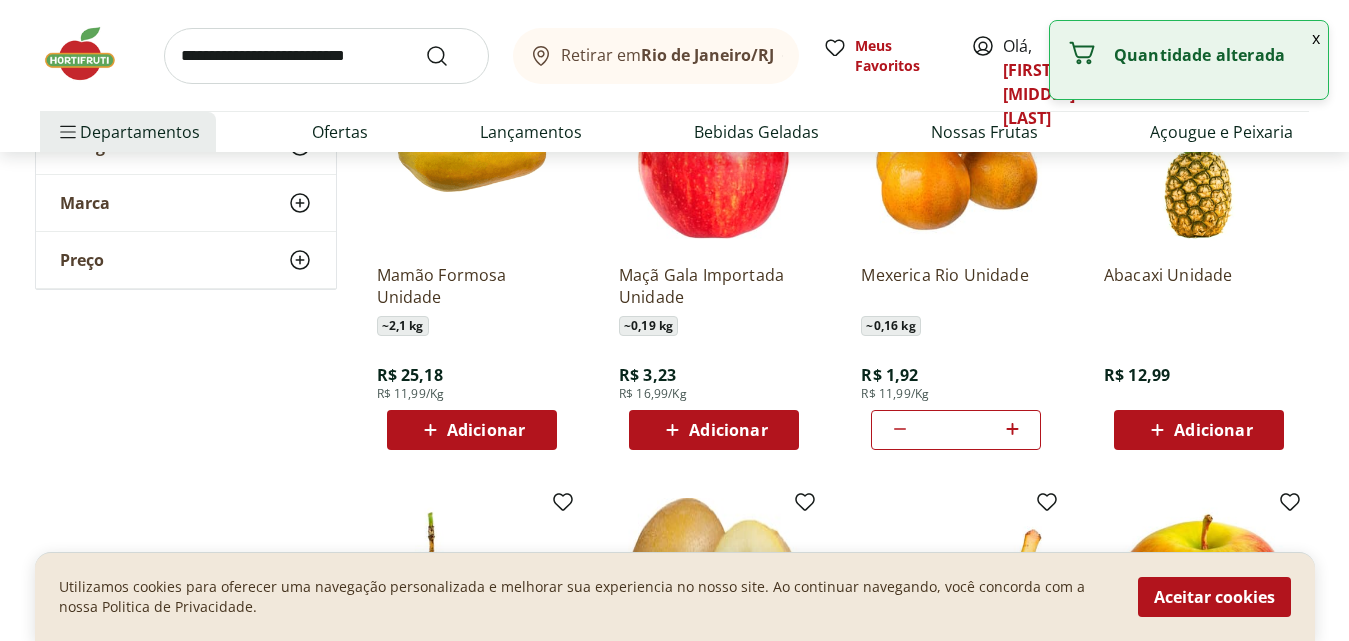 click 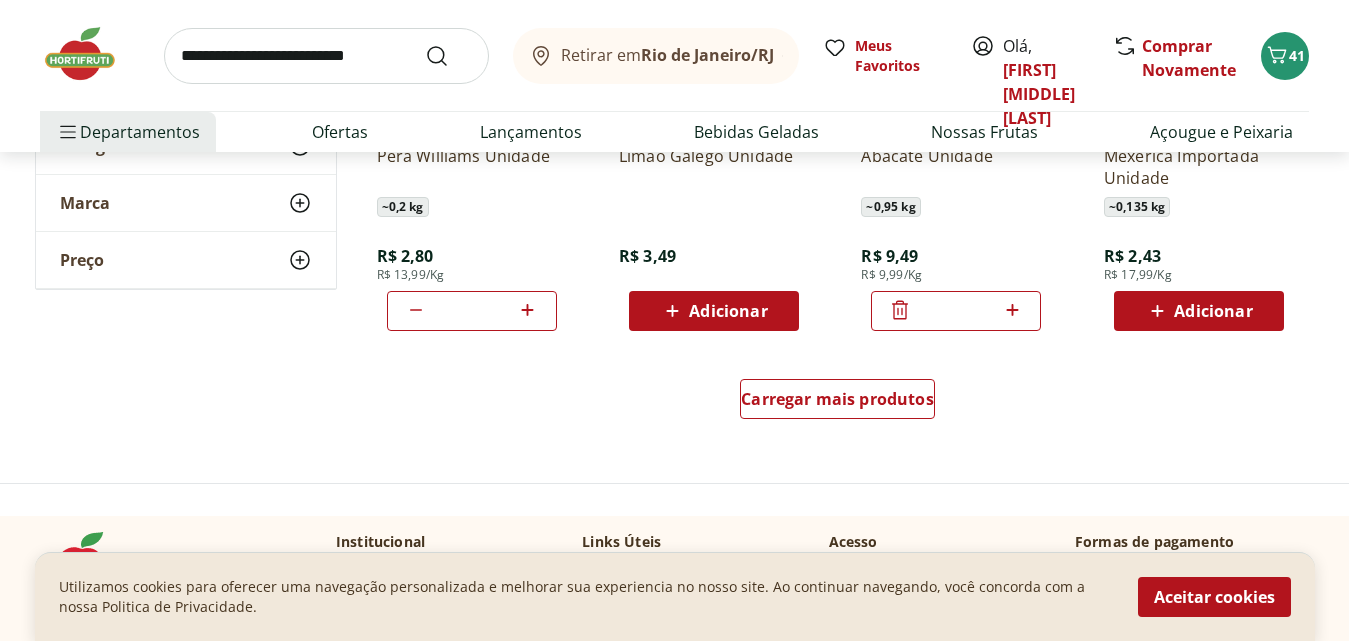scroll, scrollTop: 3900, scrollLeft: 0, axis: vertical 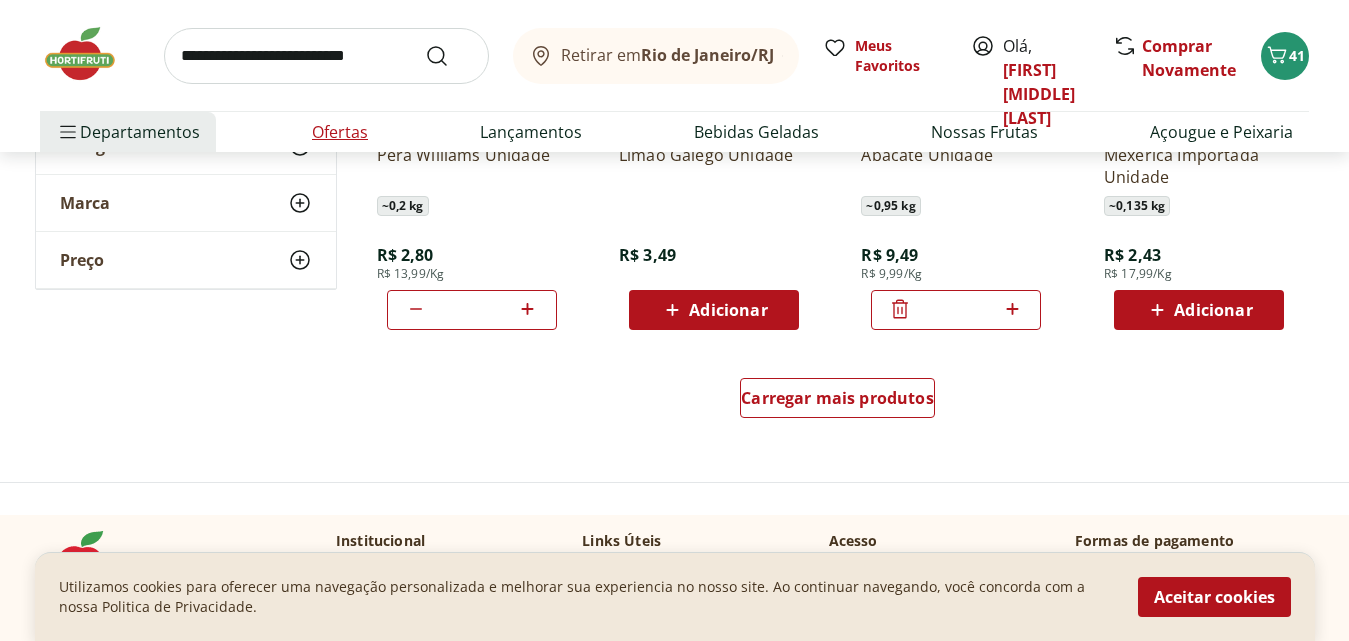 click on "Ofertas" at bounding box center (340, 132) 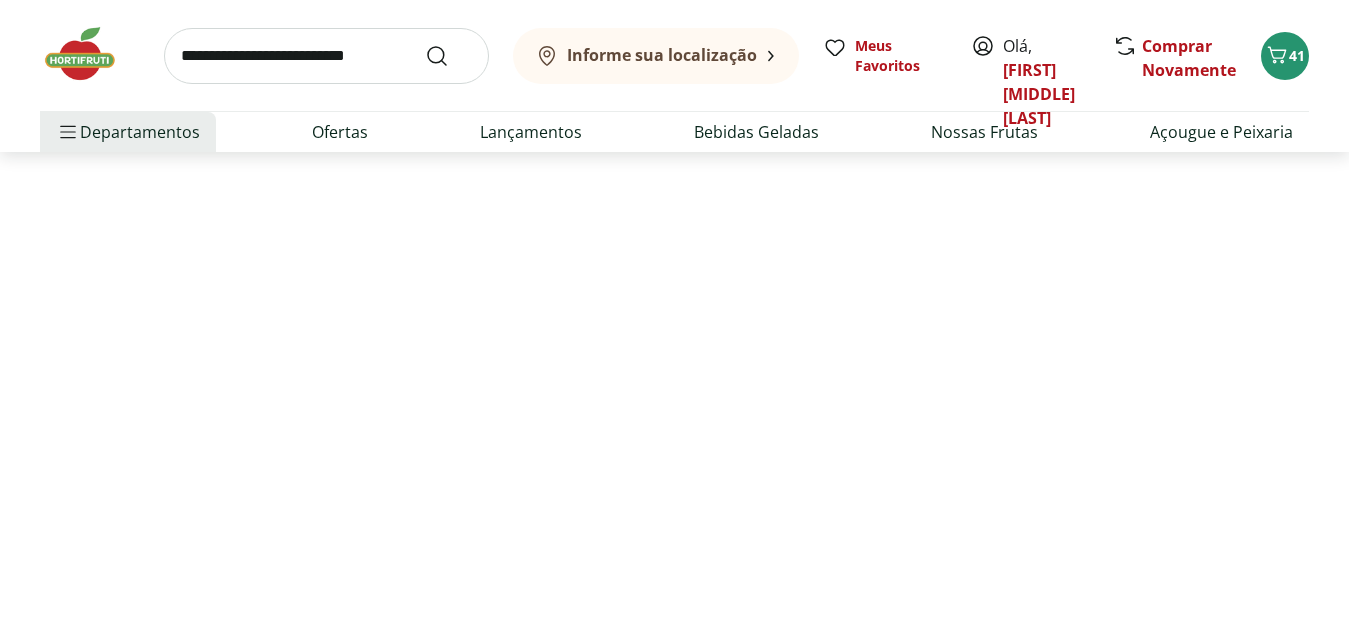 scroll, scrollTop: 0, scrollLeft: 0, axis: both 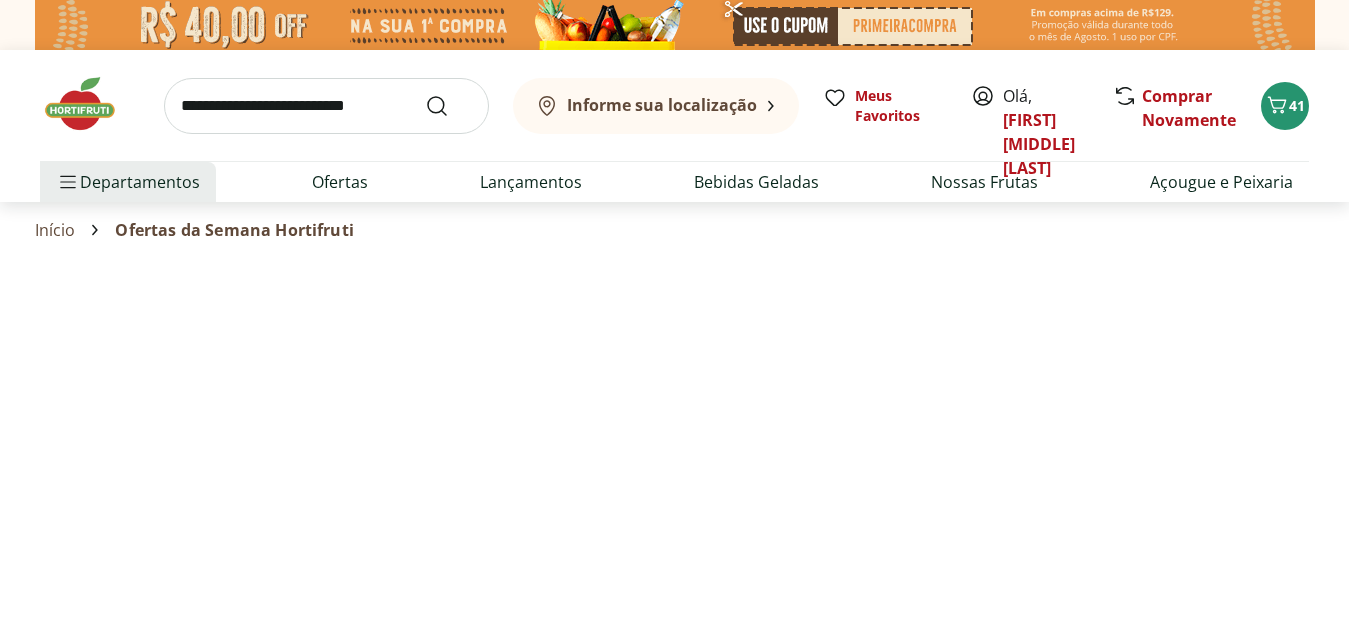 select on "**********" 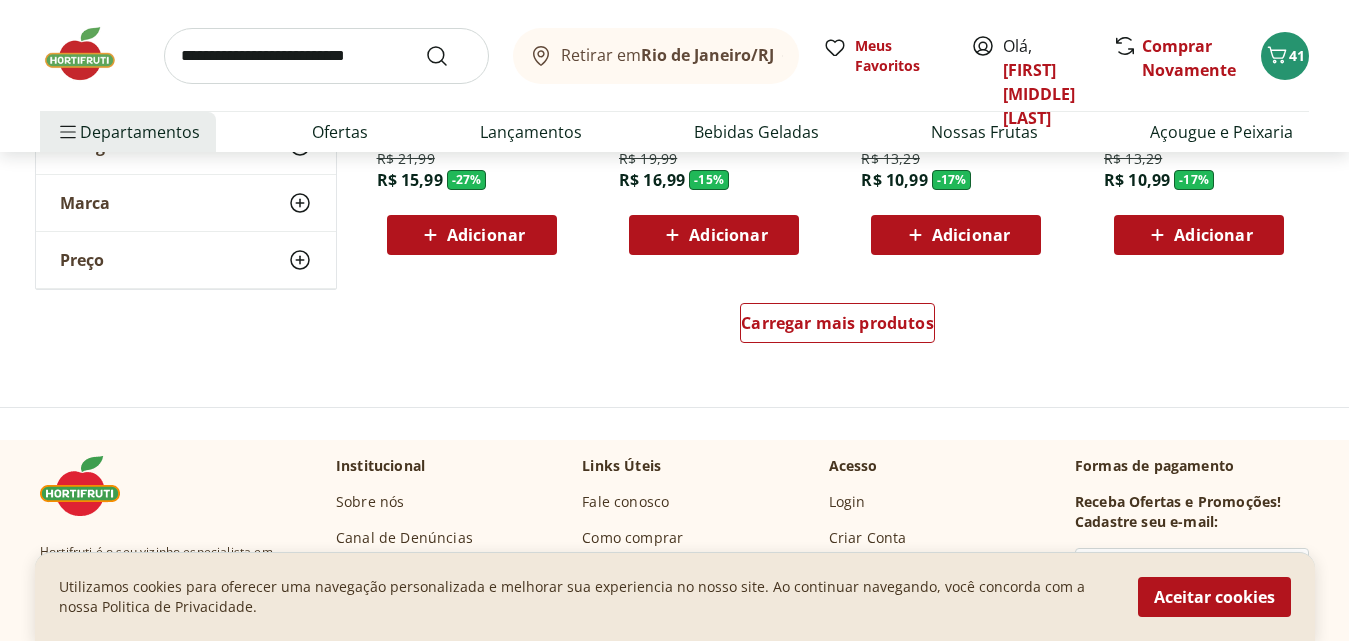scroll, scrollTop: 1400, scrollLeft: 0, axis: vertical 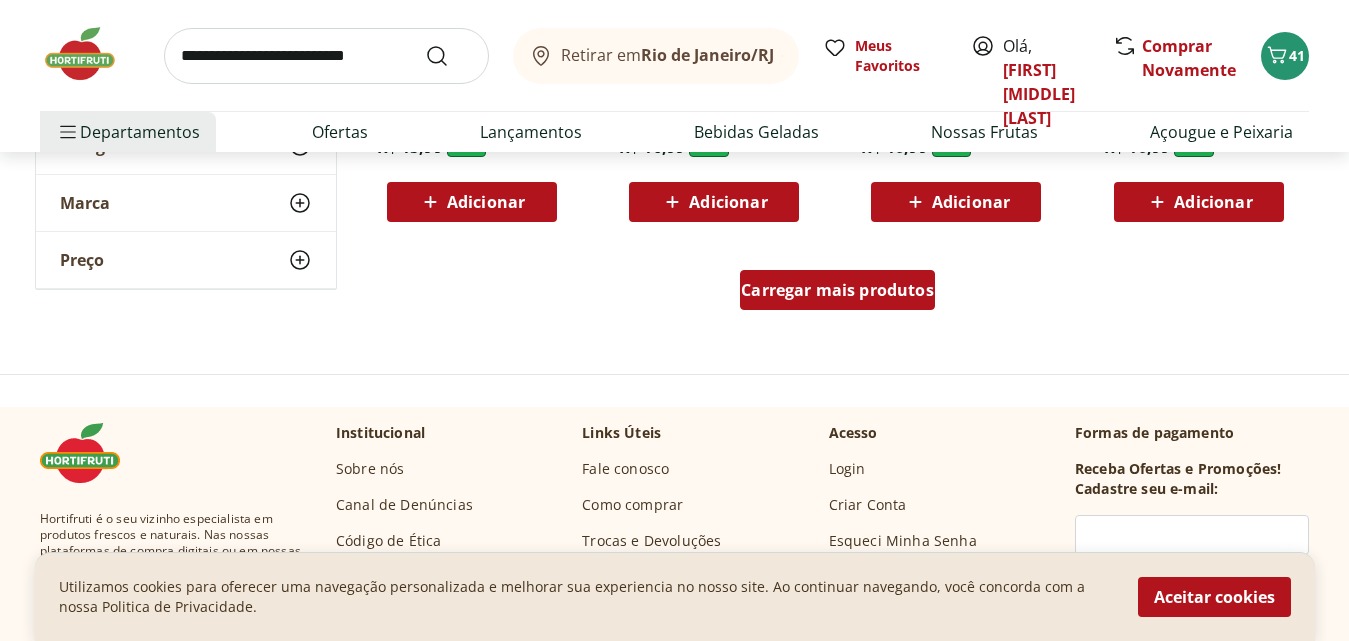 click on "Carregar mais produtos" at bounding box center [837, 290] 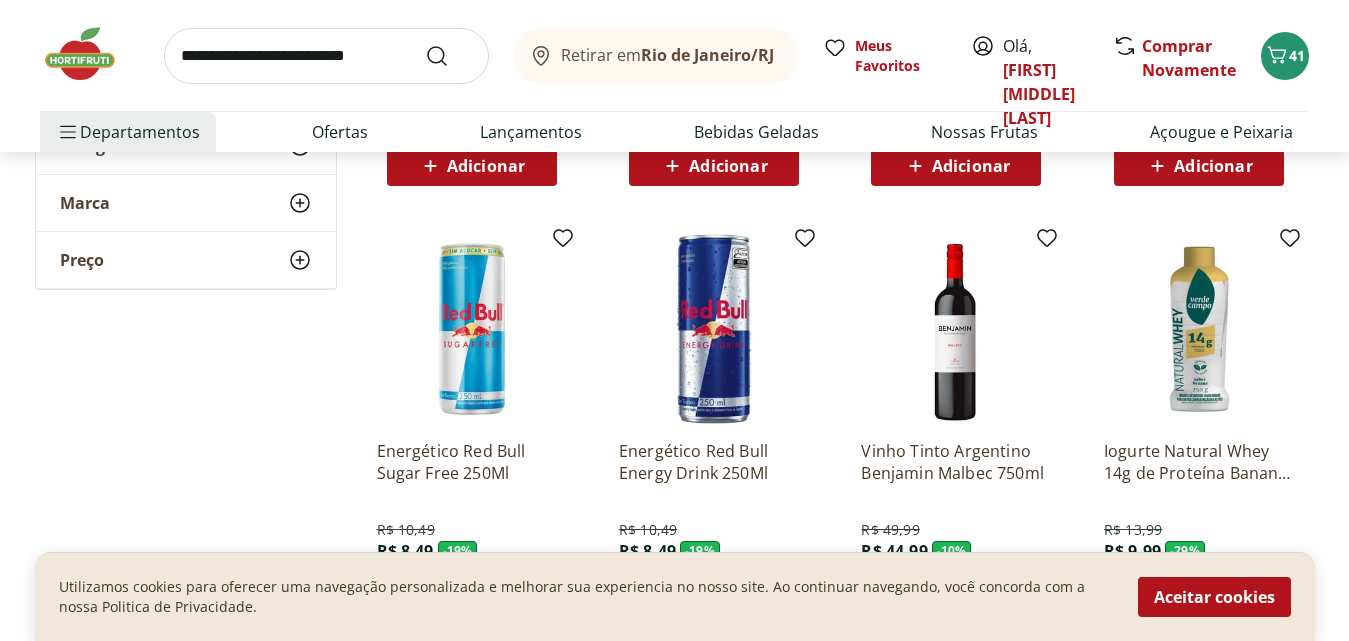scroll, scrollTop: 2500, scrollLeft: 0, axis: vertical 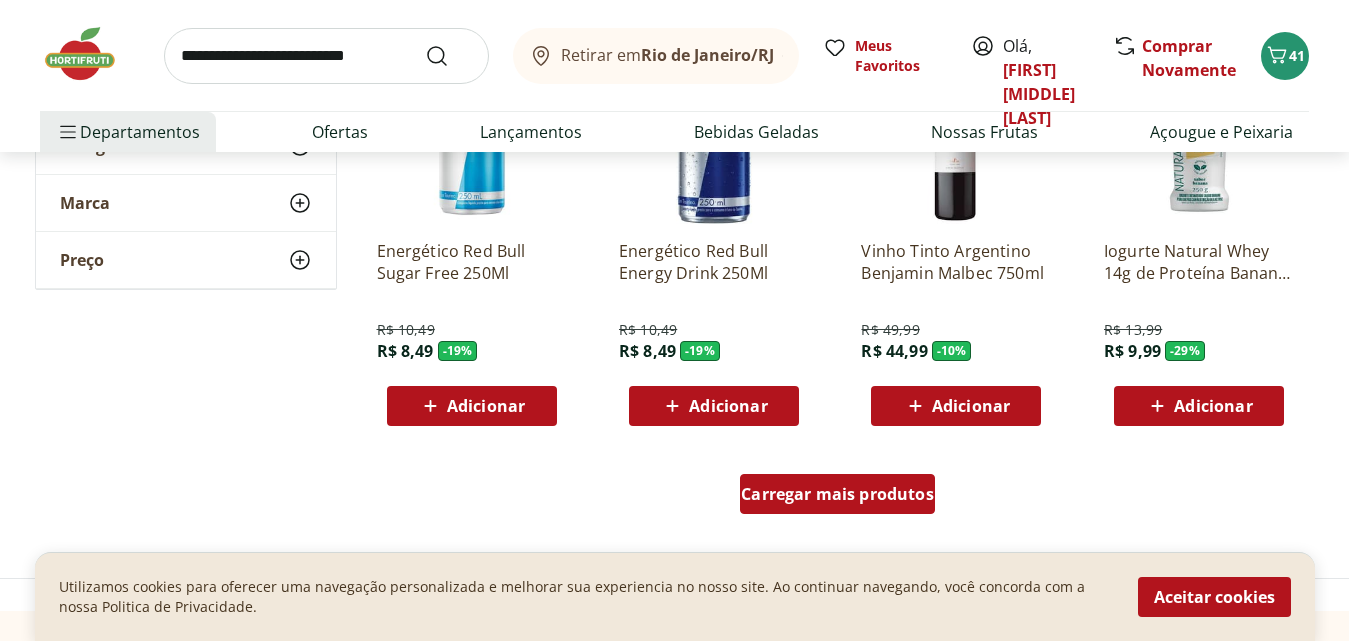 click on "Carregar mais produtos" at bounding box center [837, 494] 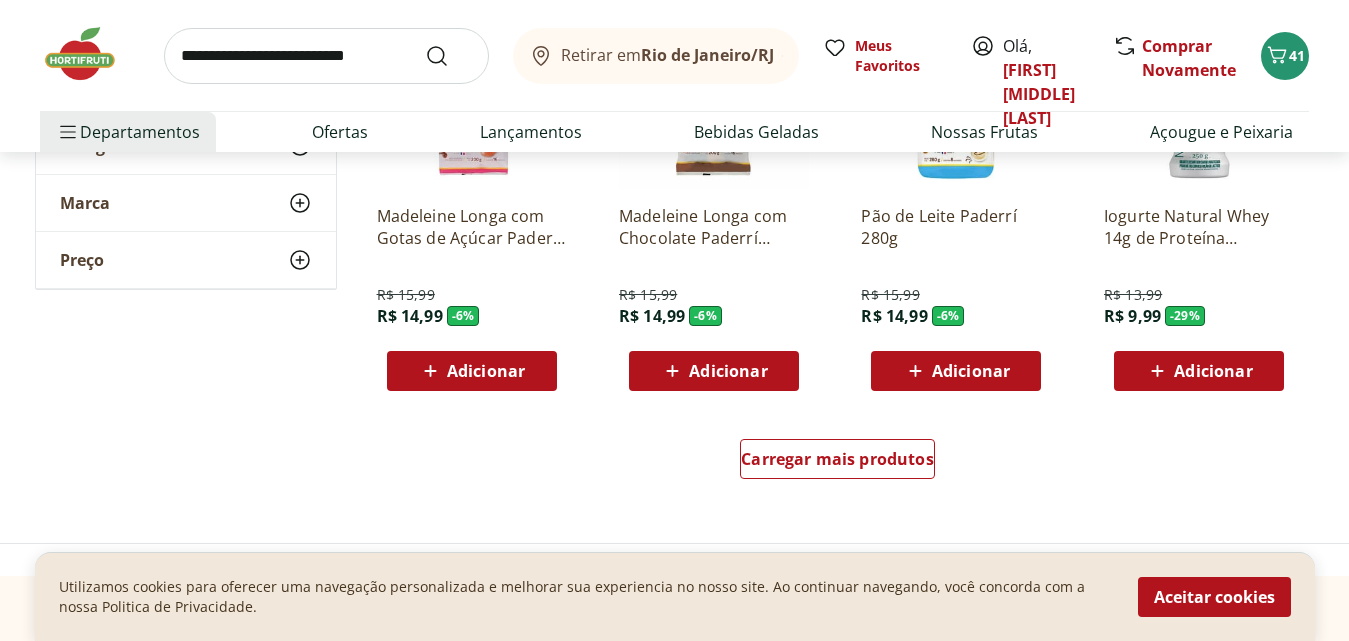 scroll, scrollTop: 3900, scrollLeft: 0, axis: vertical 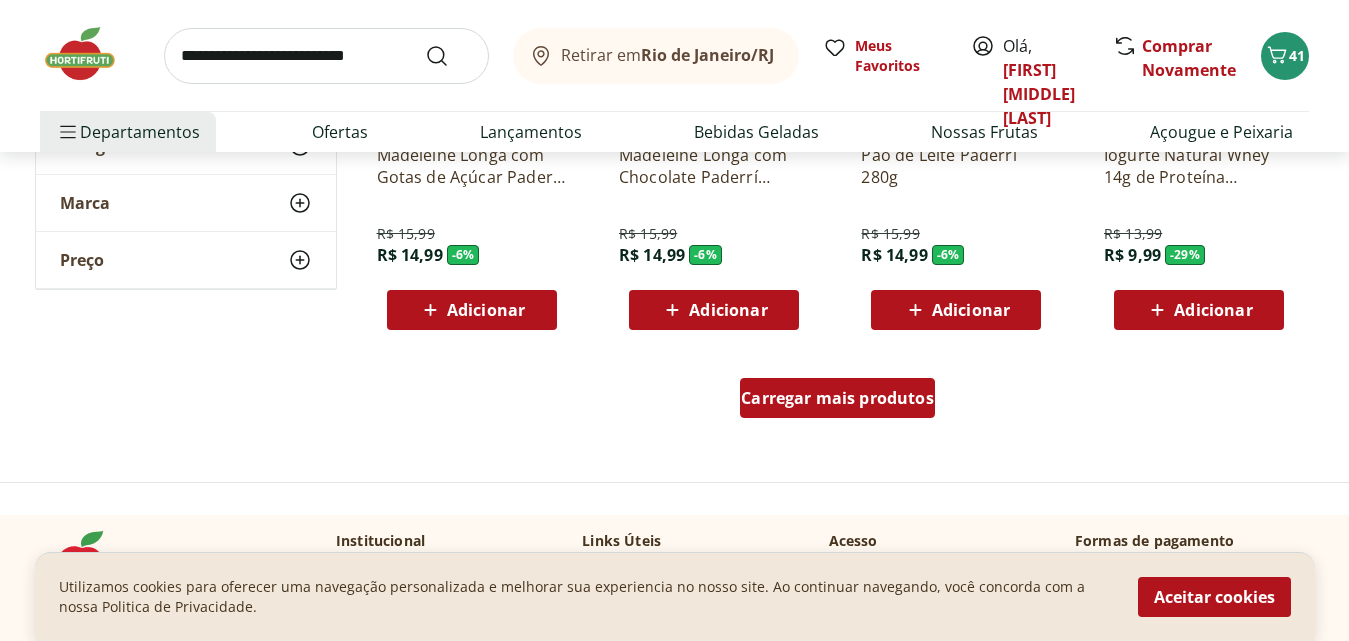 click on "Carregar mais produtos" at bounding box center [837, 398] 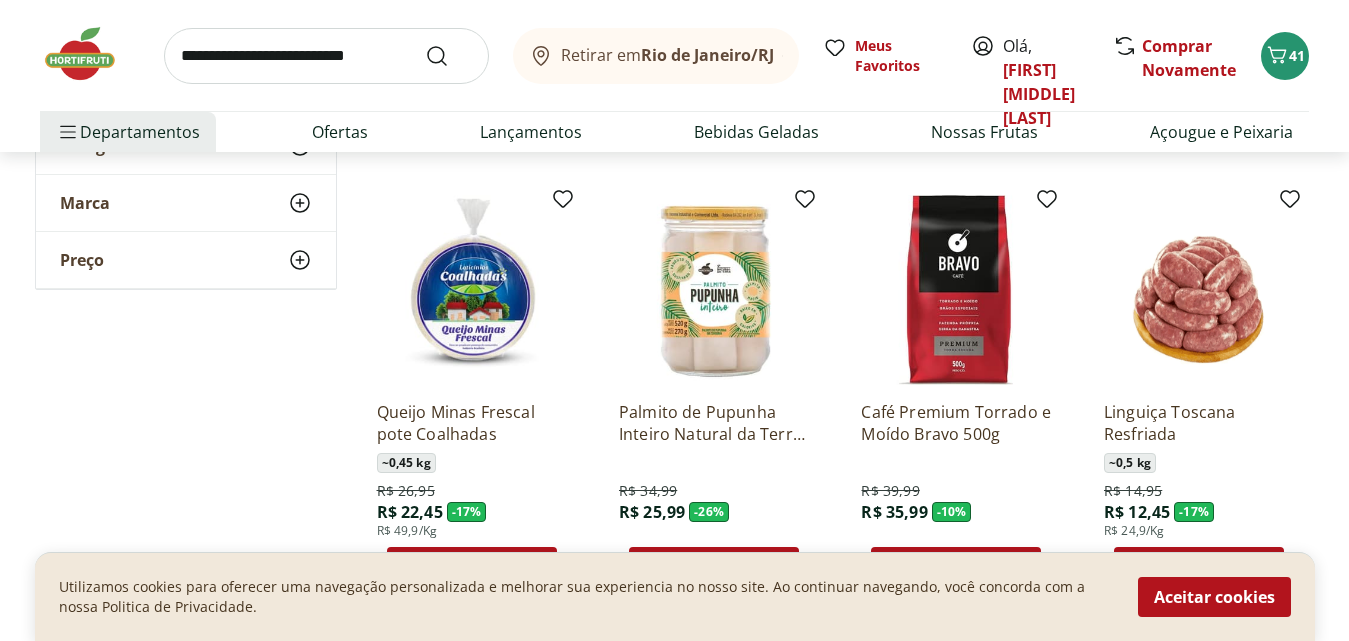 scroll, scrollTop: 4600, scrollLeft: 0, axis: vertical 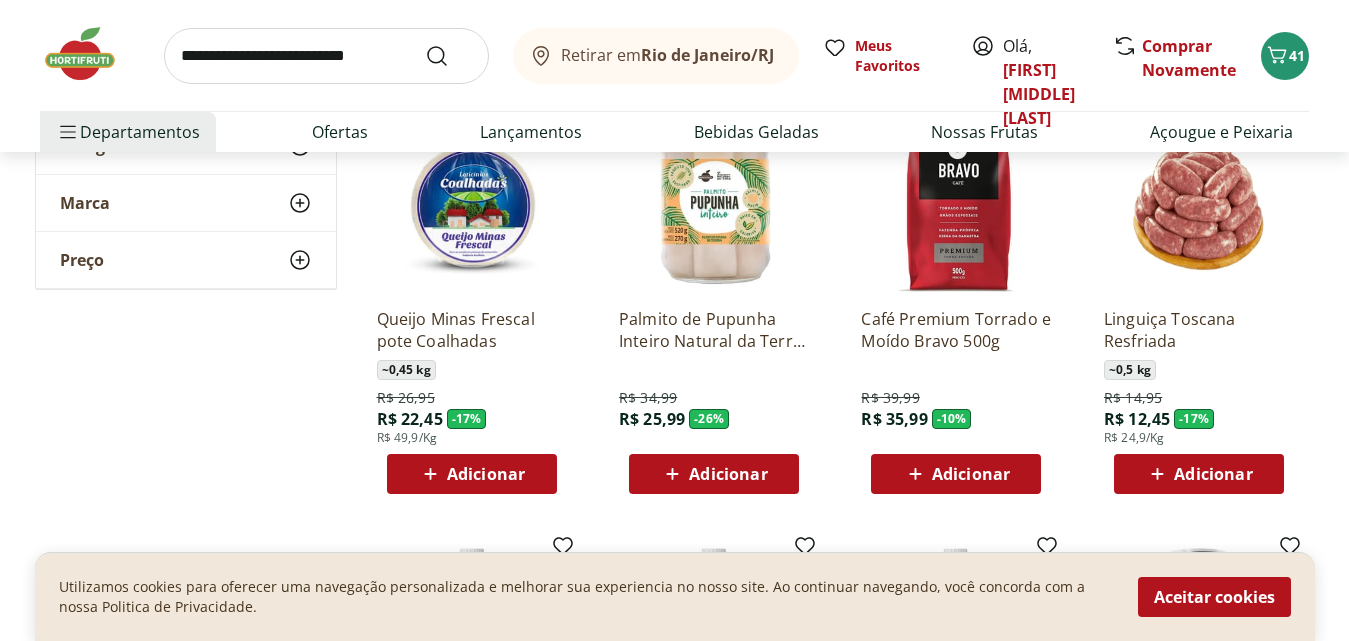 click on "Adicionar" at bounding box center (728, 474) 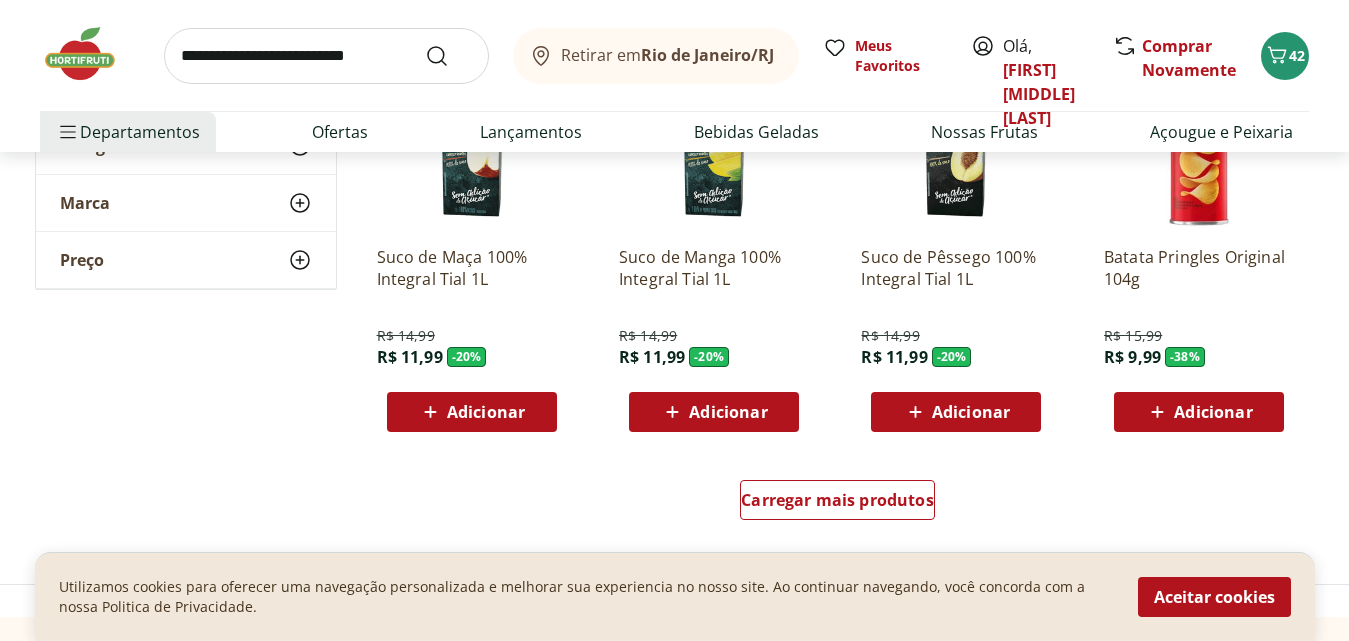 scroll, scrollTop: 5200, scrollLeft: 0, axis: vertical 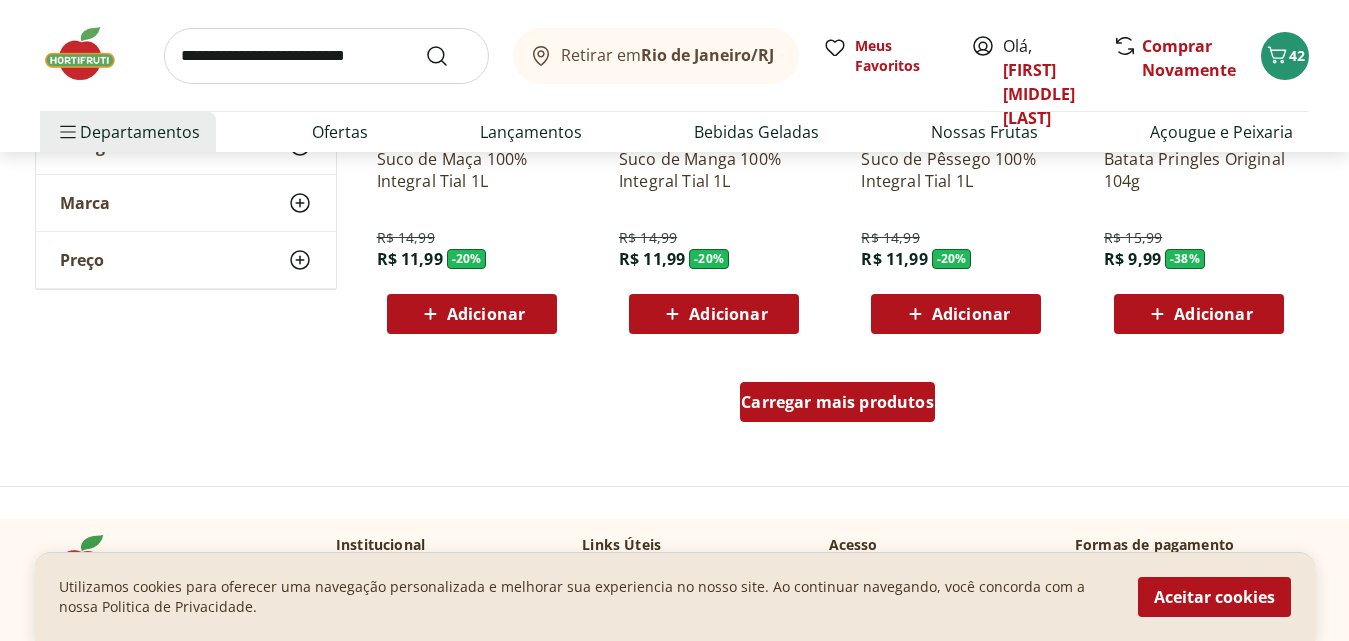 click on "Carregar mais produtos" at bounding box center (837, 402) 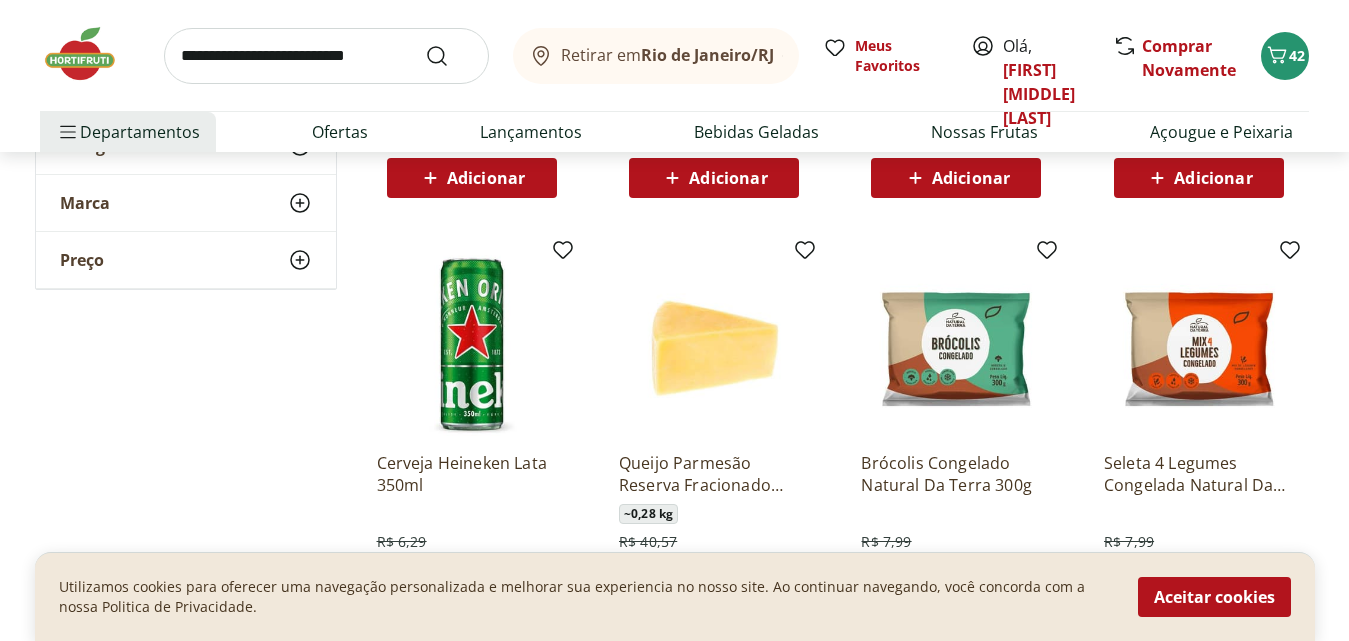 scroll, scrollTop: 6400, scrollLeft: 0, axis: vertical 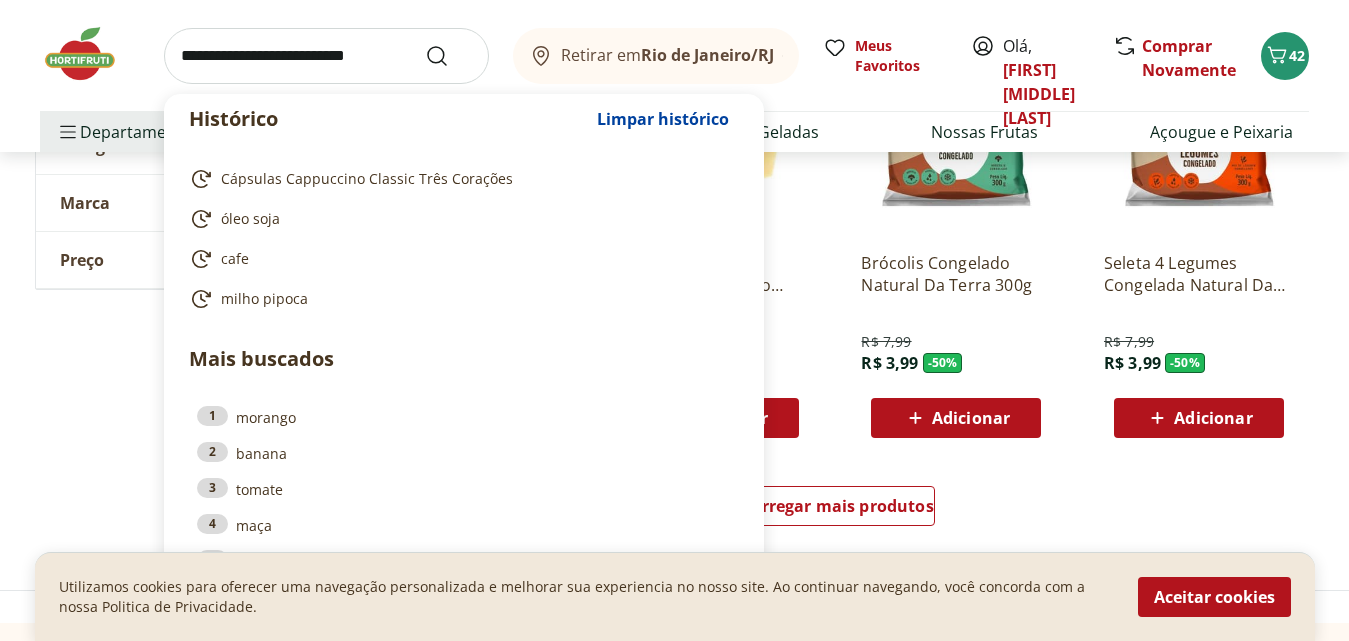 click at bounding box center [326, 56] 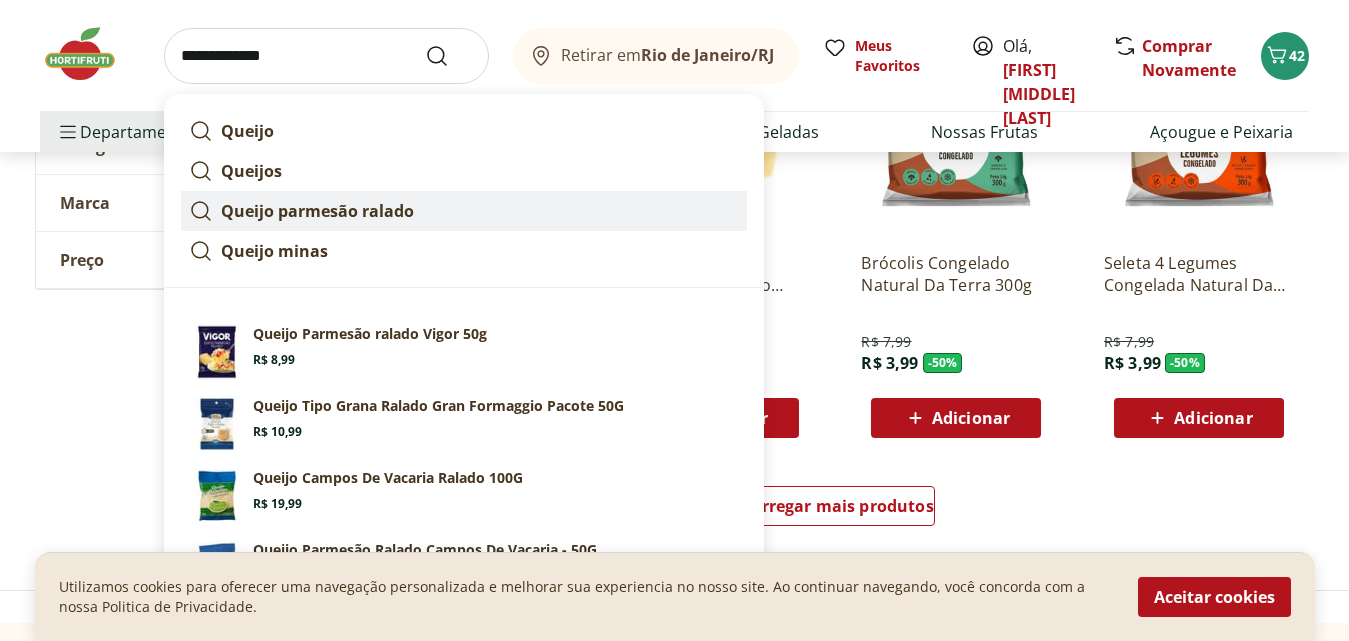 click on "Queijo parmesão ralado" at bounding box center (317, 211) 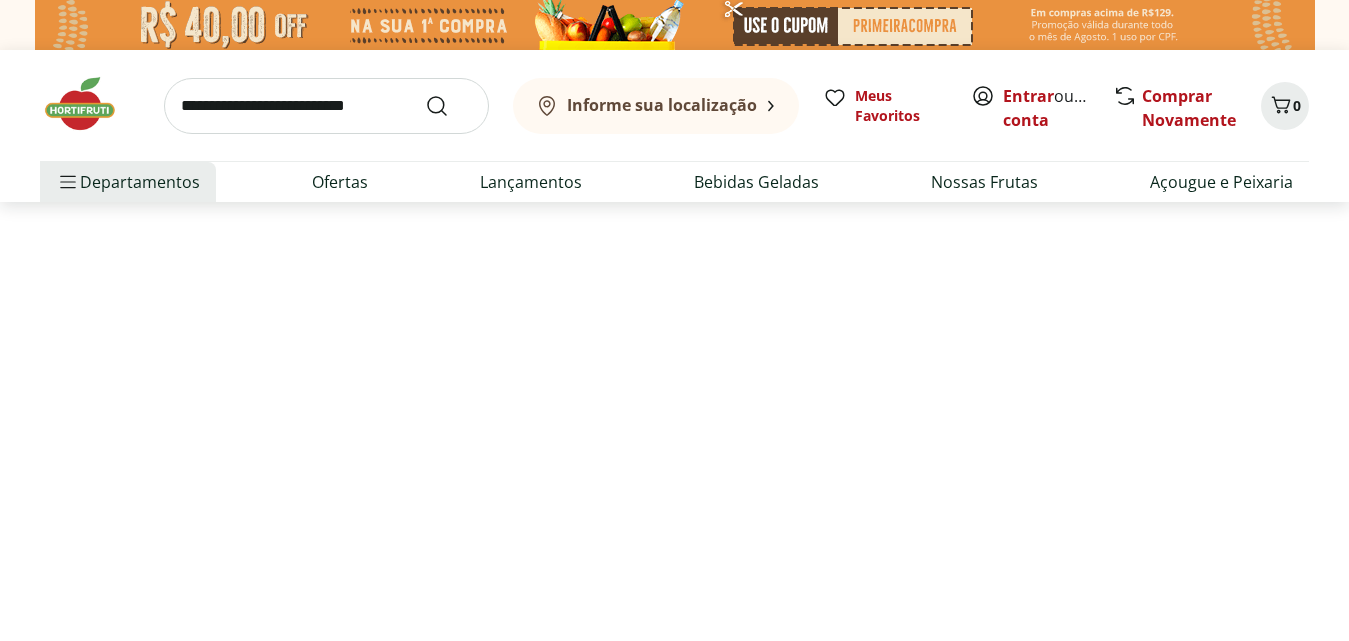 scroll, scrollTop: 0, scrollLeft: 0, axis: both 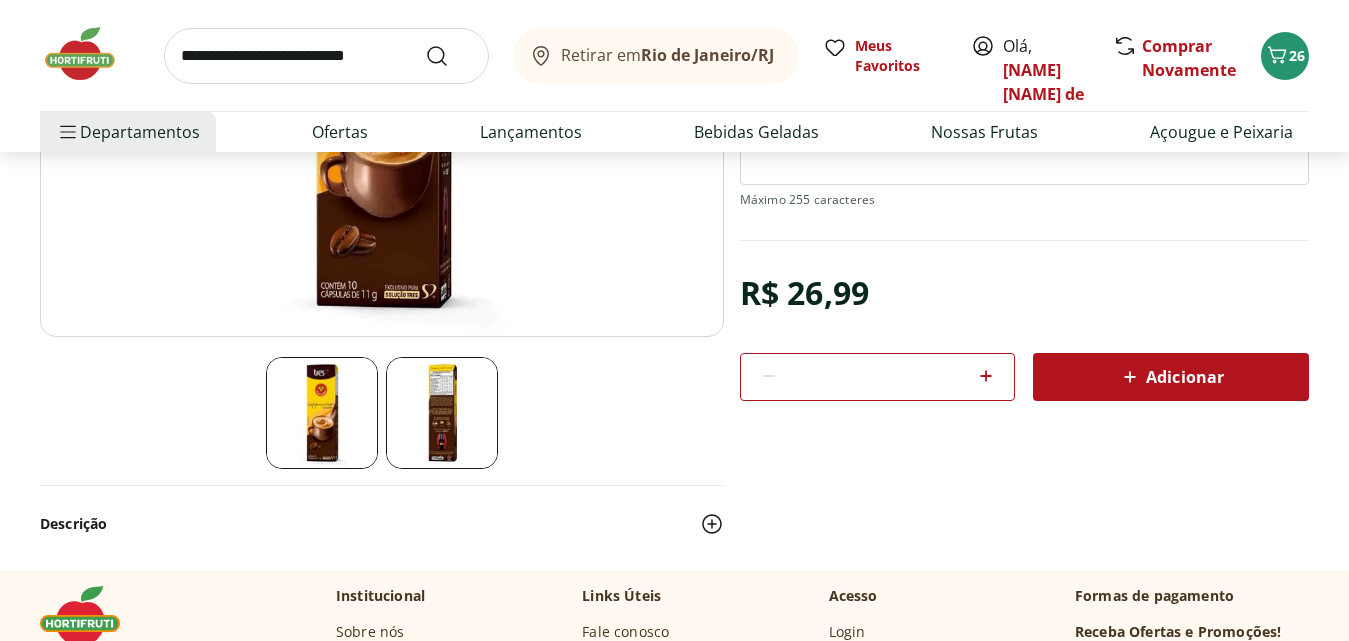 click on "Adicionar" at bounding box center [1171, 377] 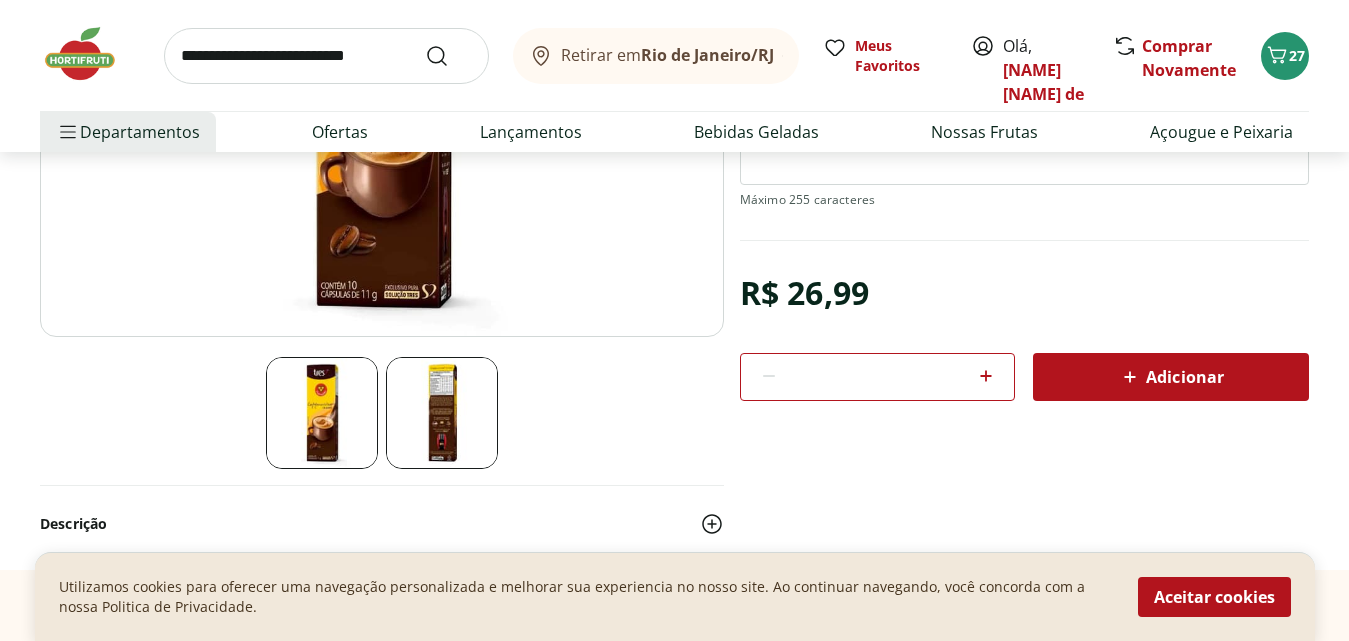 click on "Adicionar" at bounding box center [1171, 377] 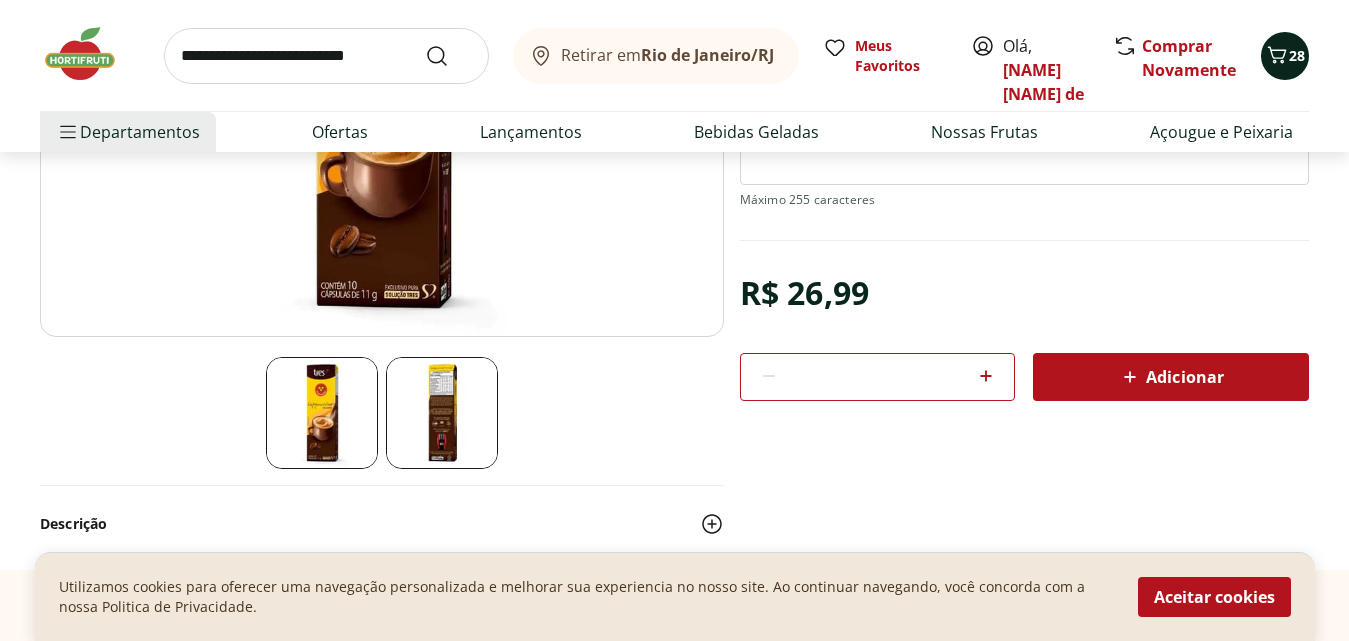 click 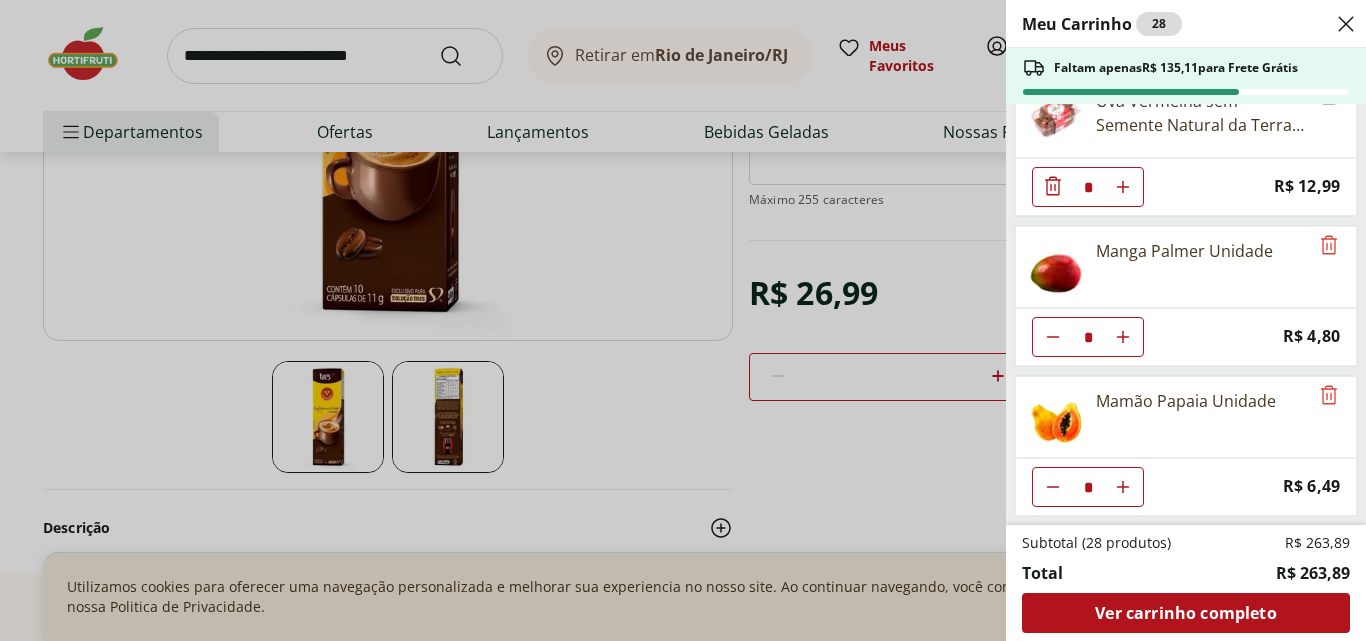 scroll, scrollTop: 587, scrollLeft: 0, axis: vertical 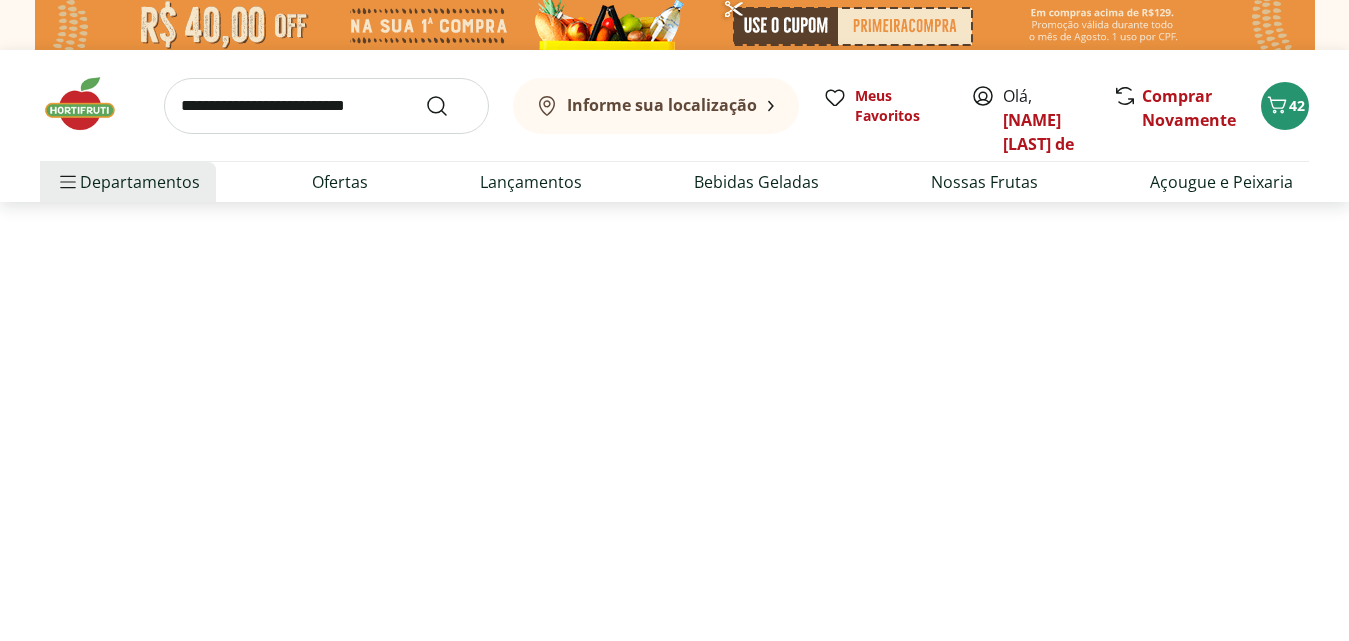 select on "**********" 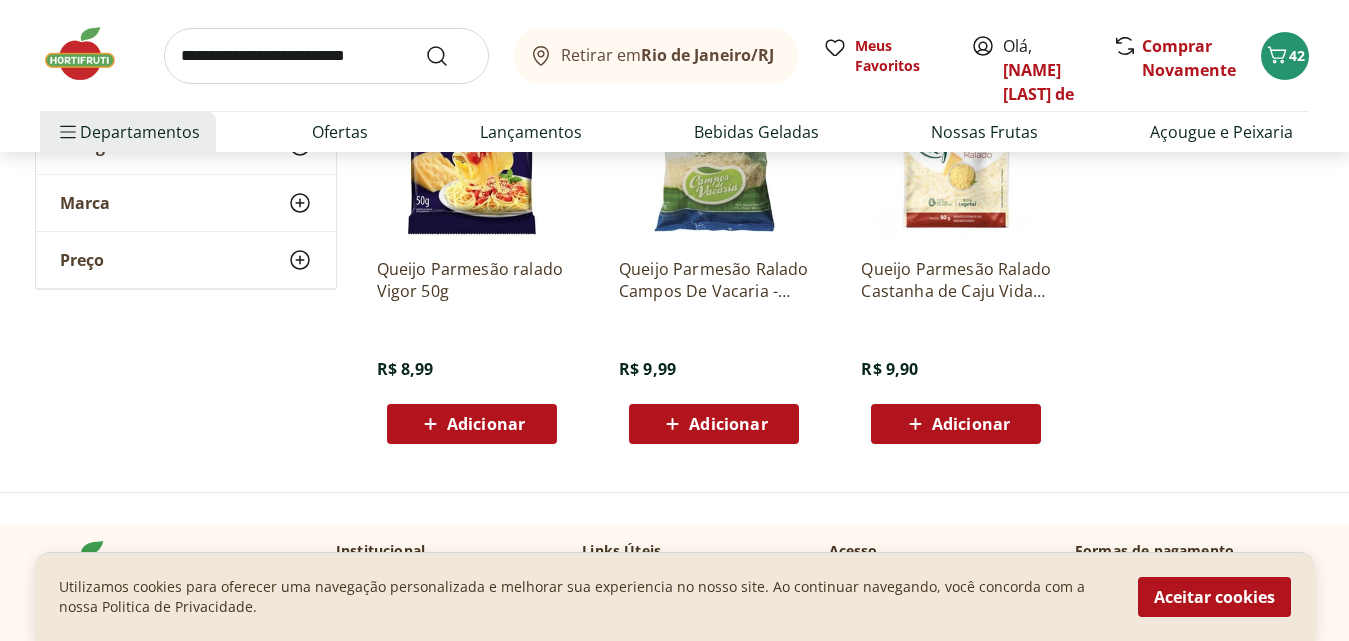scroll, scrollTop: 400, scrollLeft: 0, axis: vertical 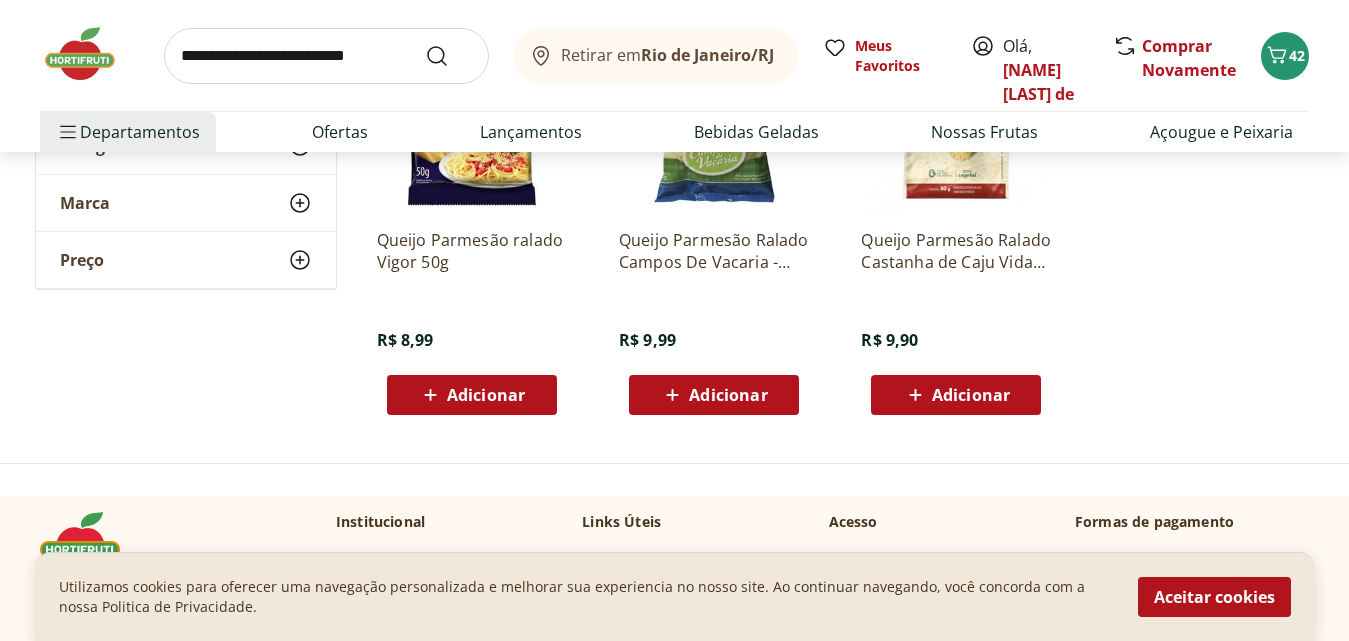 click on "Adicionar" at bounding box center [486, 395] 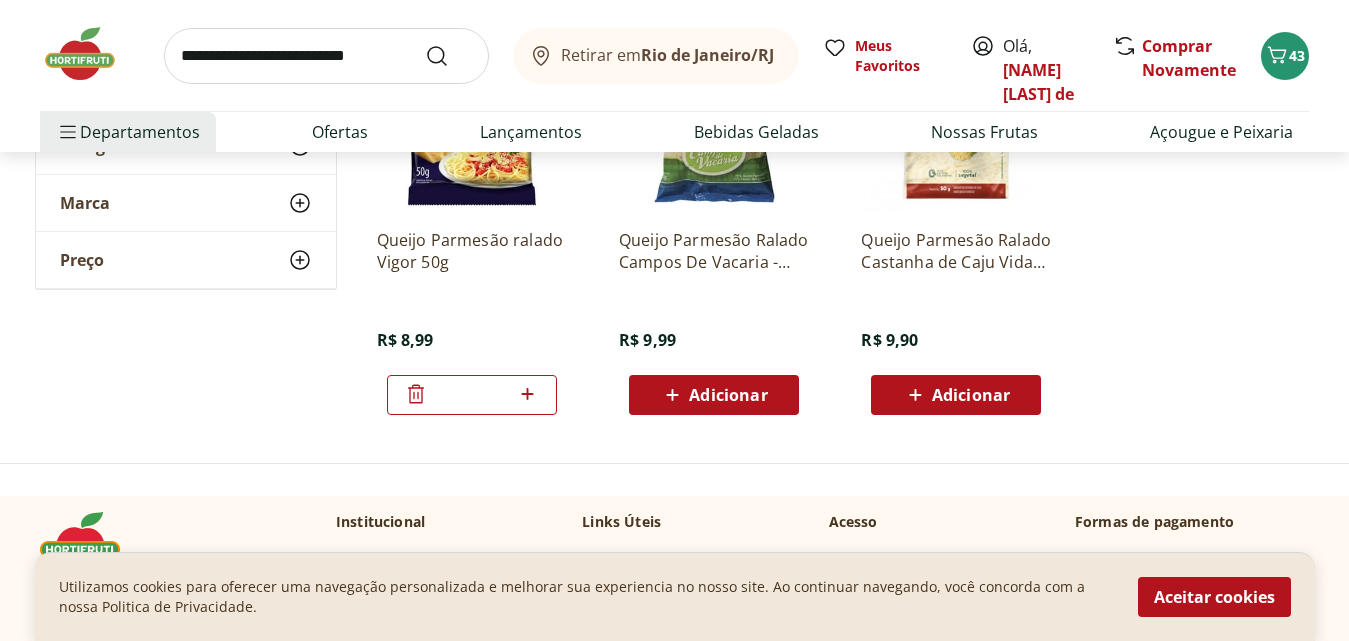drag, startPoint x: 482, startPoint y: 394, endPoint x: 445, endPoint y: 398, distance: 37.215588 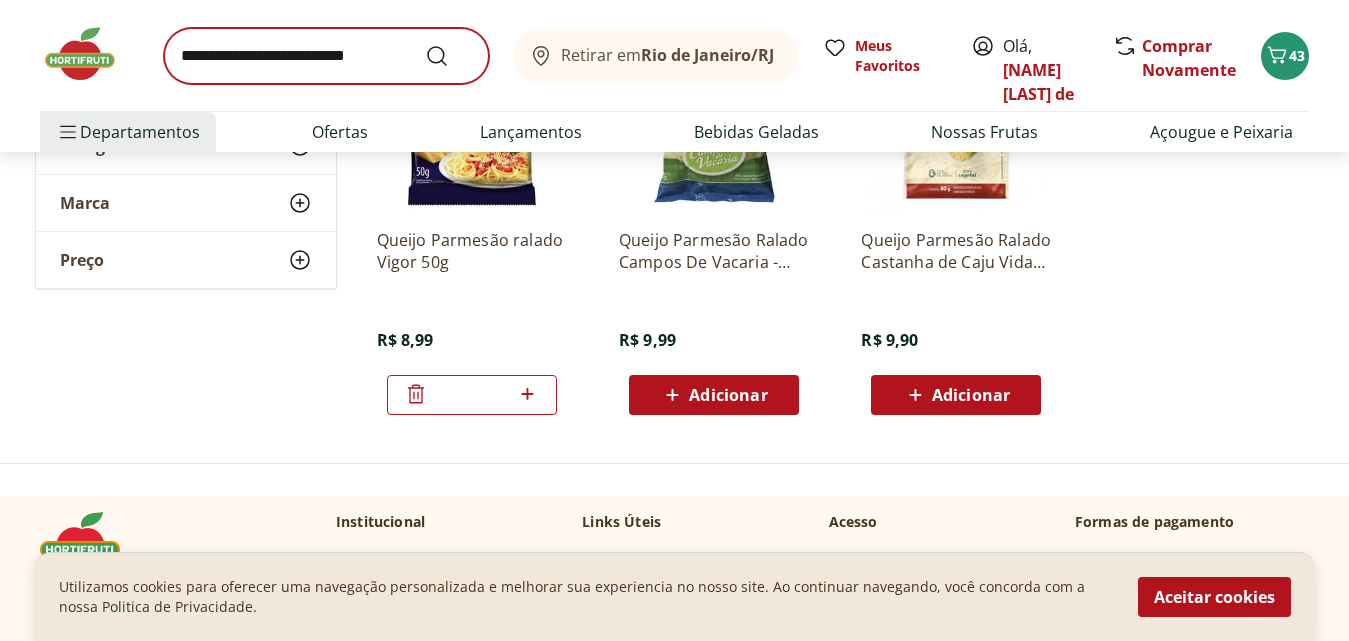 type on "*" 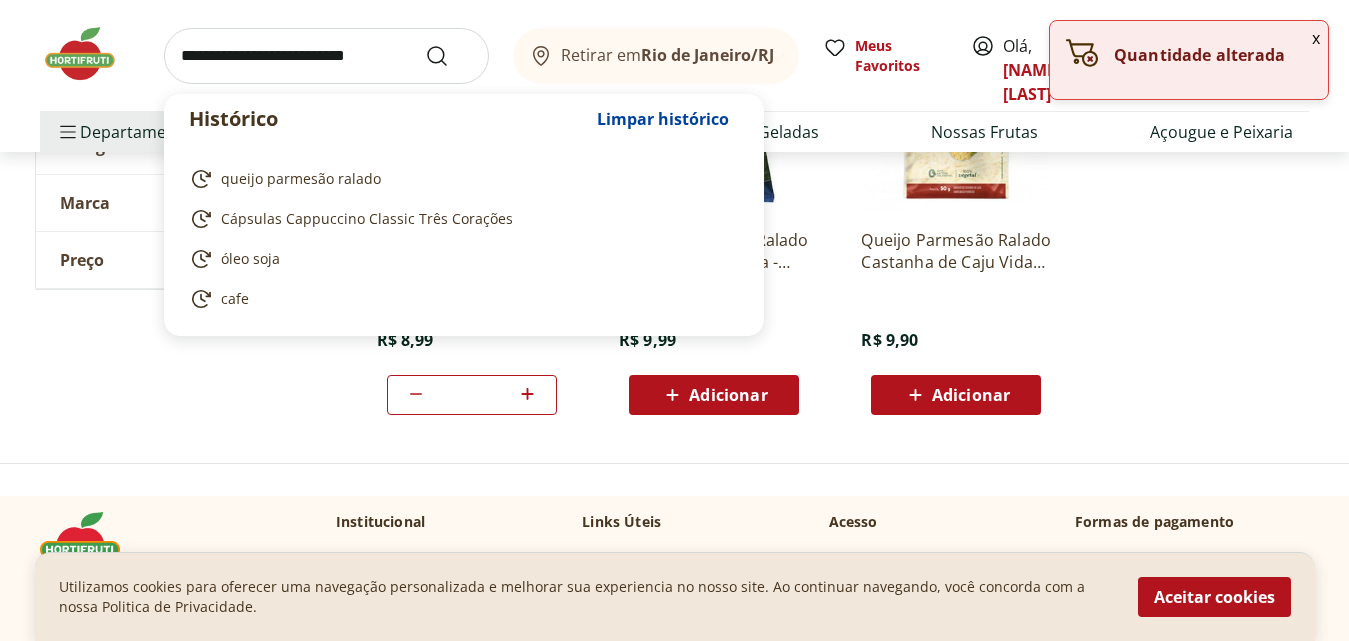 click at bounding box center (326, 56) 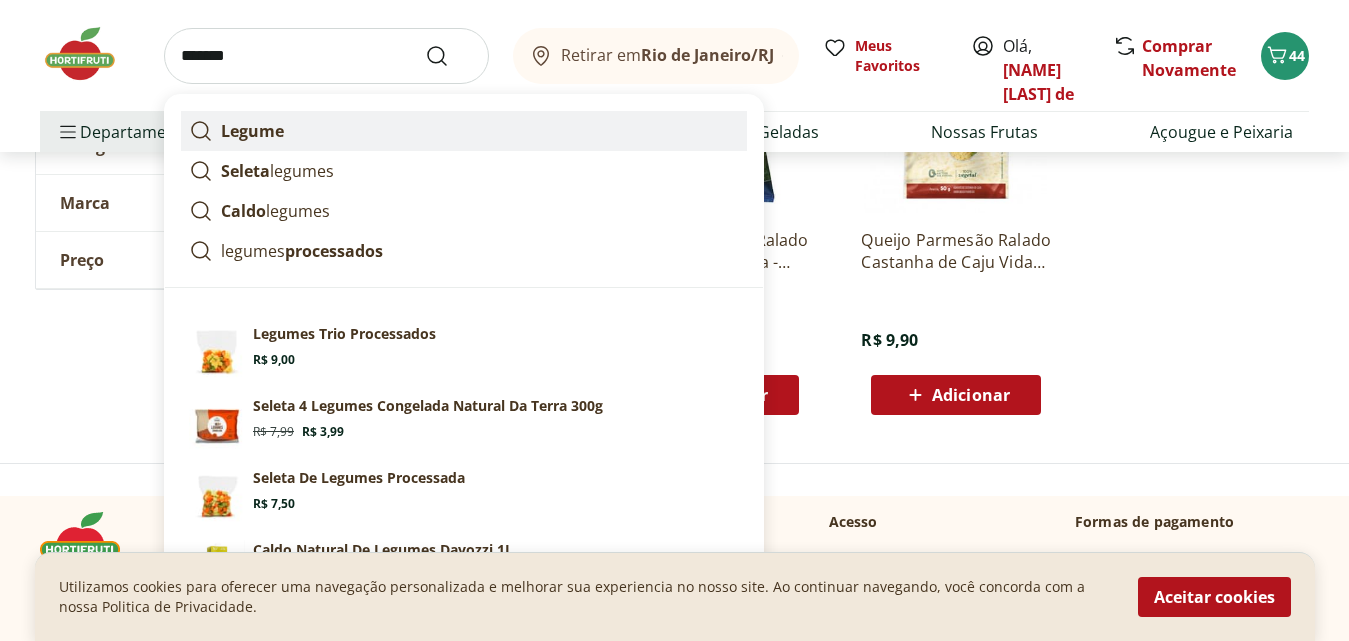 click on "Legume" at bounding box center (252, 131) 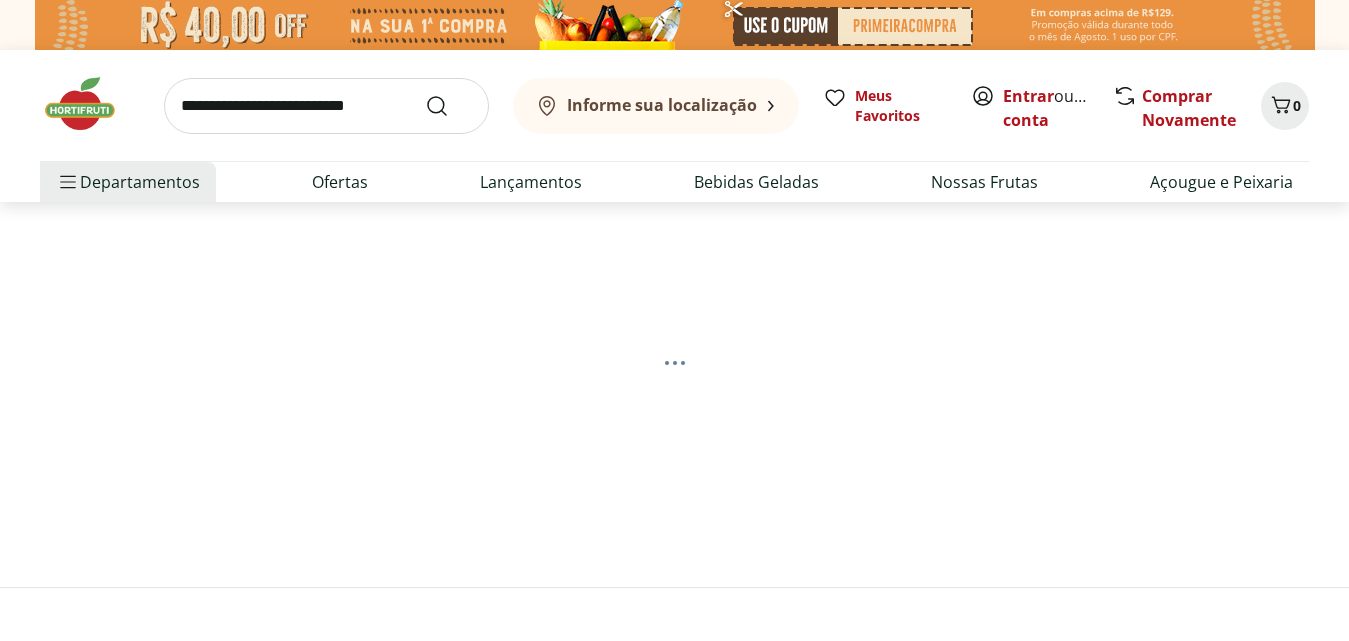 scroll, scrollTop: 0, scrollLeft: 0, axis: both 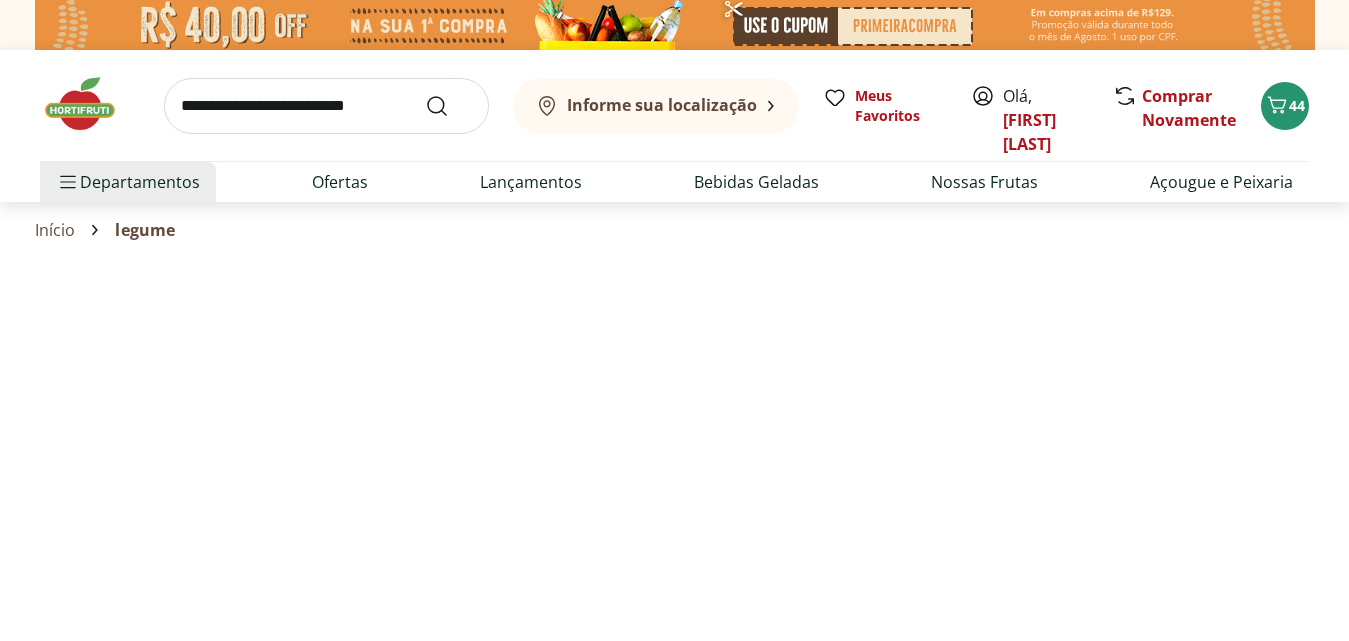 select on "**********" 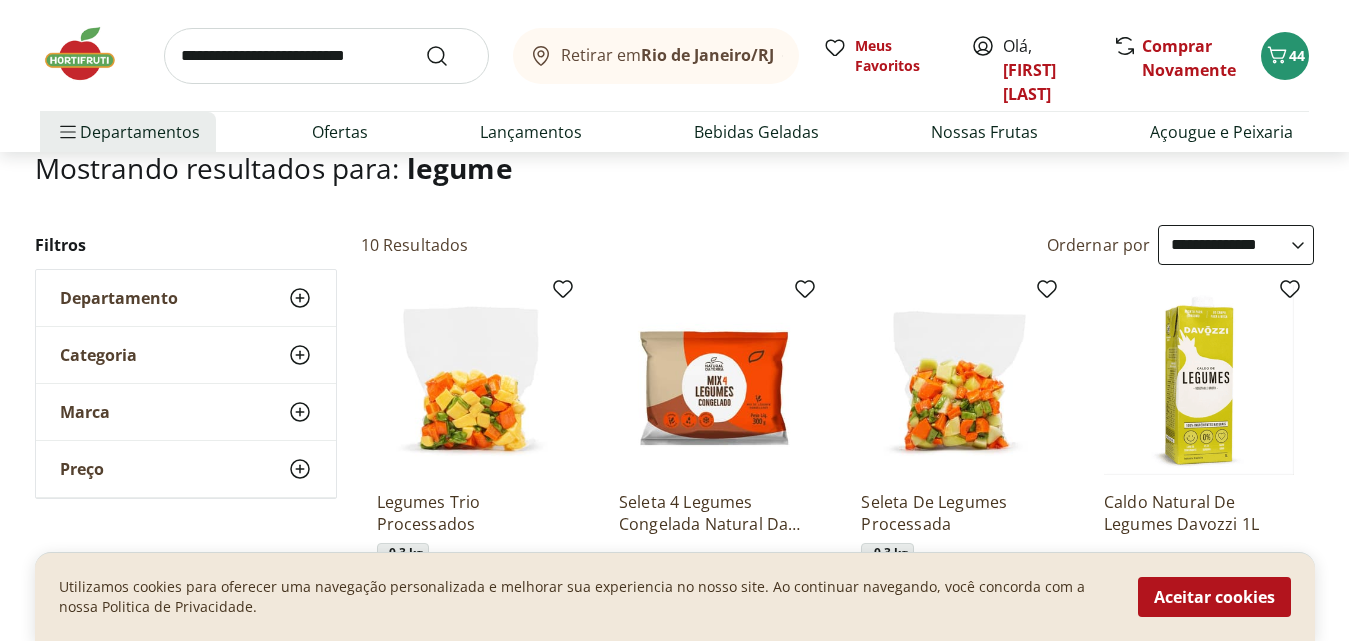 scroll, scrollTop: 0, scrollLeft: 0, axis: both 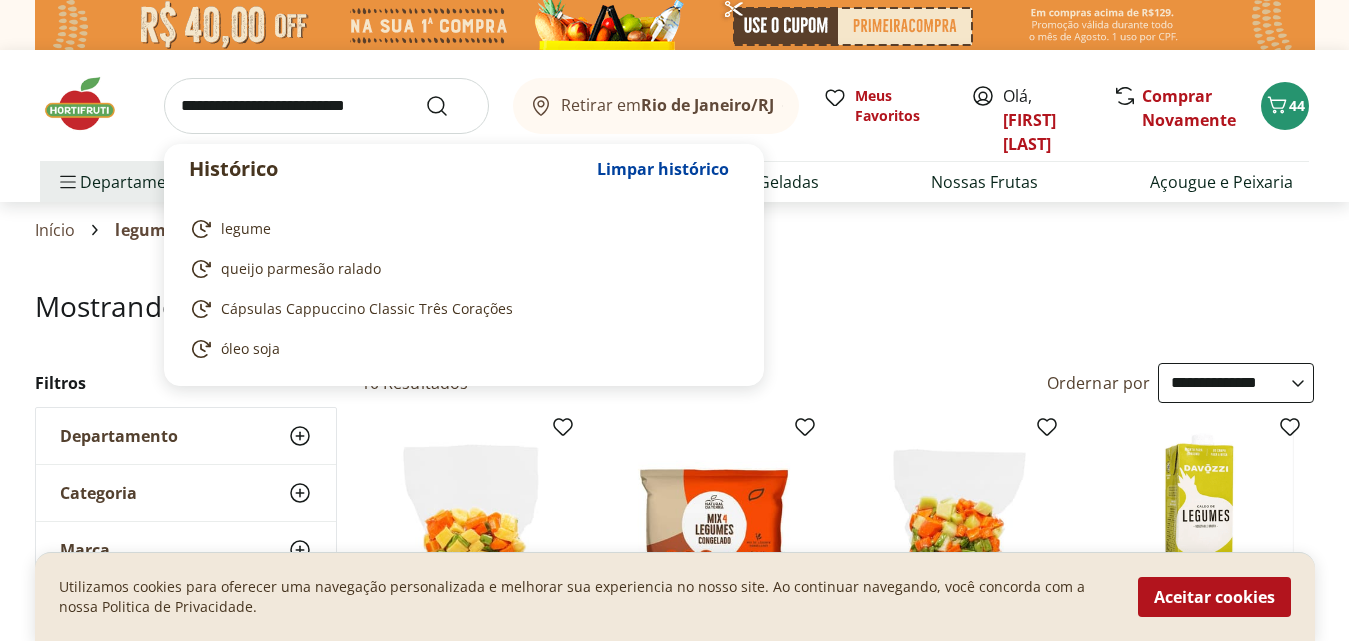 click at bounding box center (326, 106) 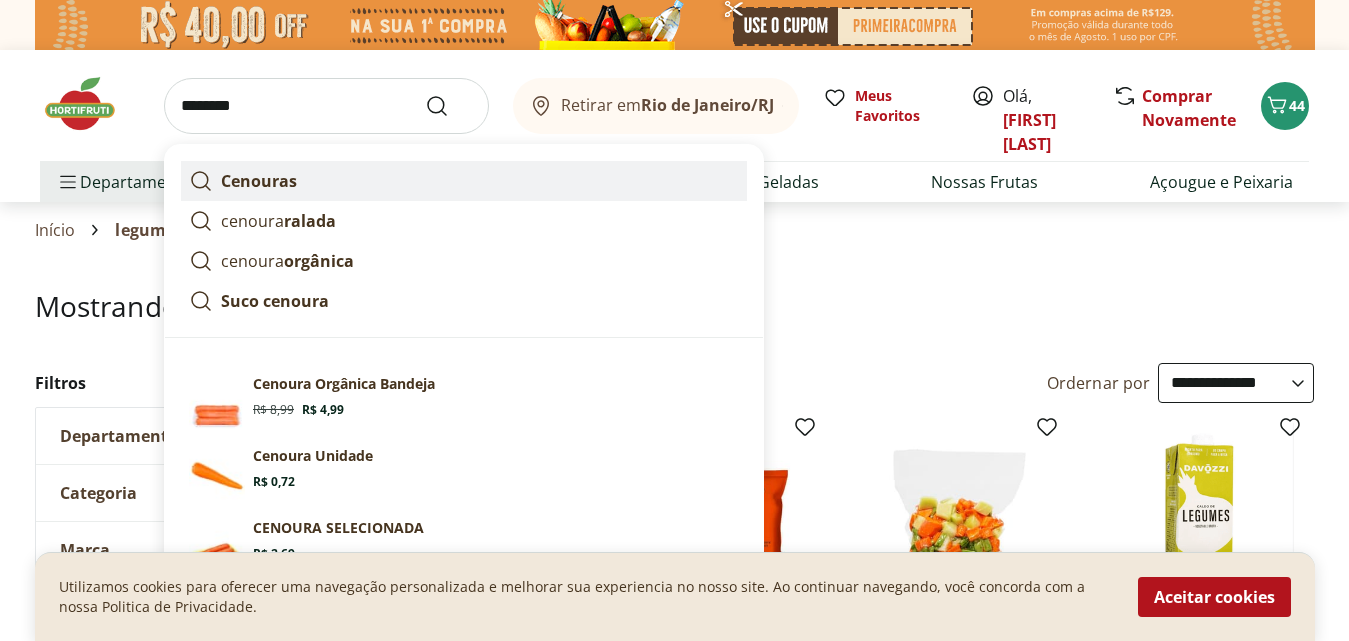 click on "Cenouras" at bounding box center (259, 181) 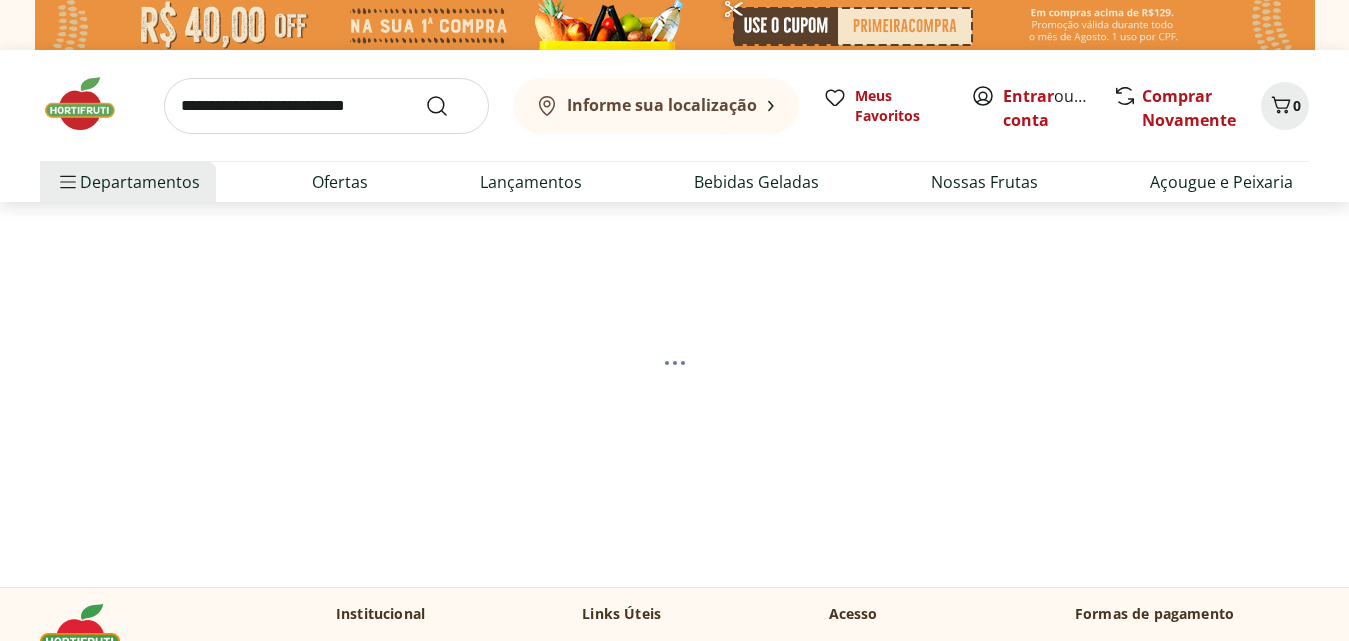 scroll, scrollTop: 0, scrollLeft: 0, axis: both 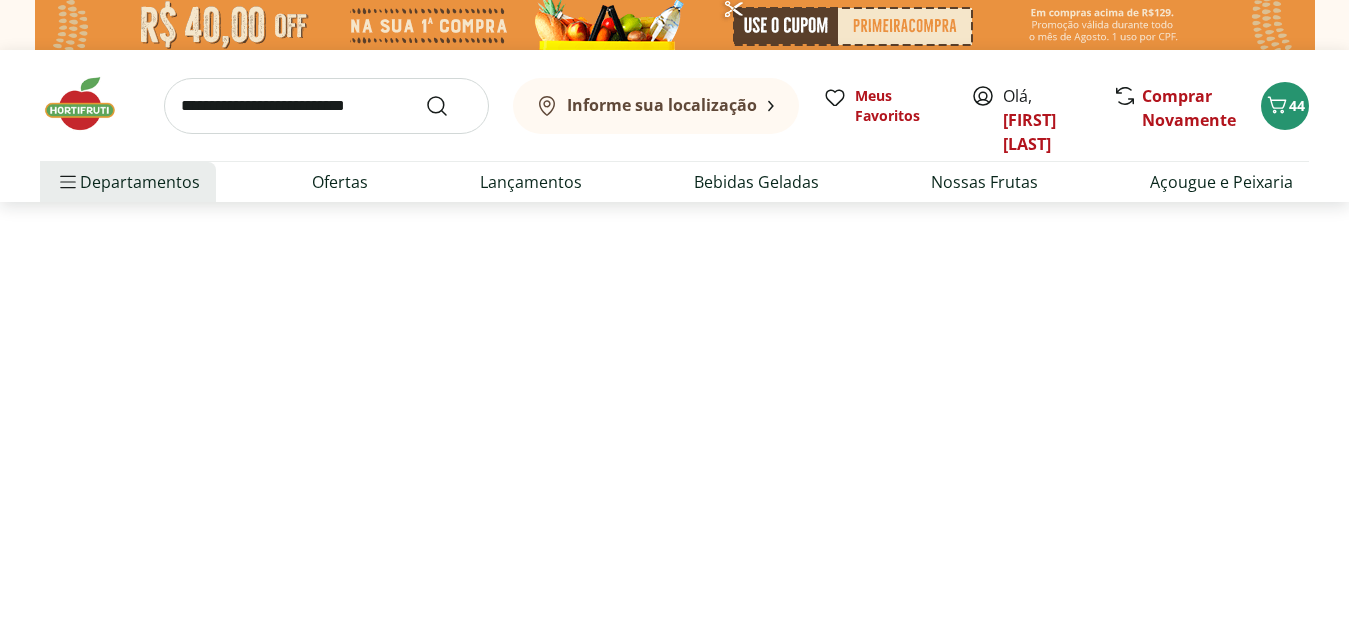 select on "**********" 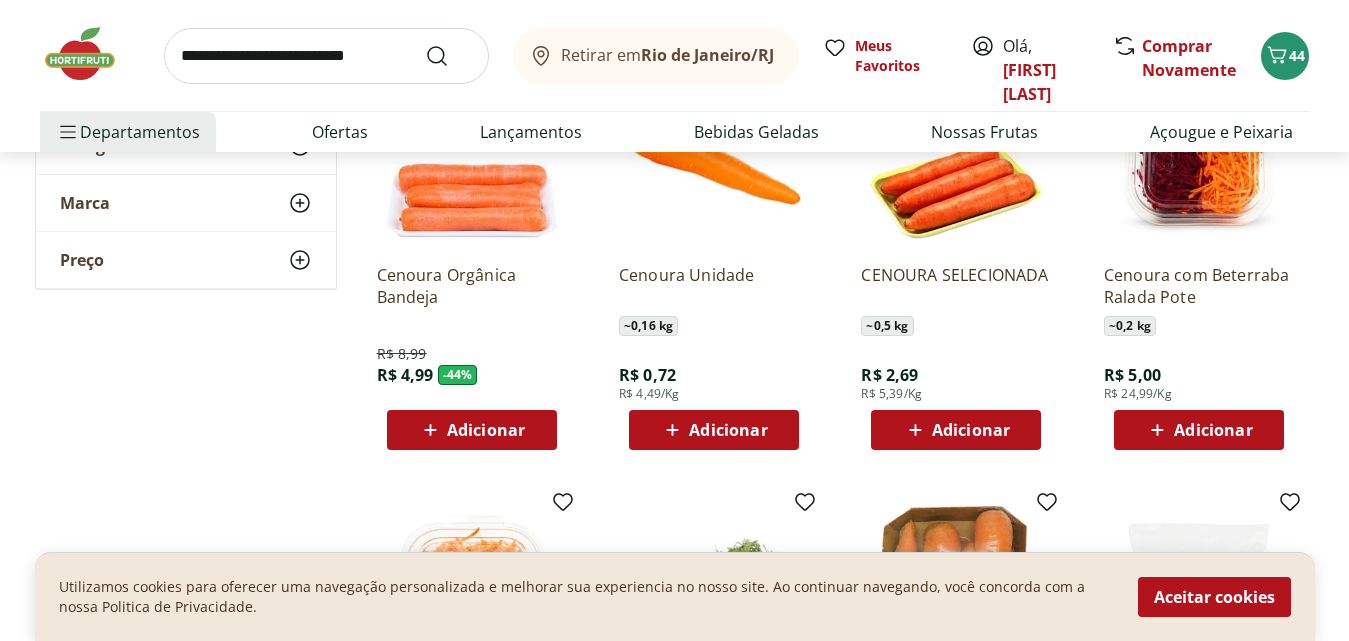 scroll, scrollTop: 400, scrollLeft: 0, axis: vertical 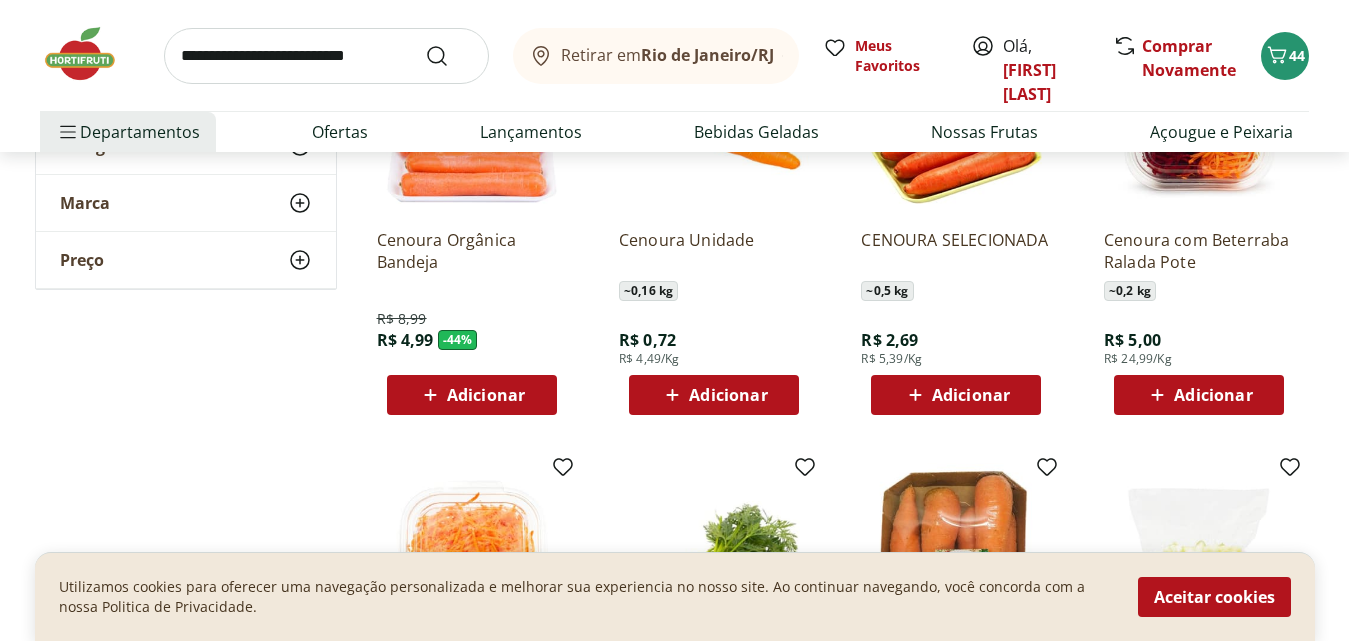 click on "Adicionar" at bounding box center [728, 395] 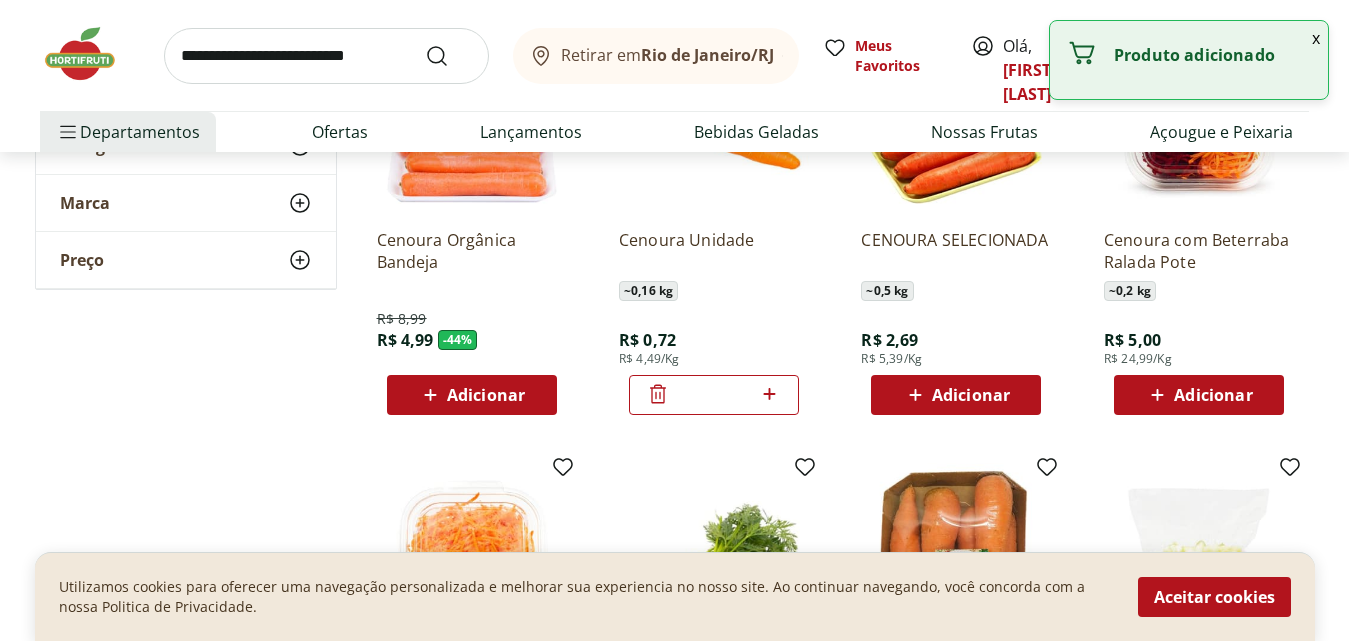 drag, startPoint x: 712, startPoint y: 391, endPoint x: 754, endPoint y: 392, distance: 42.0119 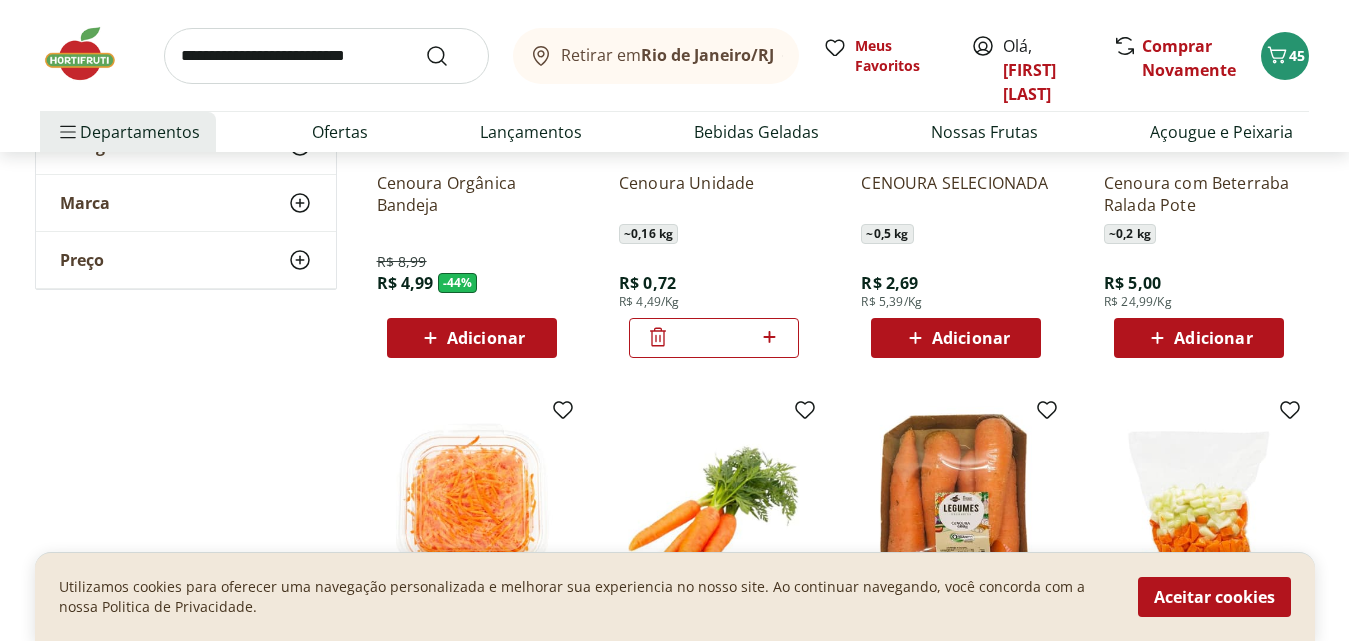scroll, scrollTop: 500, scrollLeft: 0, axis: vertical 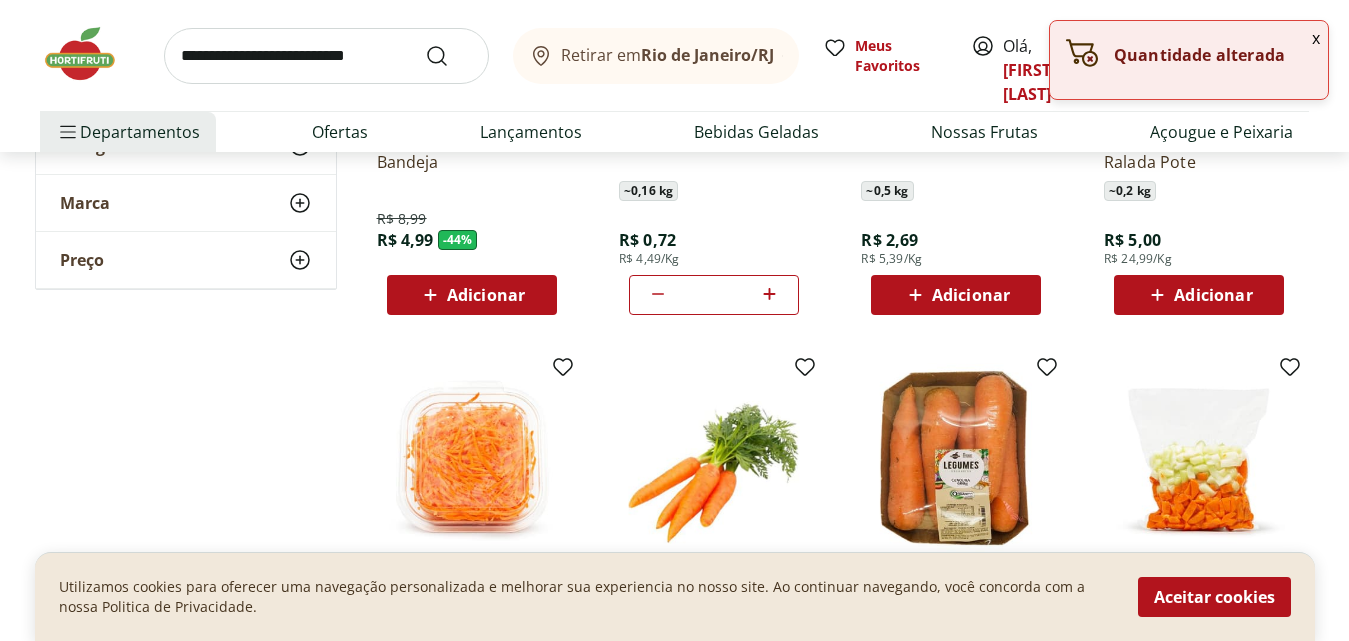 click 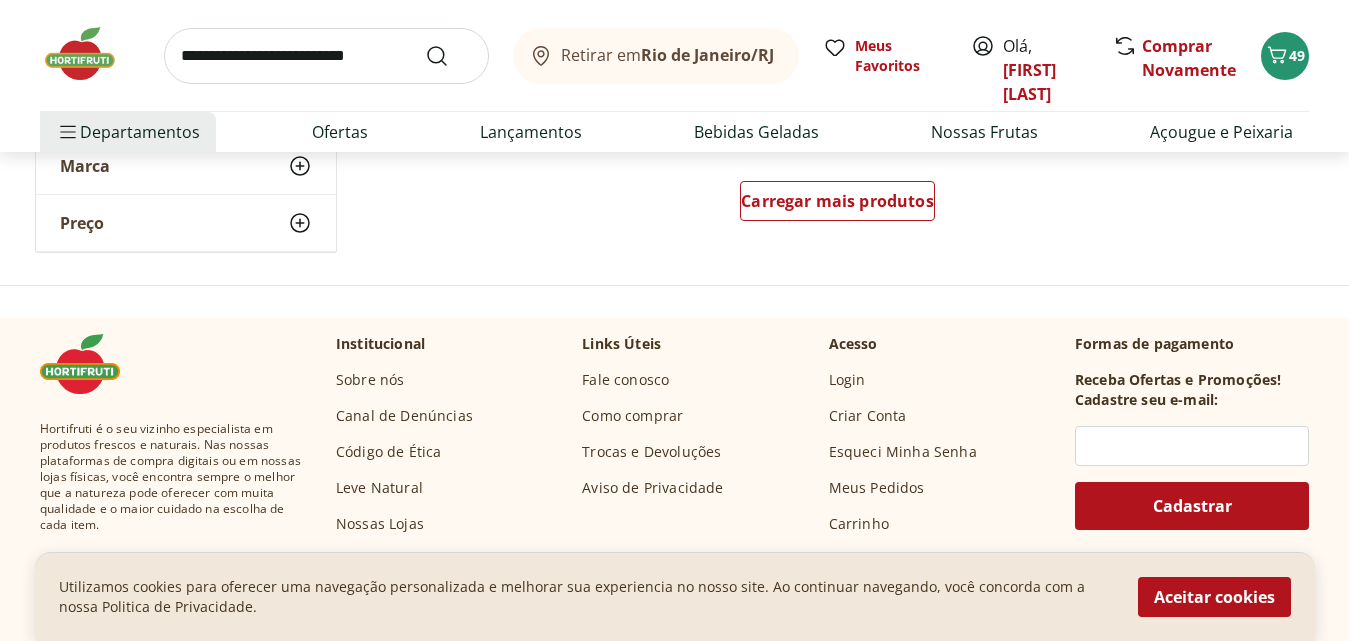 scroll, scrollTop: 1600, scrollLeft: 0, axis: vertical 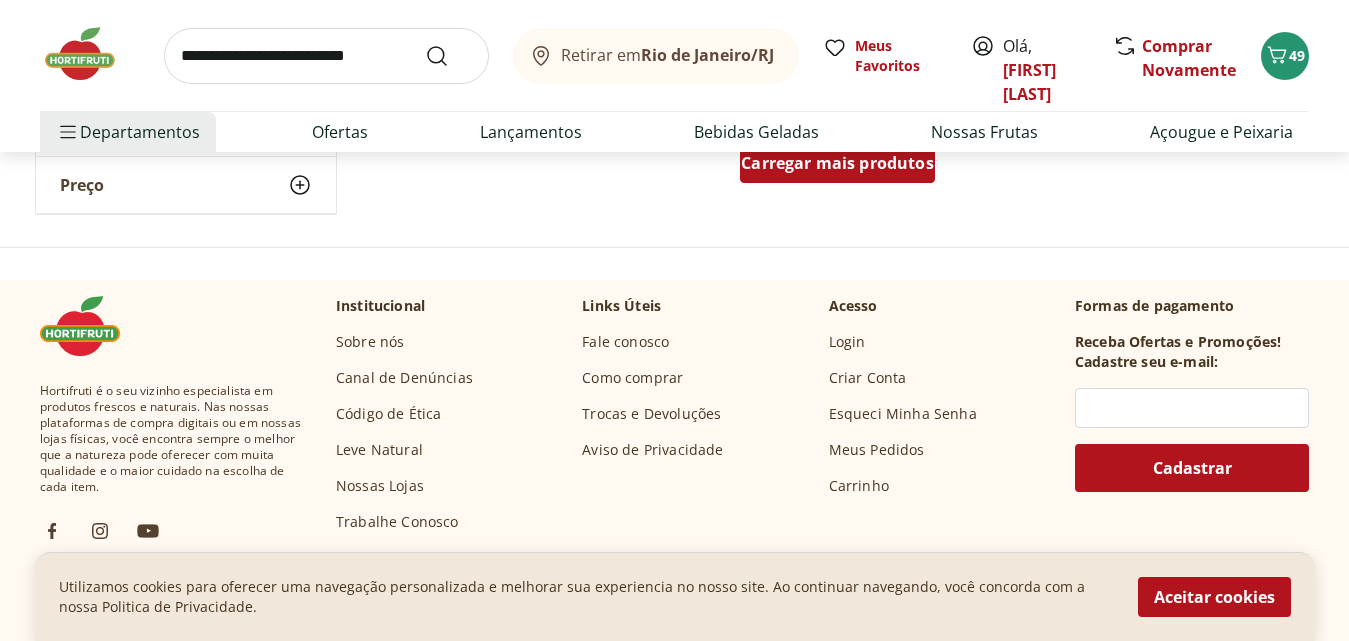 click on "Carregar mais produtos" at bounding box center (837, 163) 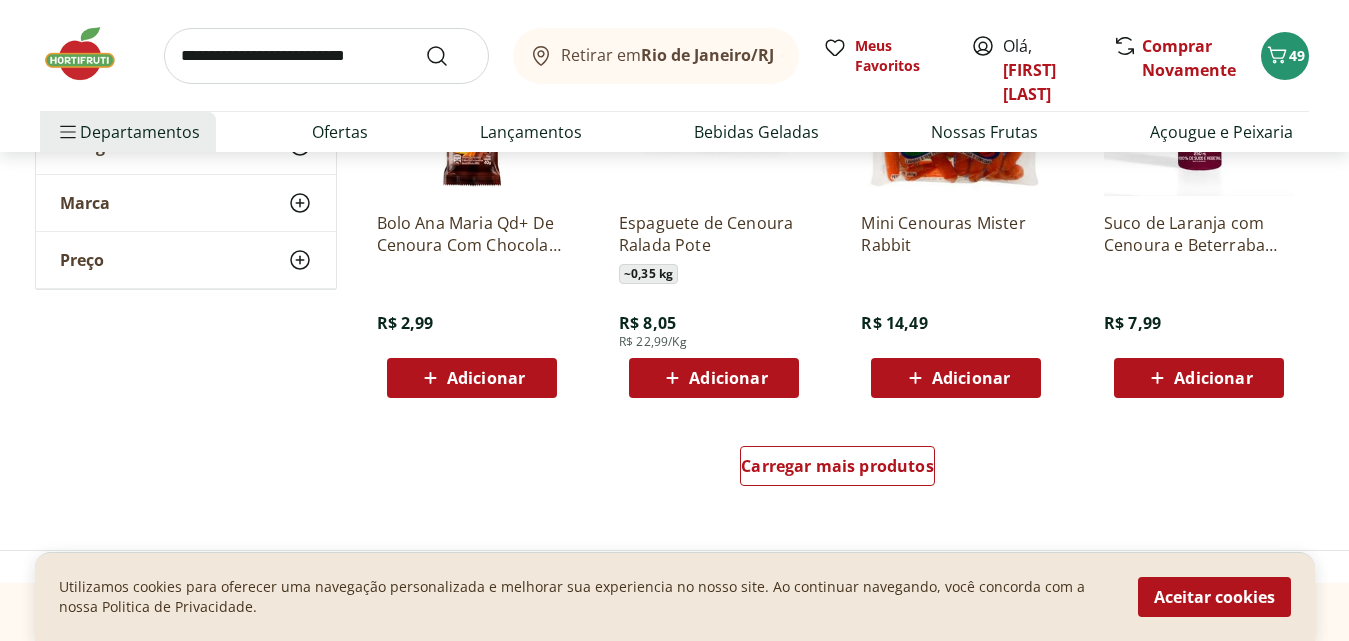 scroll, scrollTop: 2600, scrollLeft: 0, axis: vertical 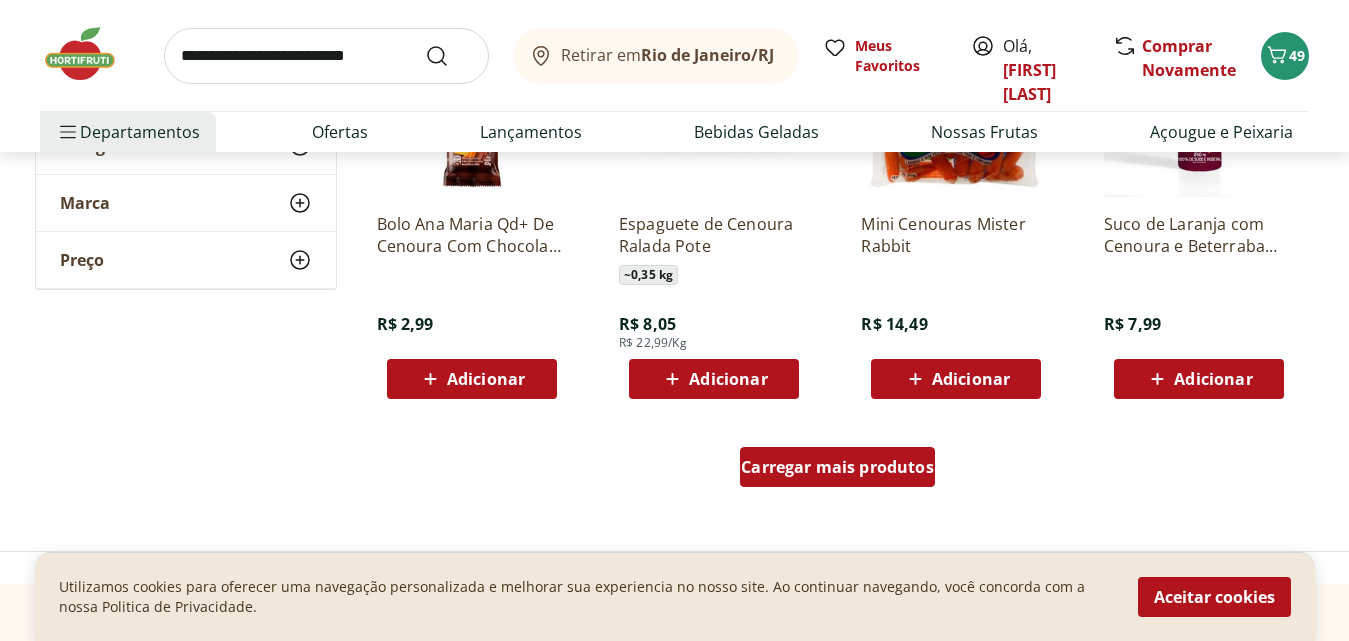 click on "Carregar mais produtos" at bounding box center (837, 467) 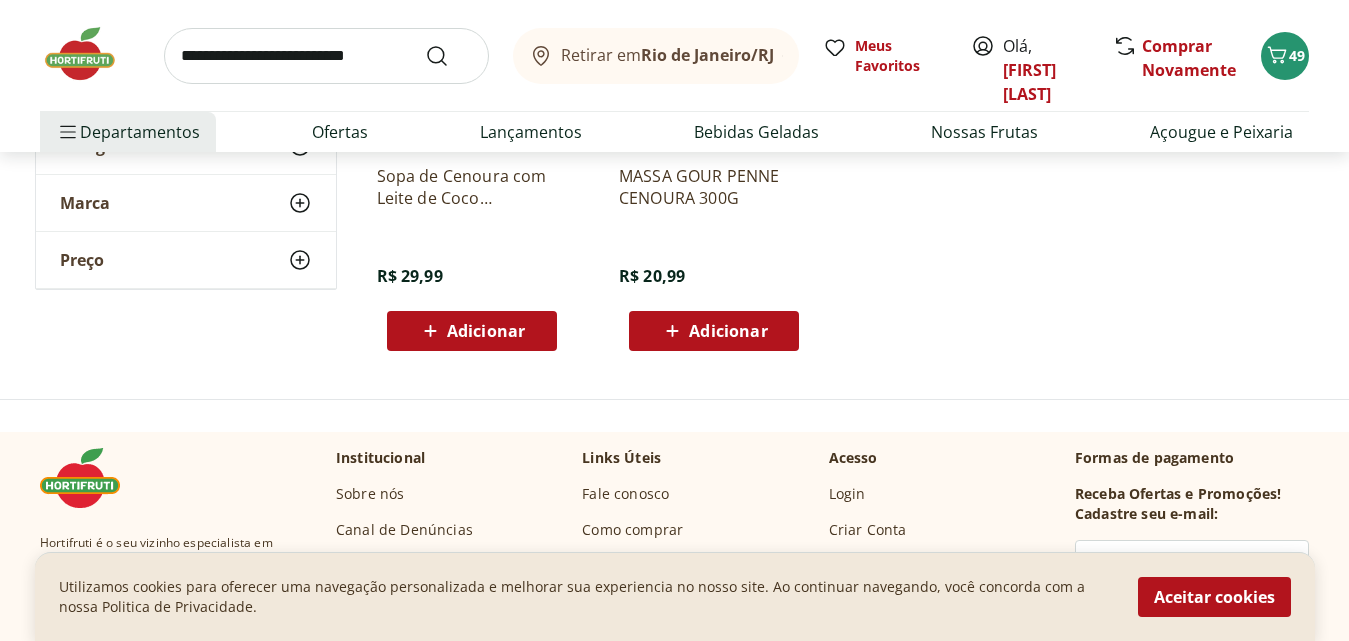 scroll, scrollTop: 3100, scrollLeft: 0, axis: vertical 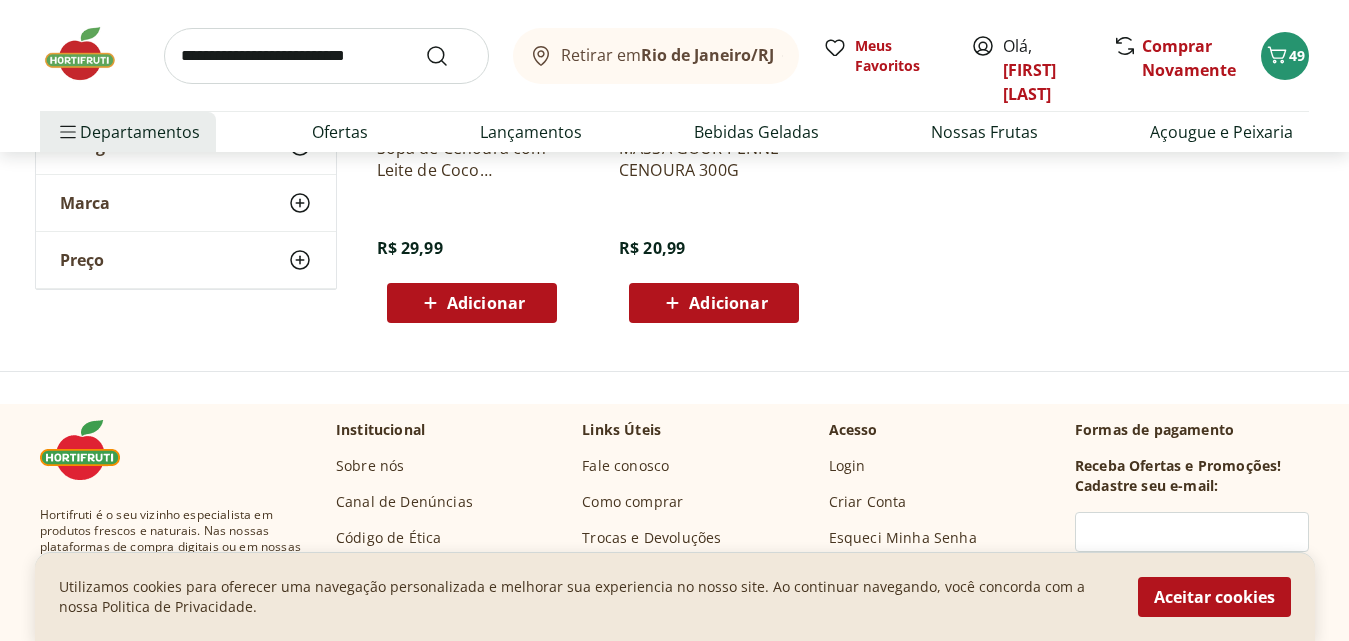 click at bounding box center (326, 56) 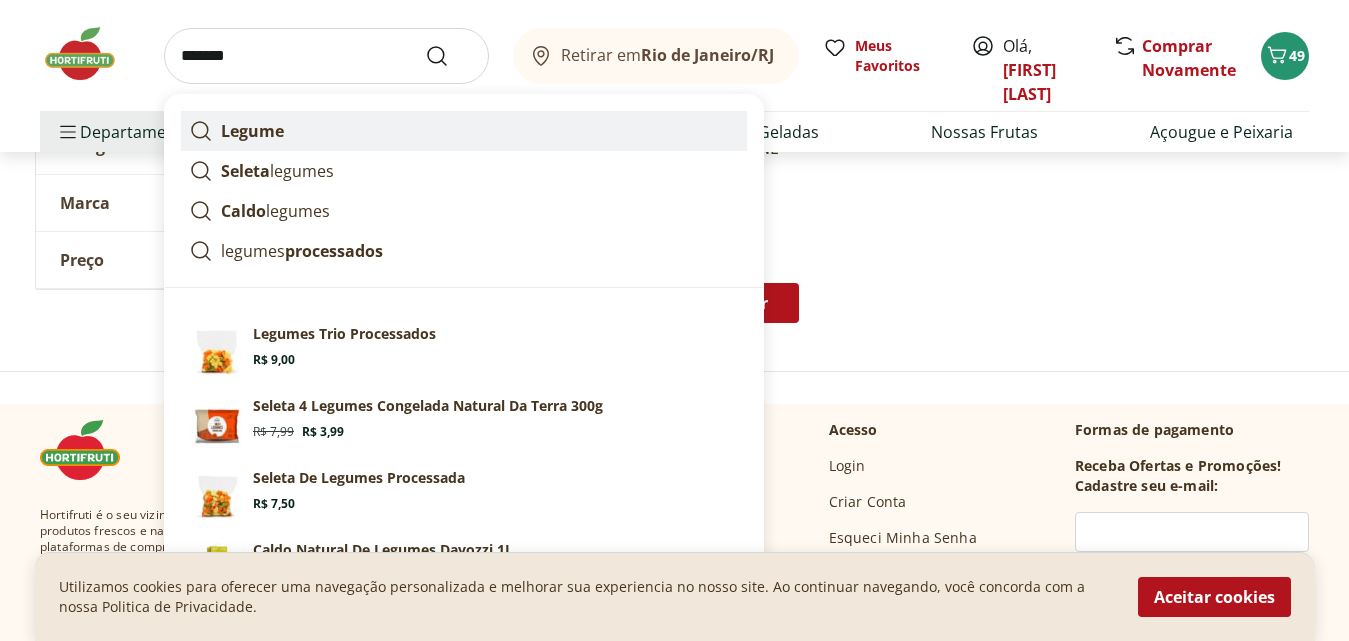 click on "Legume" at bounding box center (252, 131) 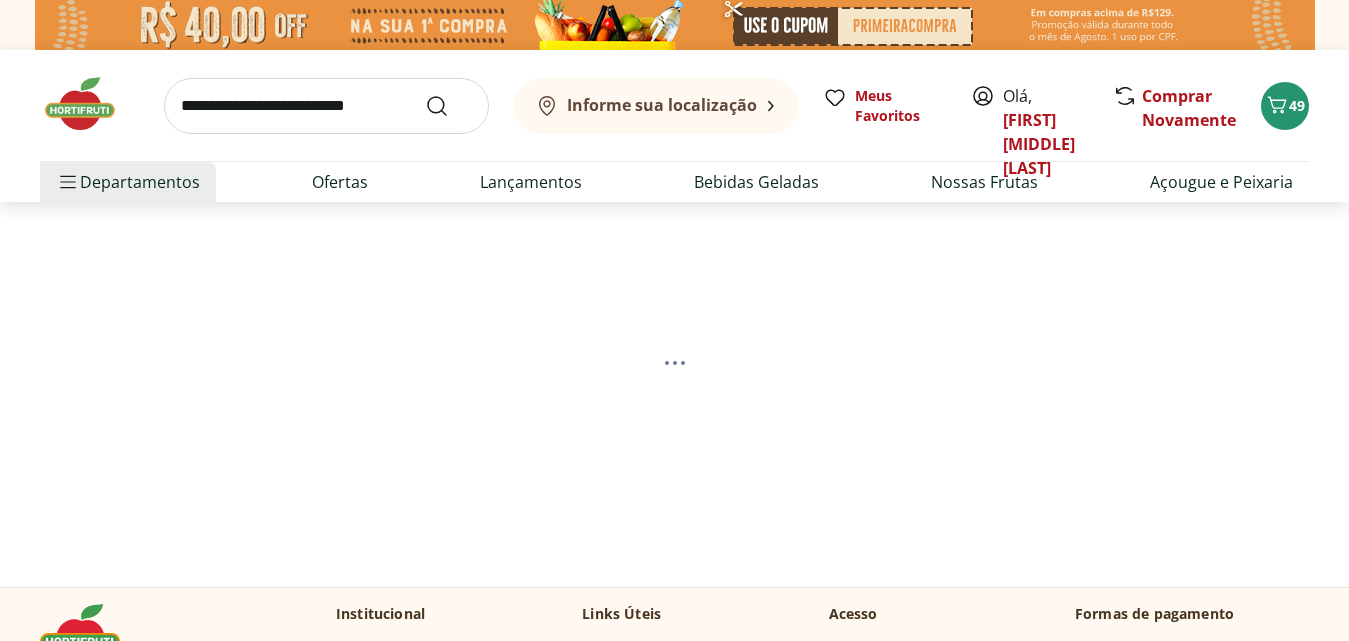 scroll, scrollTop: 0, scrollLeft: 0, axis: both 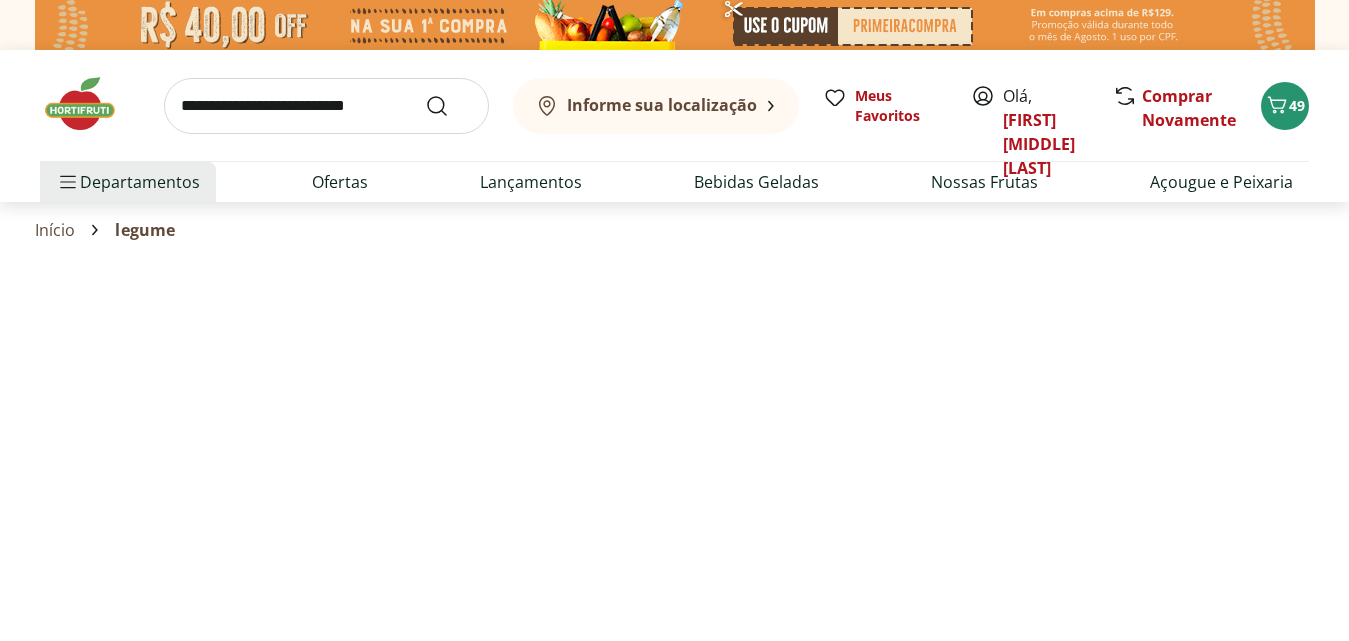 select on "**********" 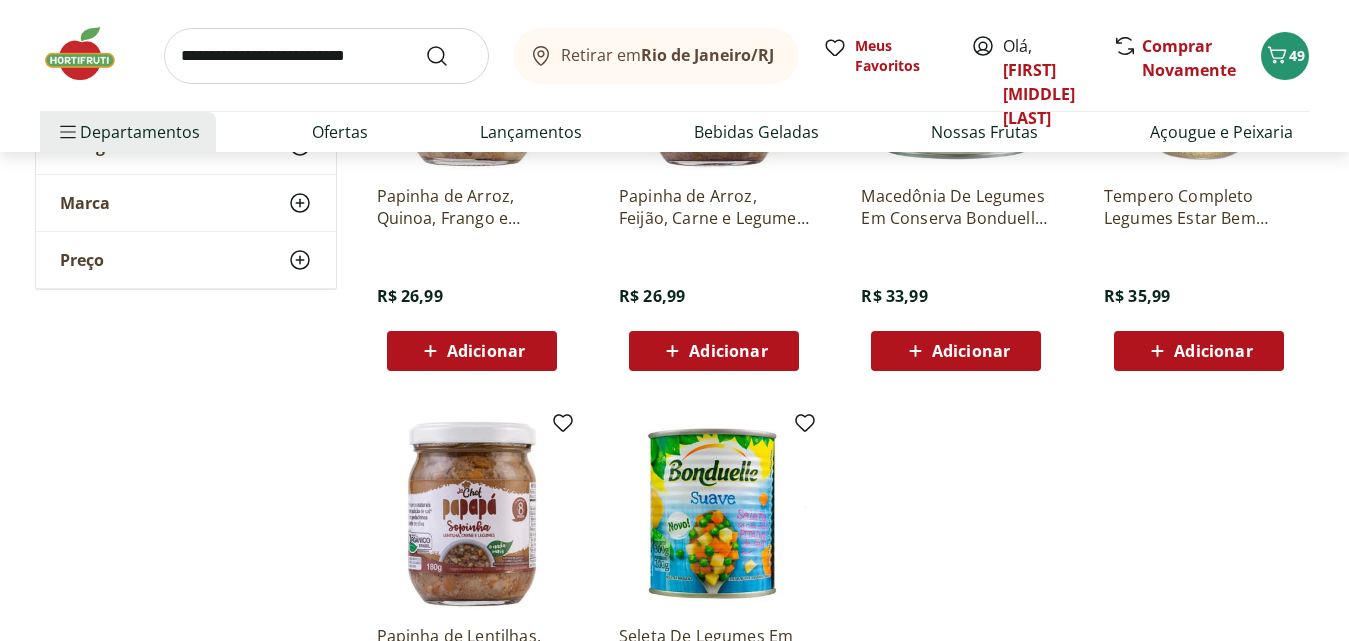 scroll, scrollTop: 1000, scrollLeft: 0, axis: vertical 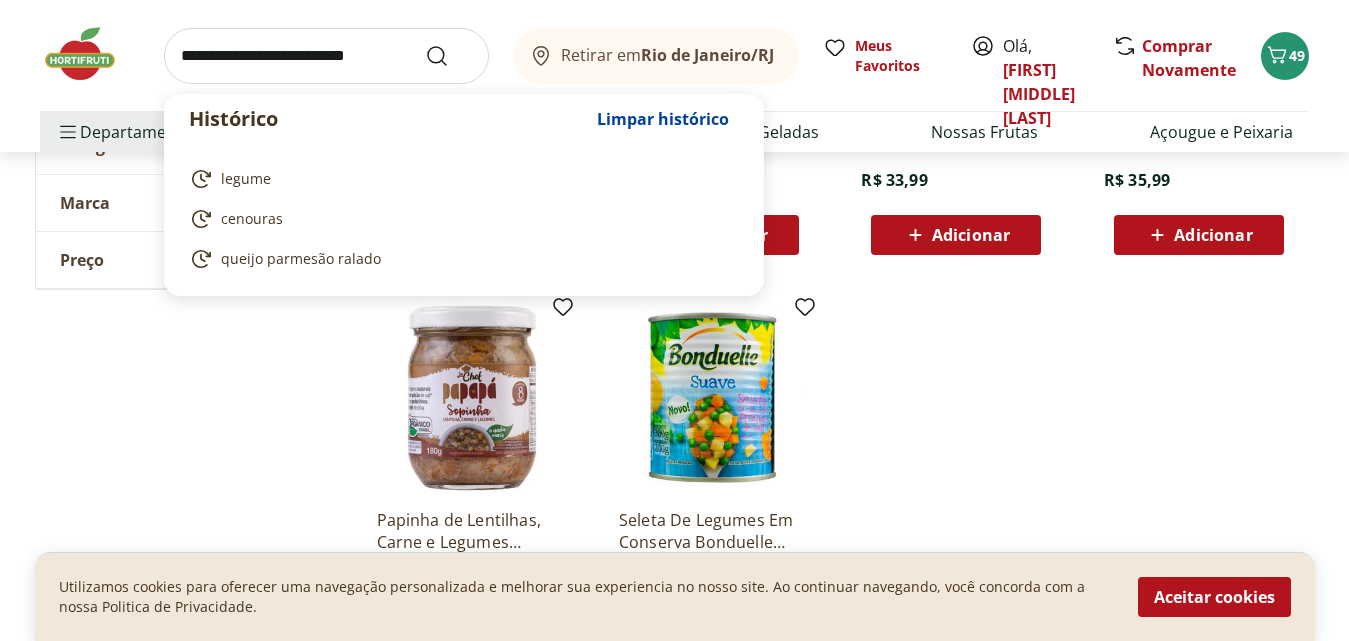 click at bounding box center (326, 56) 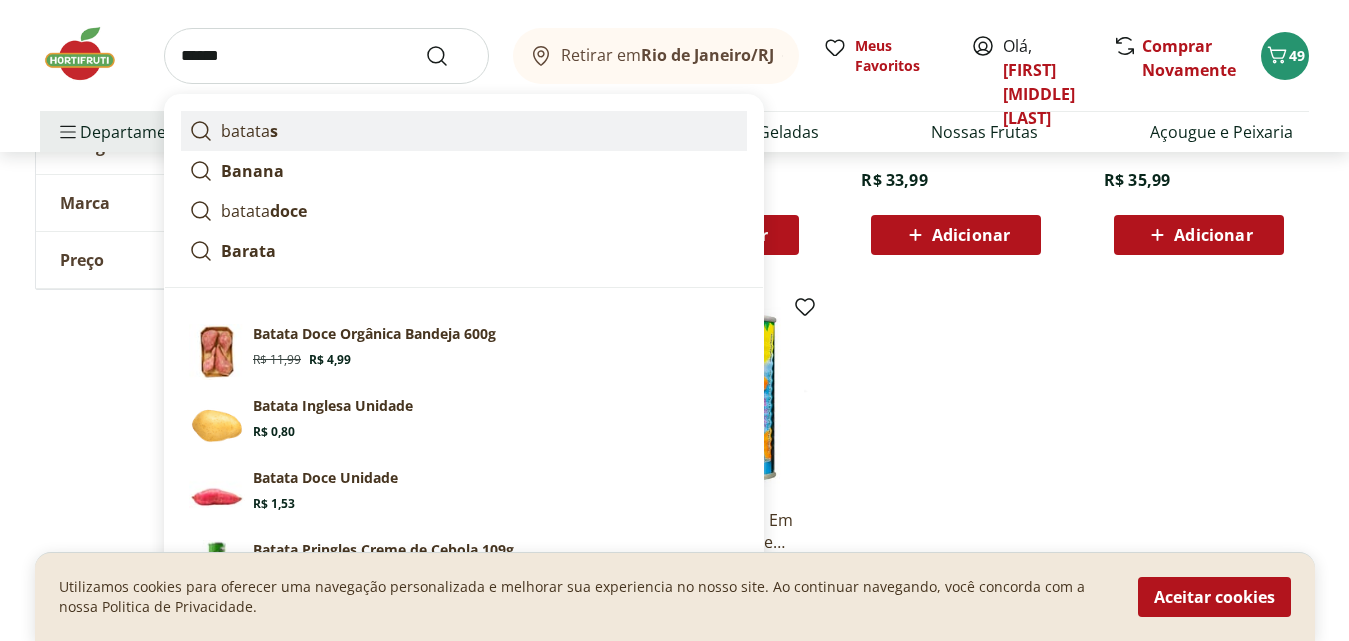 click on "batata s" at bounding box center (249, 131) 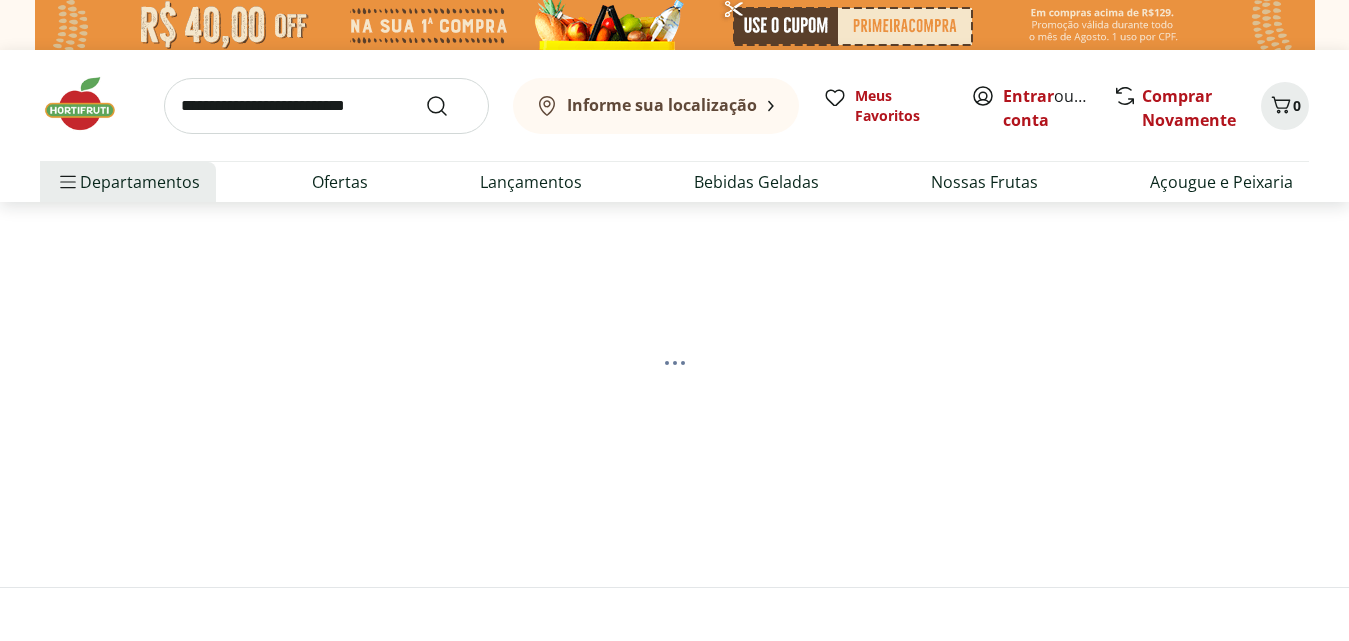 scroll, scrollTop: 0, scrollLeft: 0, axis: both 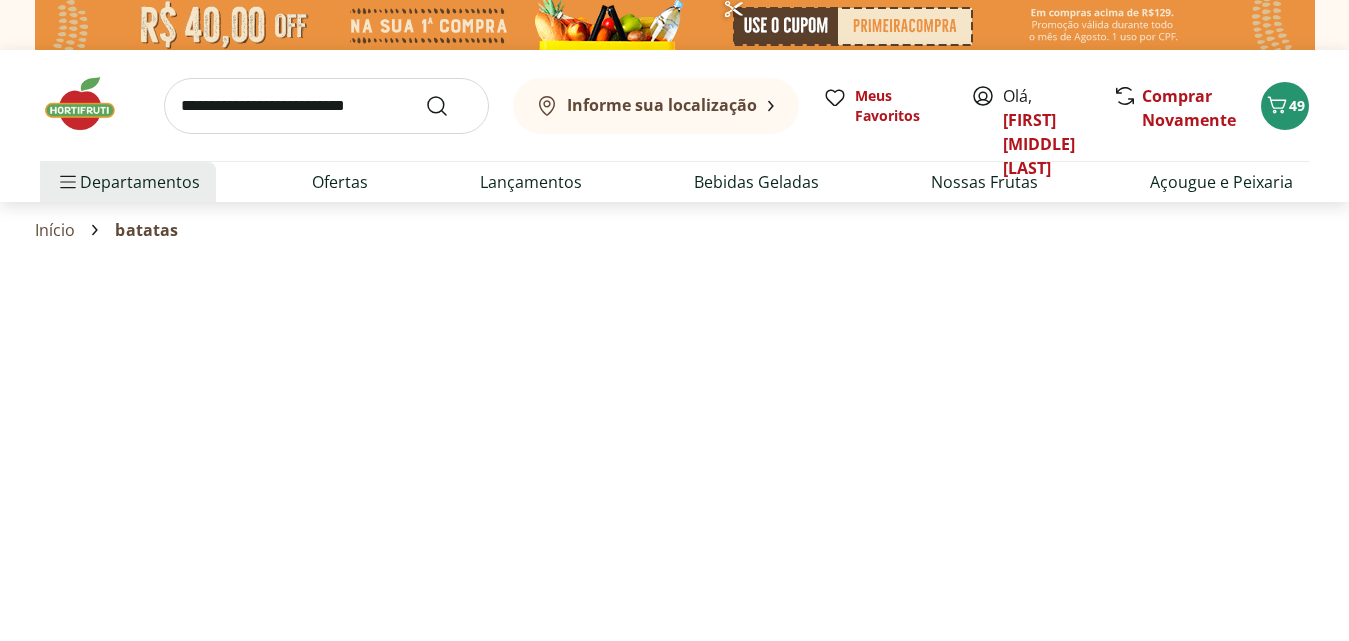 select on "**********" 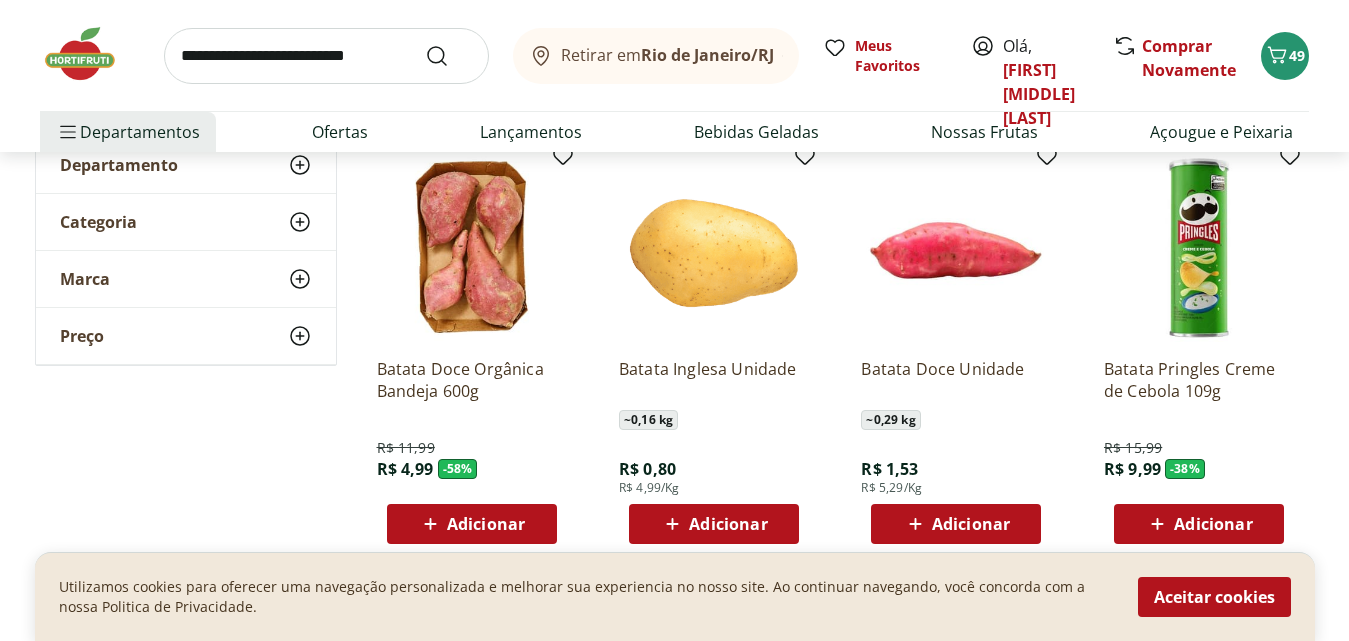 scroll, scrollTop: 300, scrollLeft: 0, axis: vertical 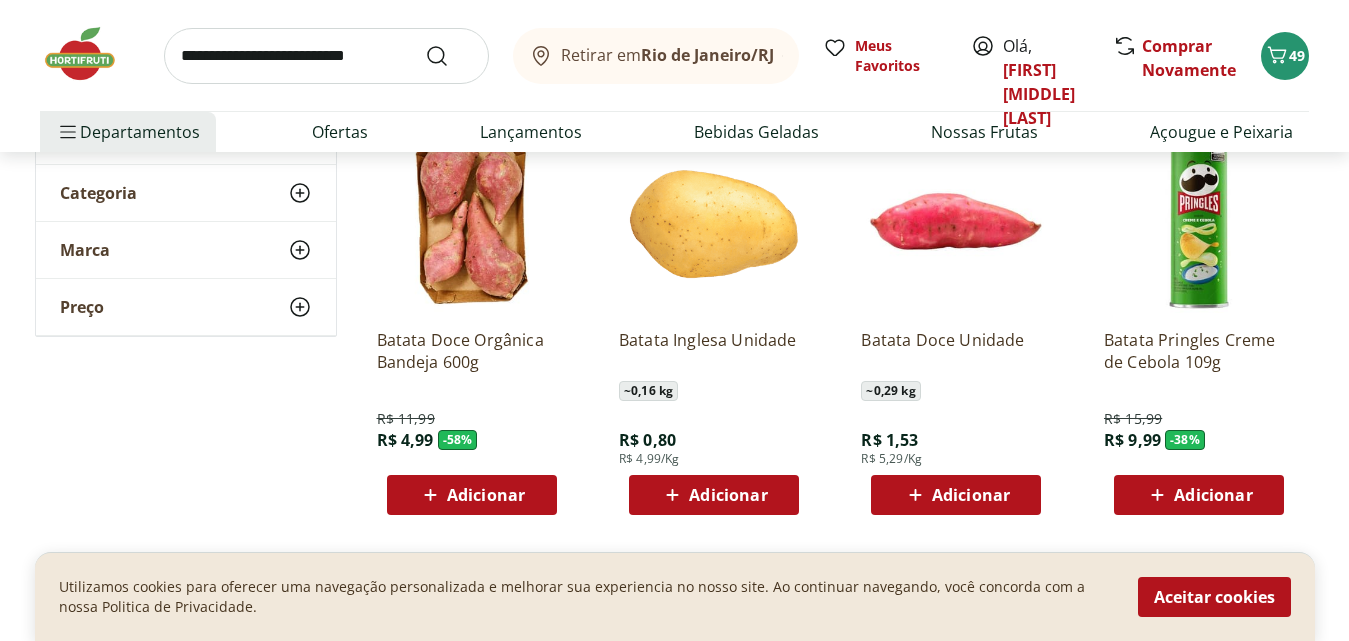 click on "Adicionar" at bounding box center (728, 495) 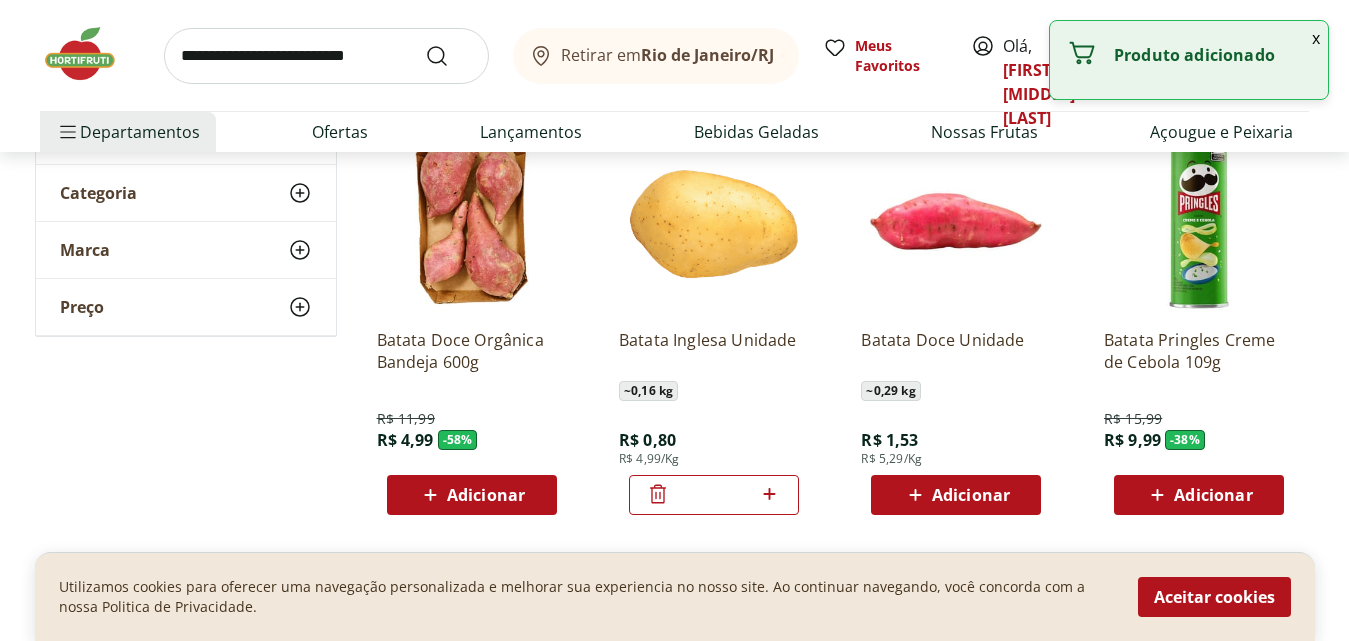 drag, startPoint x: 722, startPoint y: 498, endPoint x: 688, endPoint y: 502, distance: 34.234486 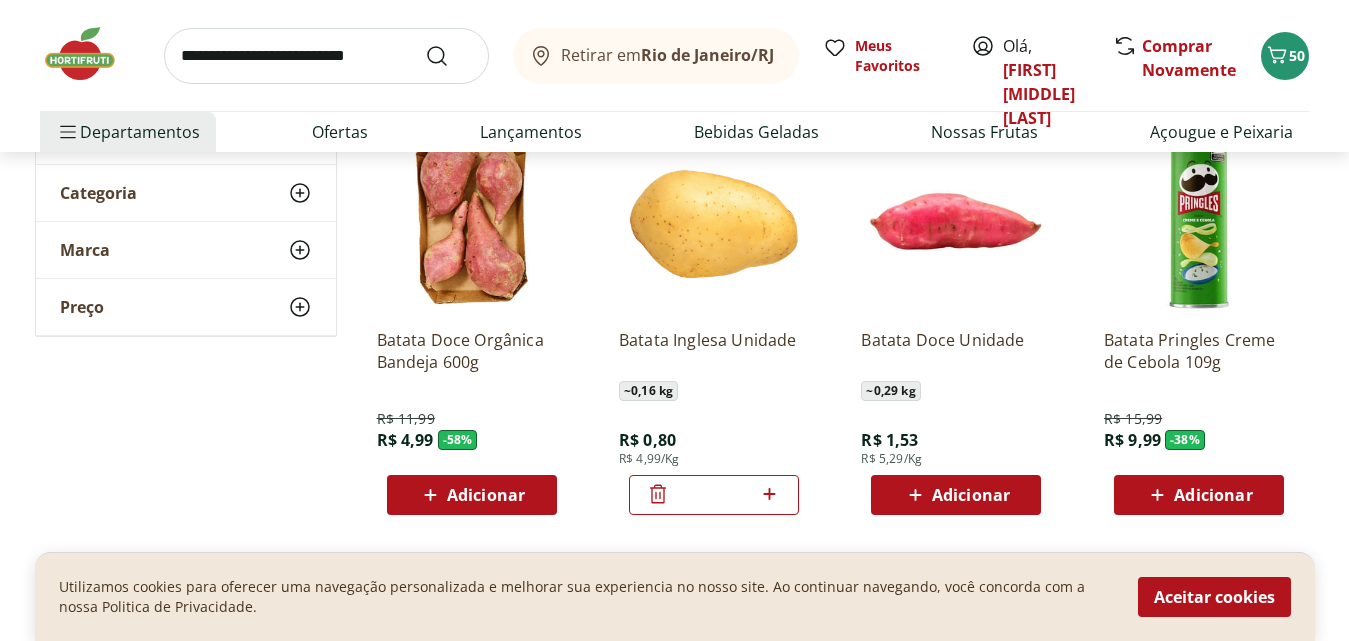 type on "*" 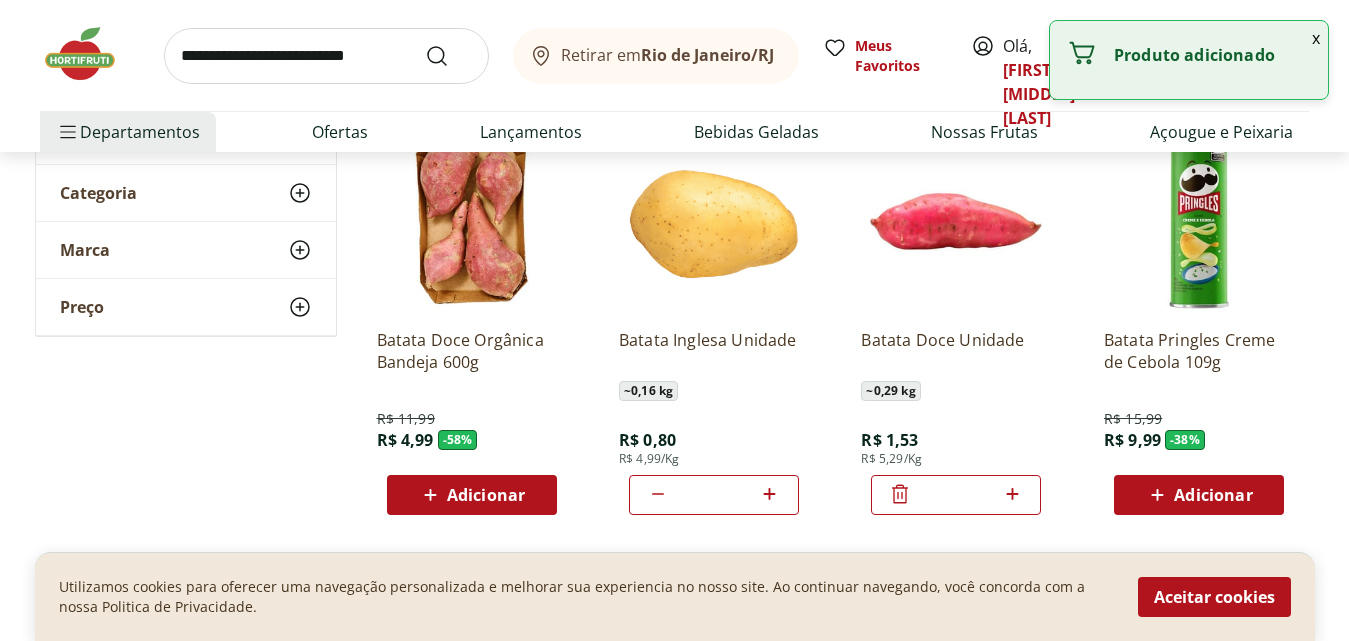 drag, startPoint x: 951, startPoint y: 498, endPoint x: 980, endPoint y: 493, distance: 29.427877 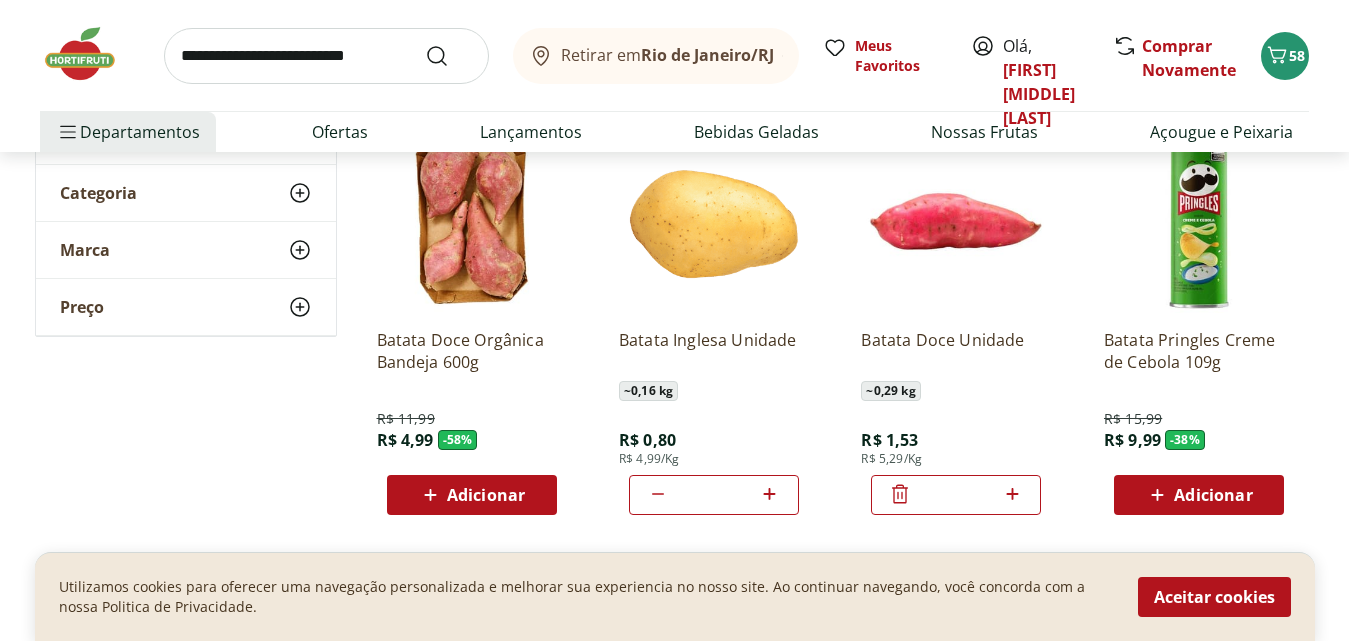 type on "*" 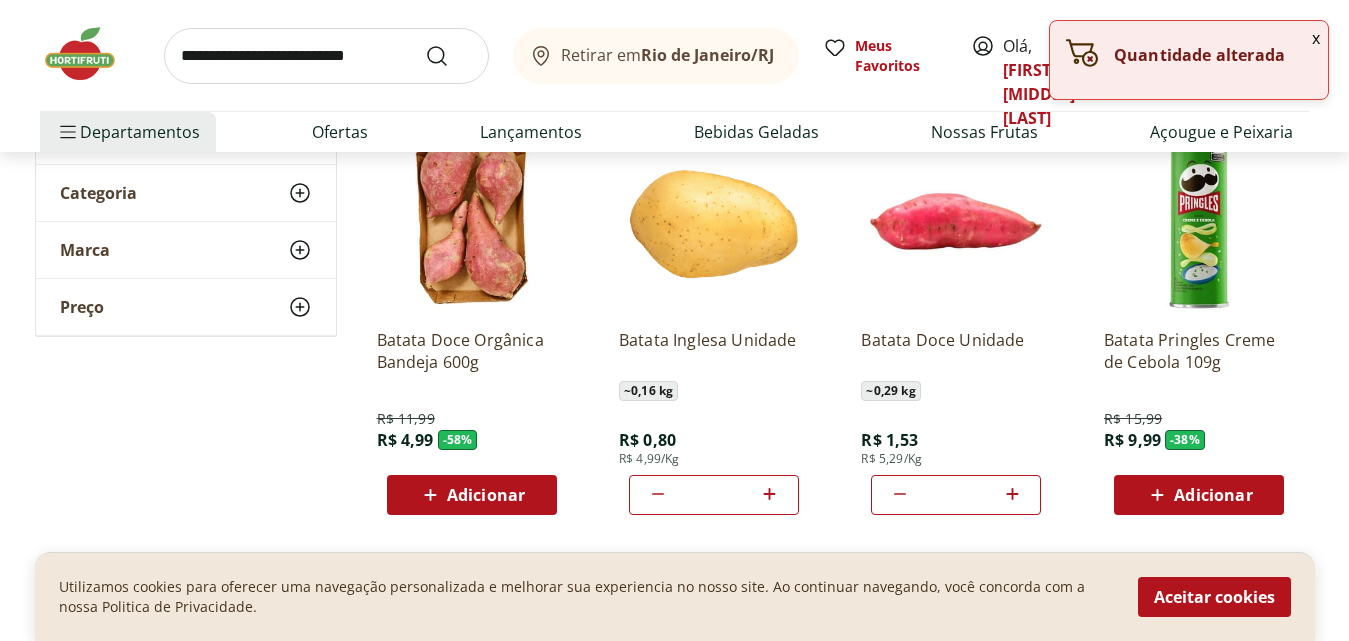 click 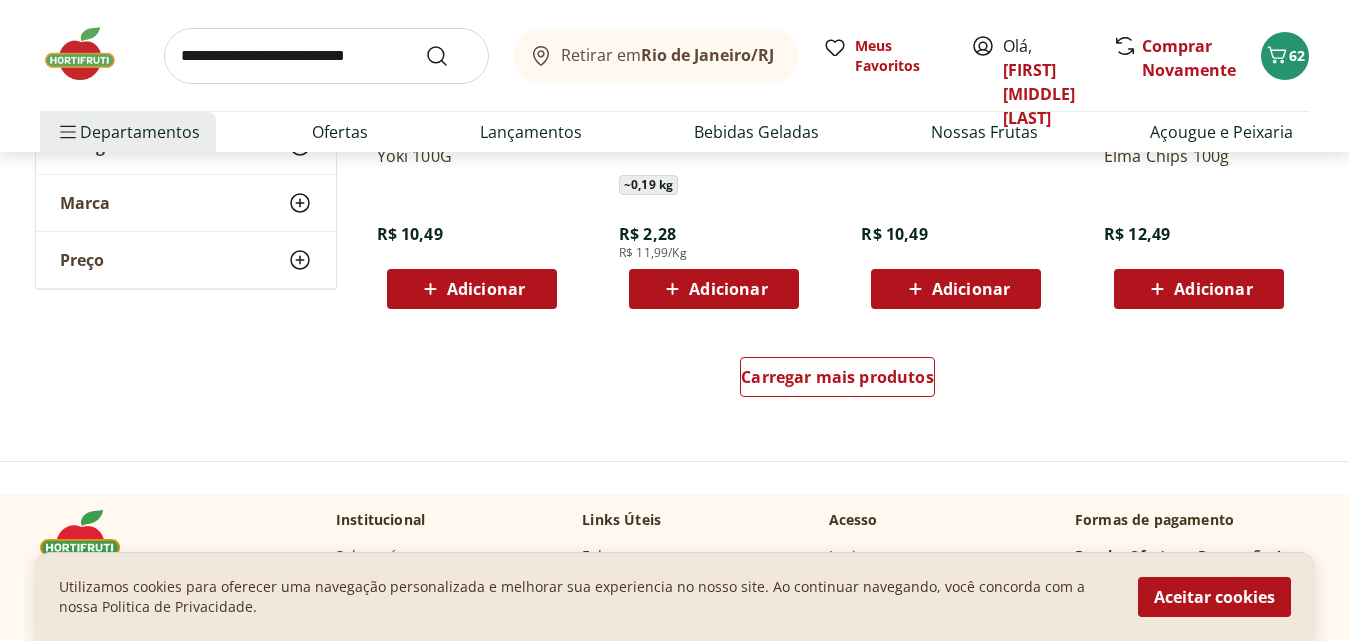 scroll, scrollTop: 1500, scrollLeft: 0, axis: vertical 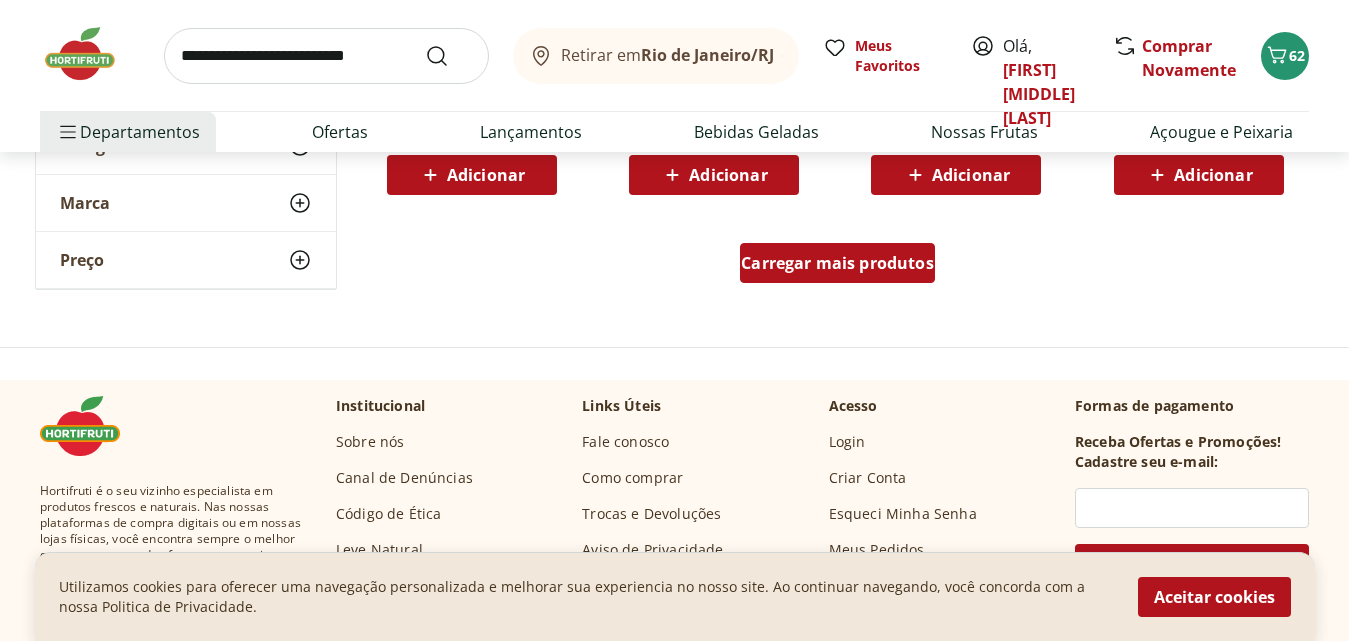 click on "Carregar mais produtos" at bounding box center [837, 263] 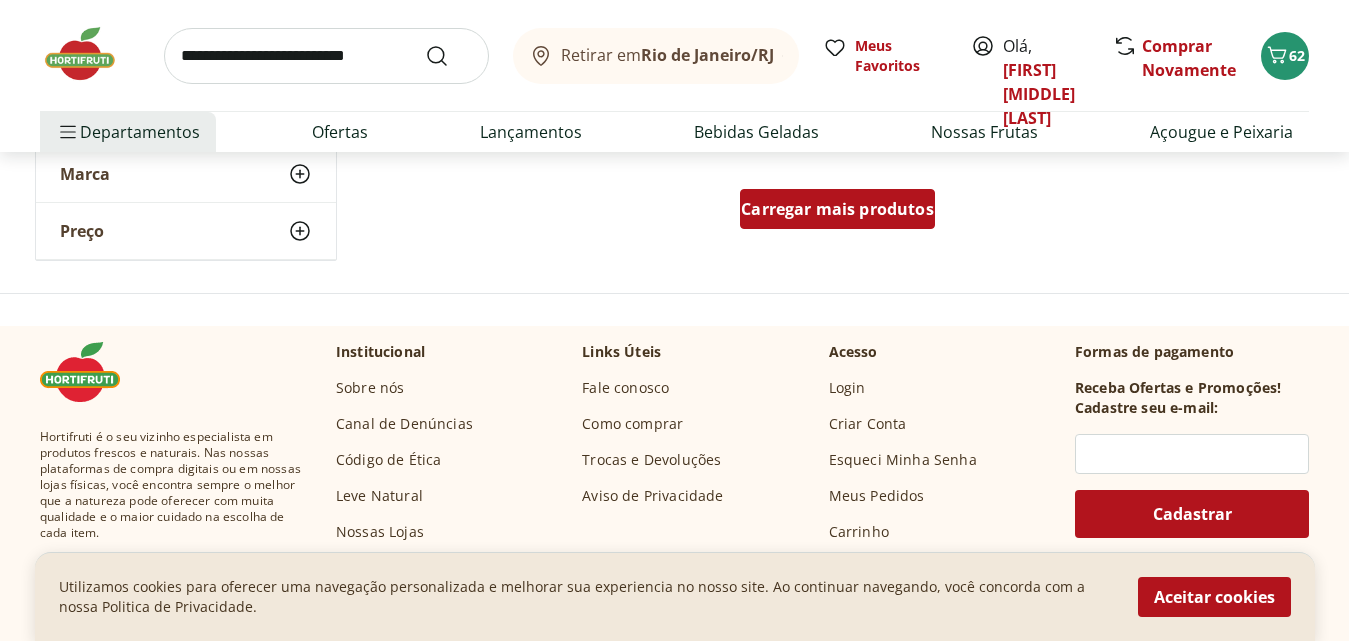 scroll, scrollTop: 2900, scrollLeft: 0, axis: vertical 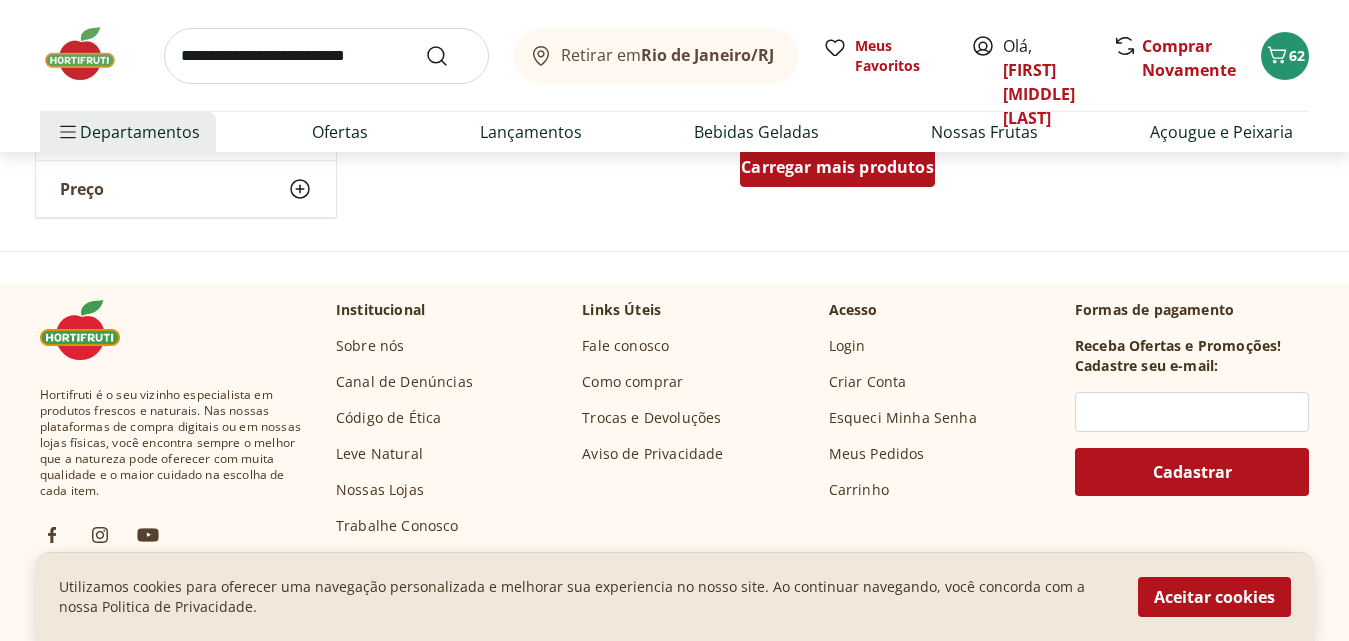 click on "Carregar mais produtos" at bounding box center (837, 167) 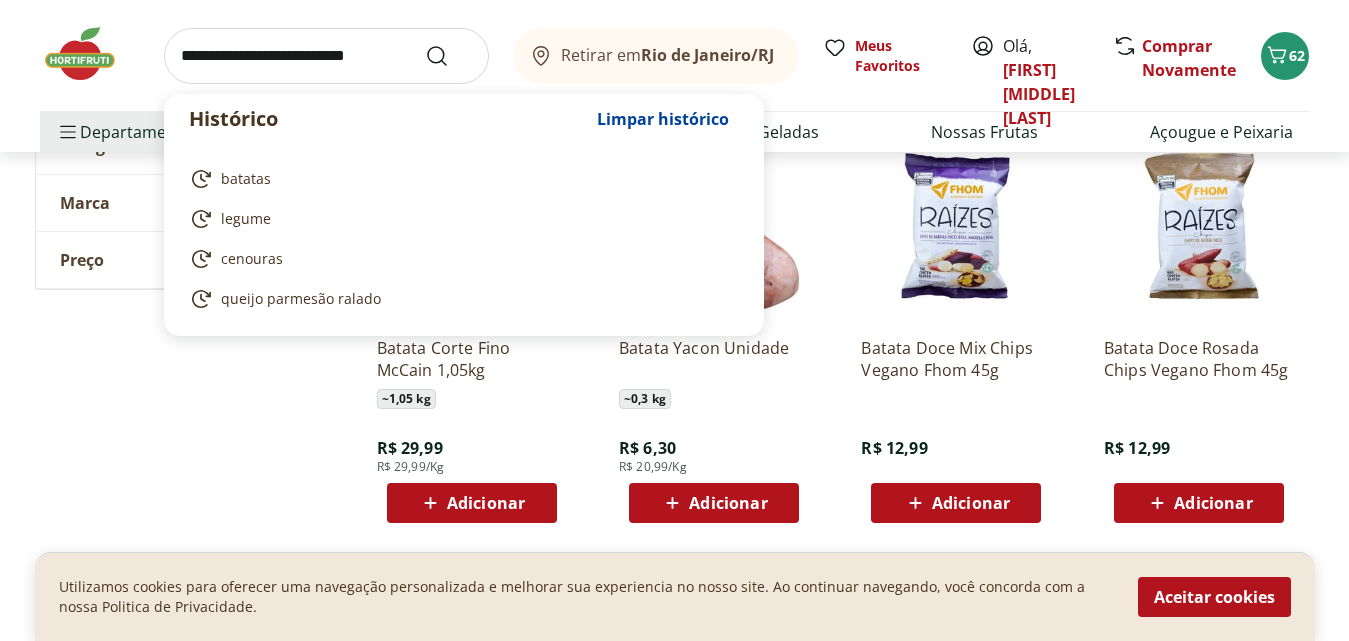 click at bounding box center (326, 56) 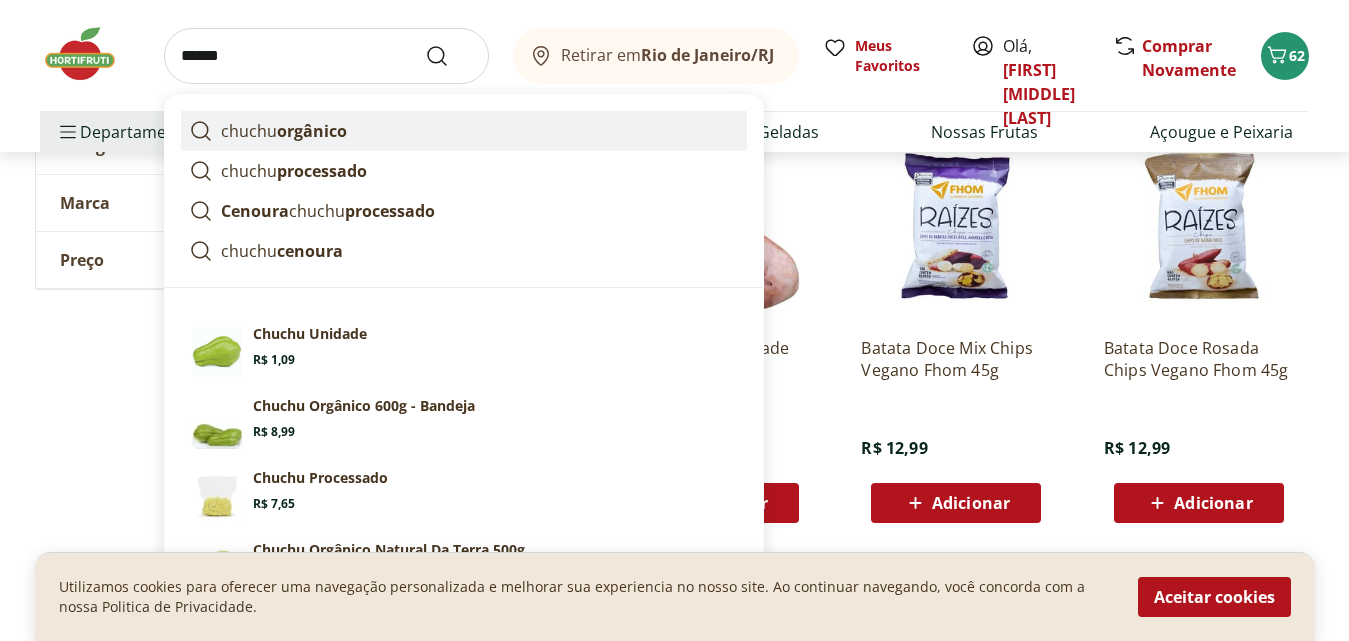 scroll, scrollTop: 2700, scrollLeft: 0, axis: vertical 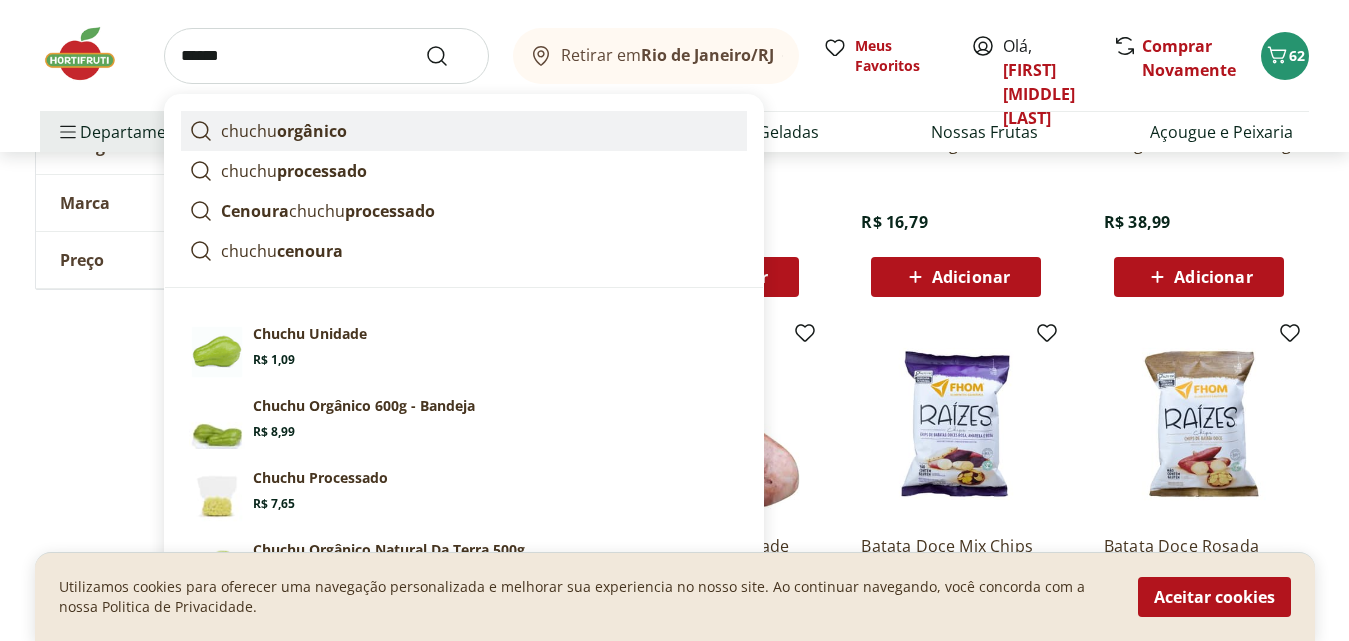 click on "orgânico" at bounding box center [312, 131] 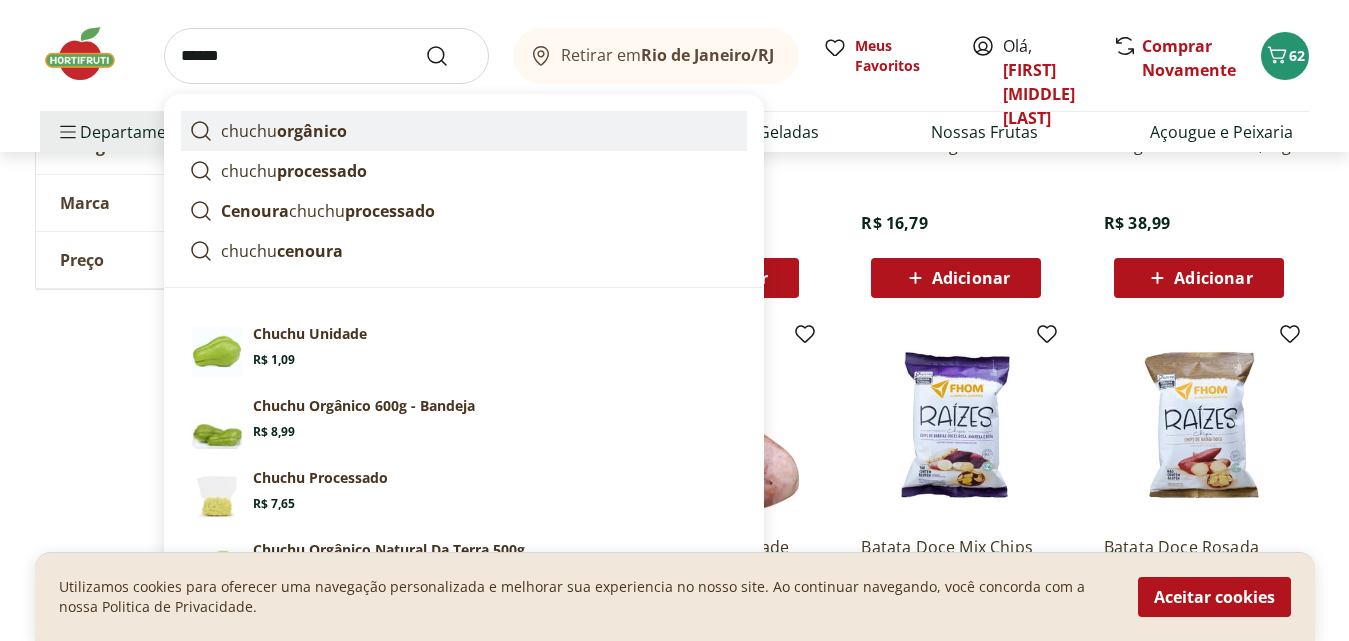 type on "**********" 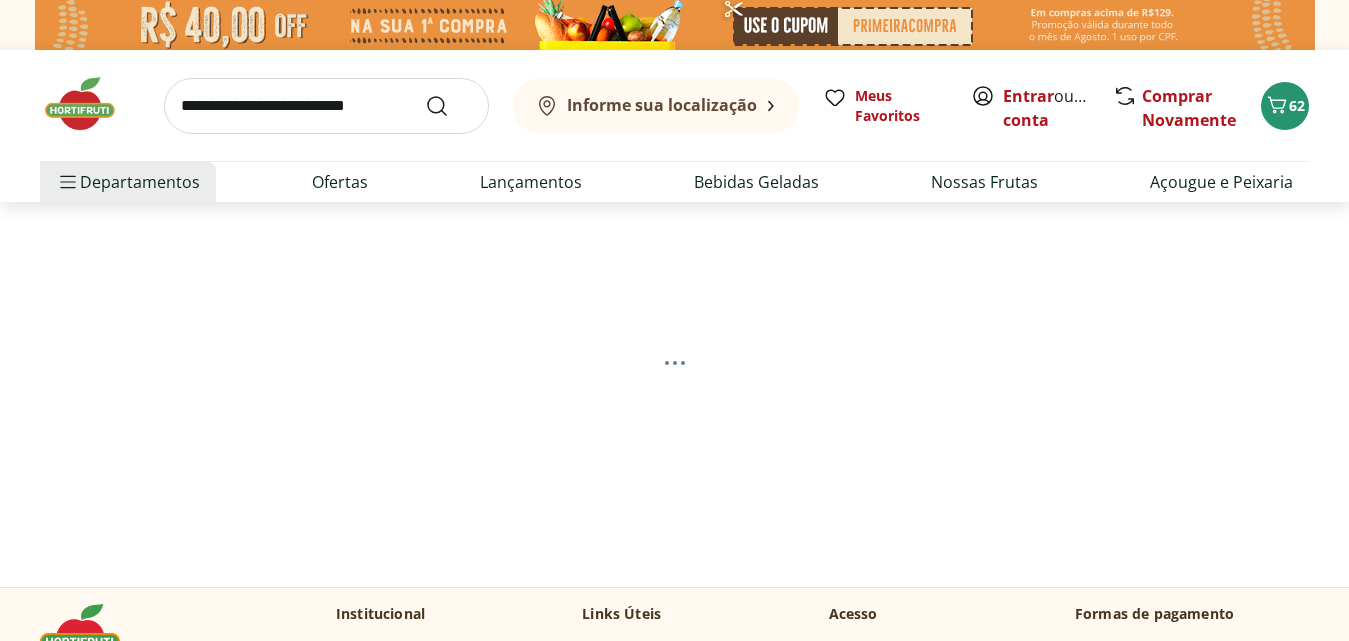 scroll, scrollTop: 0, scrollLeft: 0, axis: both 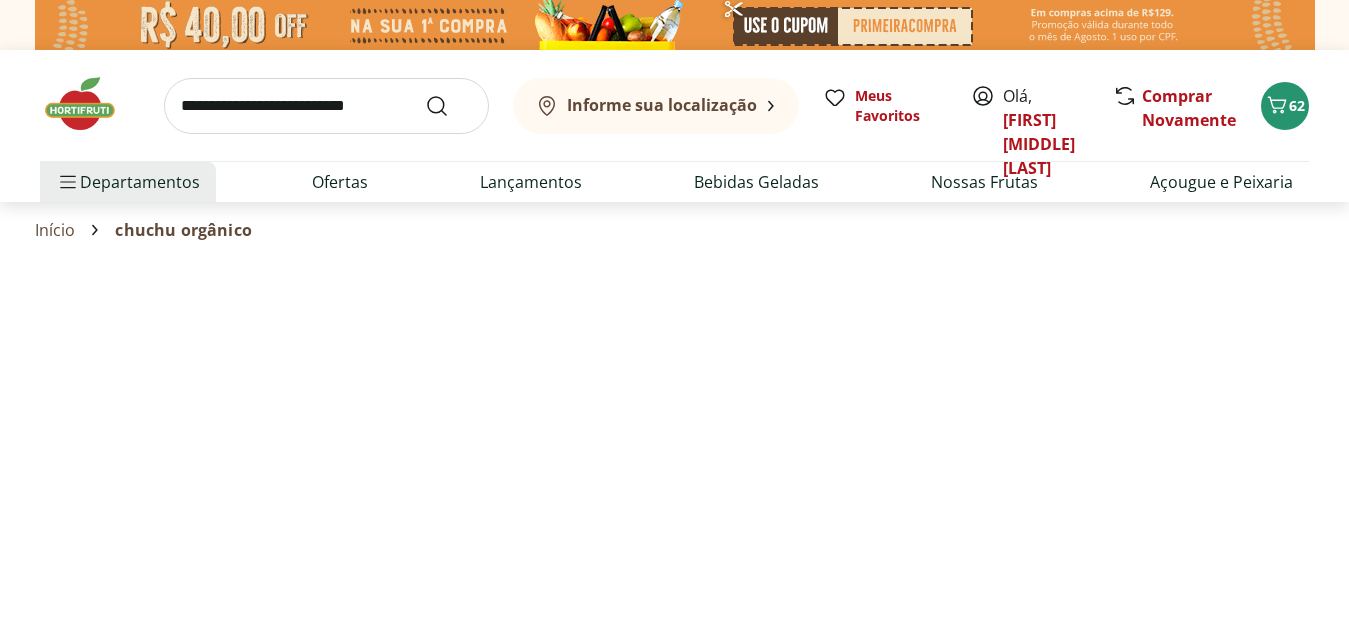 select on "**********" 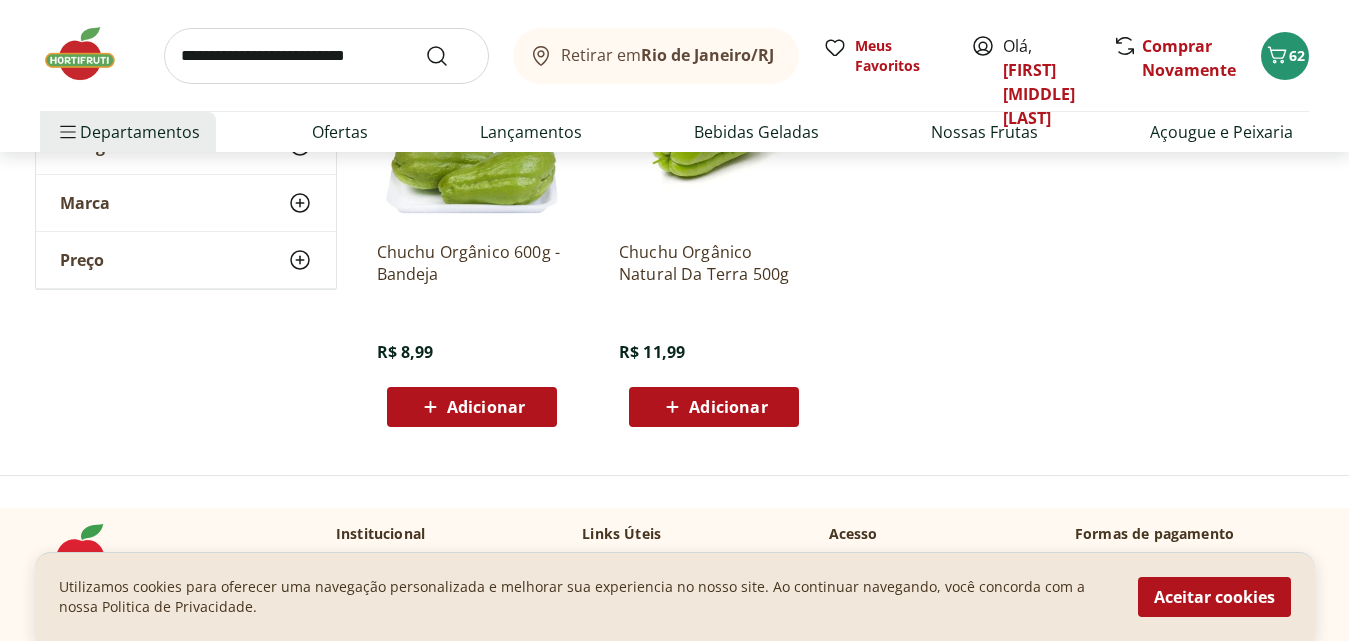 scroll, scrollTop: 400, scrollLeft: 0, axis: vertical 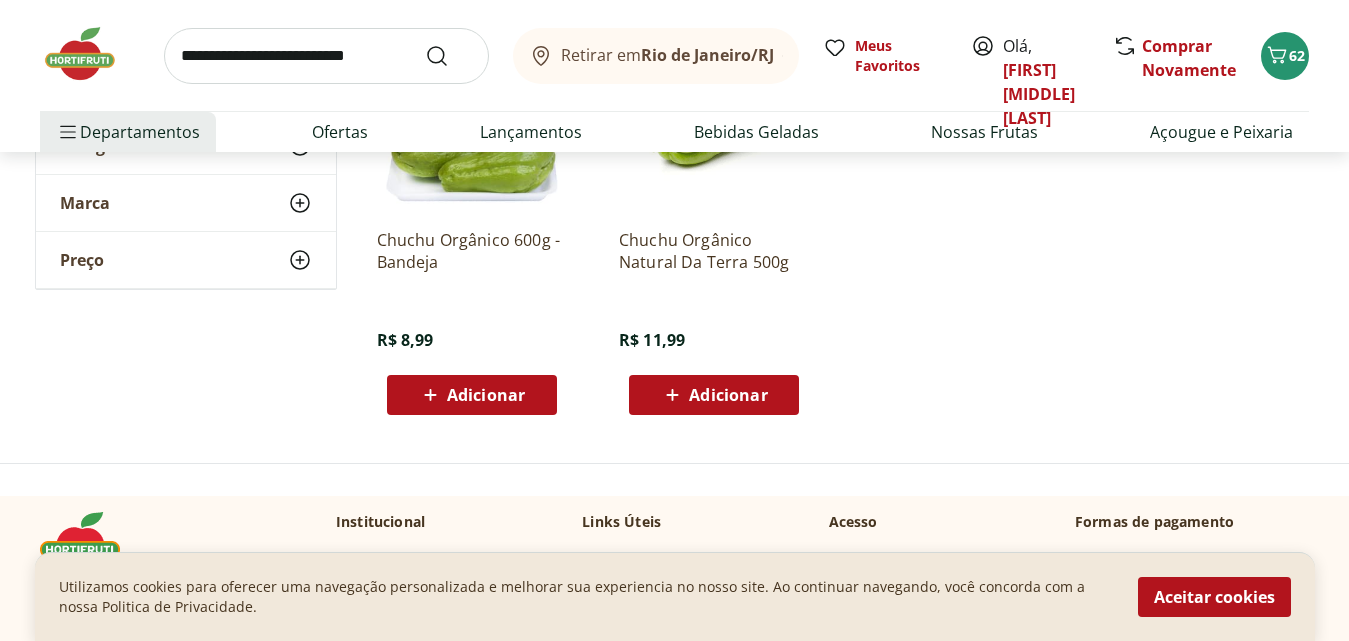click on "Adicionar" at bounding box center [486, 395] 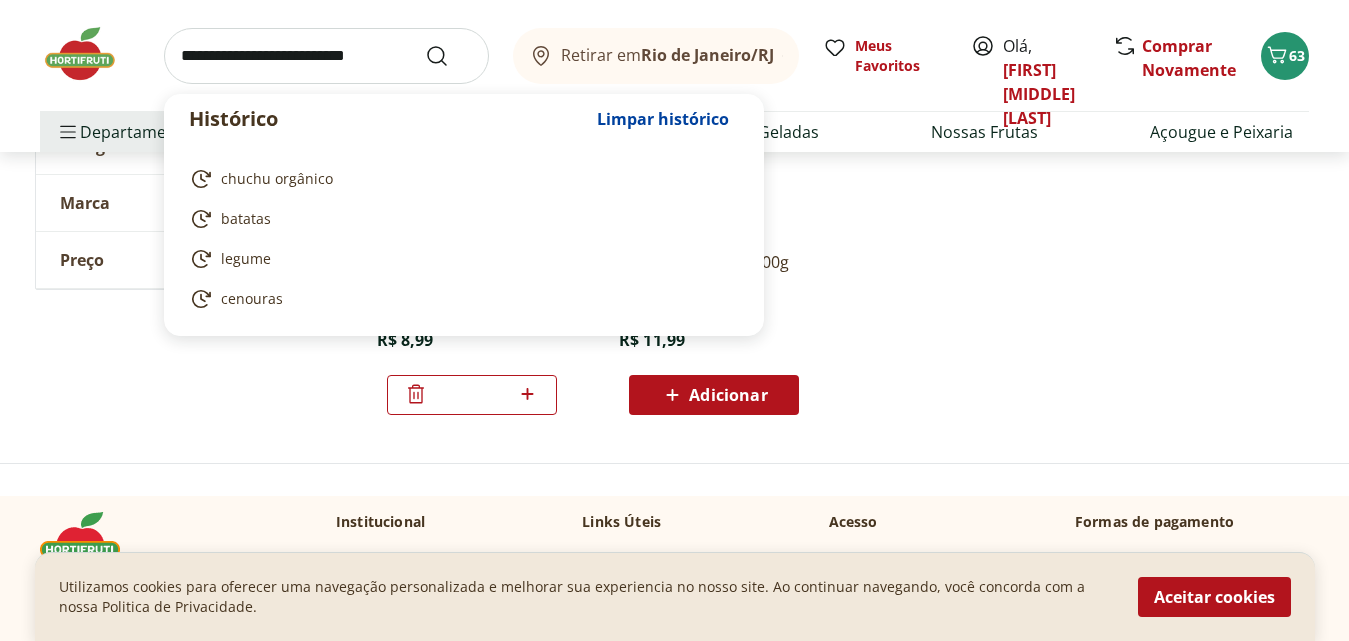 click at bounding box center [326, 56] 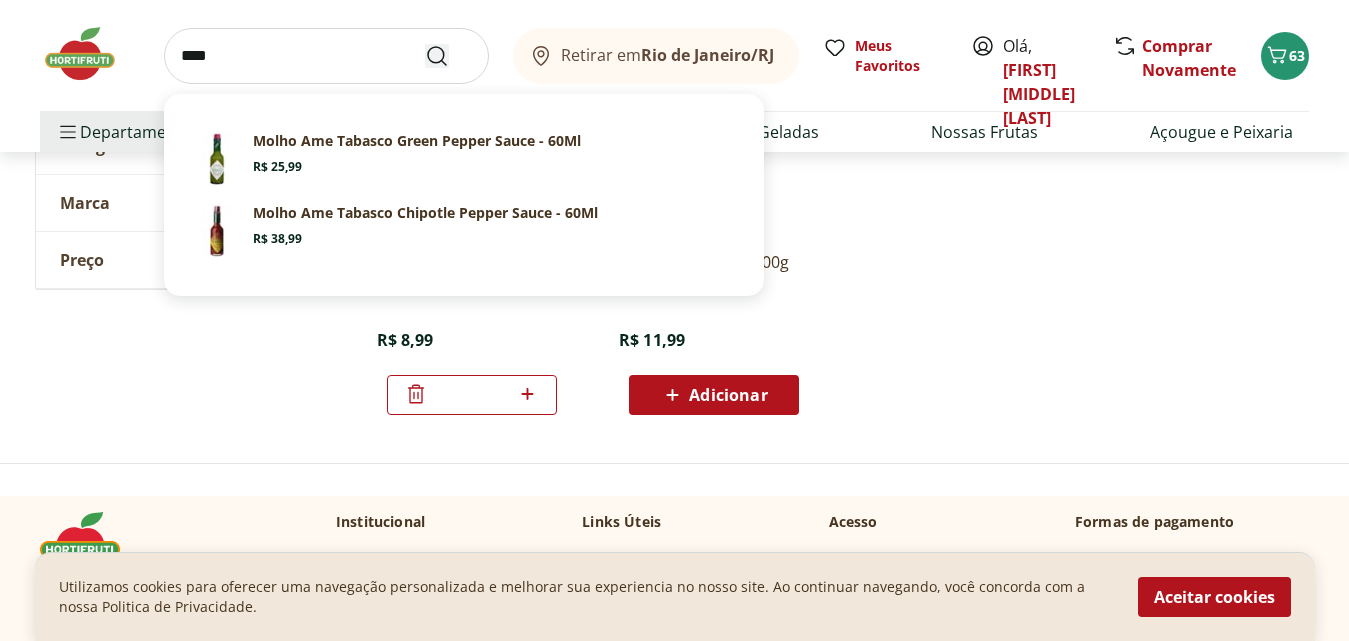 type on "****" 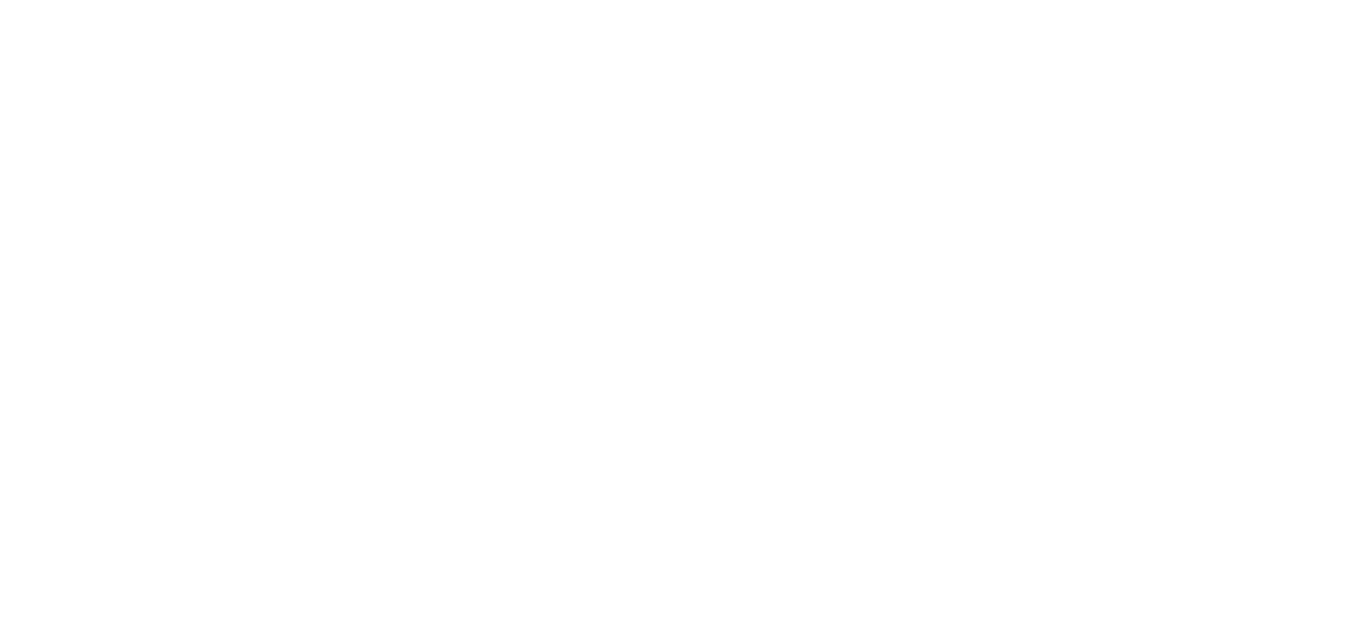 scroll, scrollTop: 0, scrollLeft: 0, axis: both 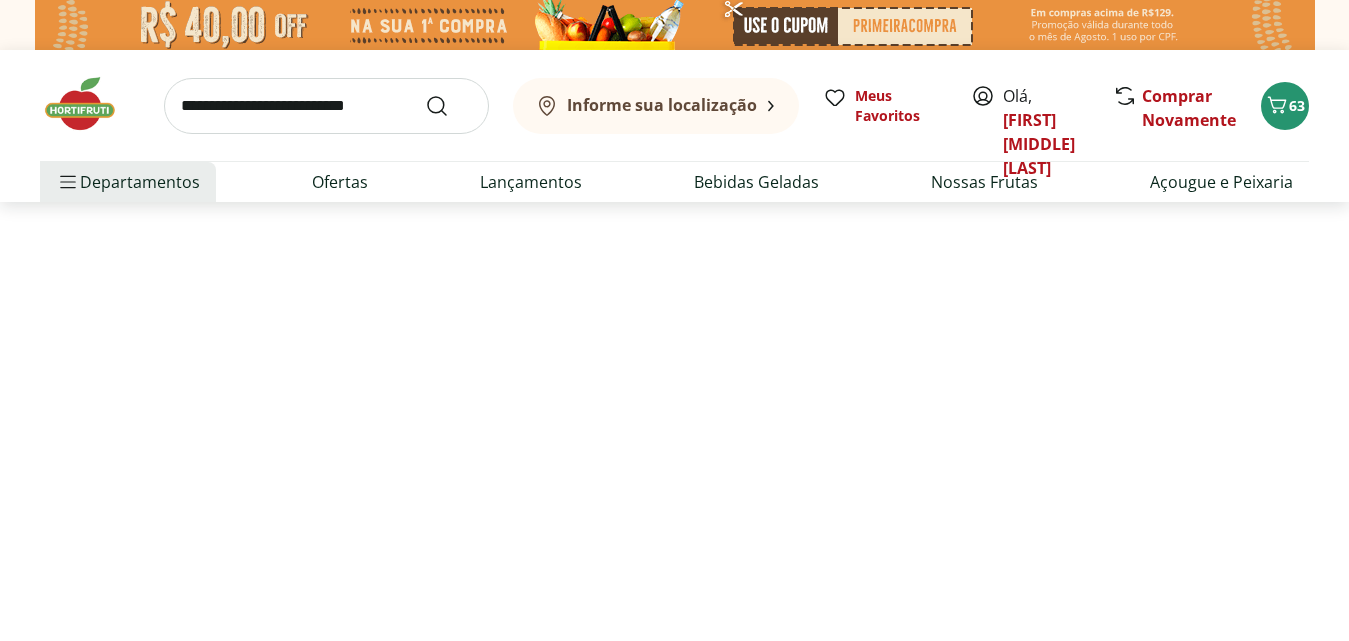 select on "**********" 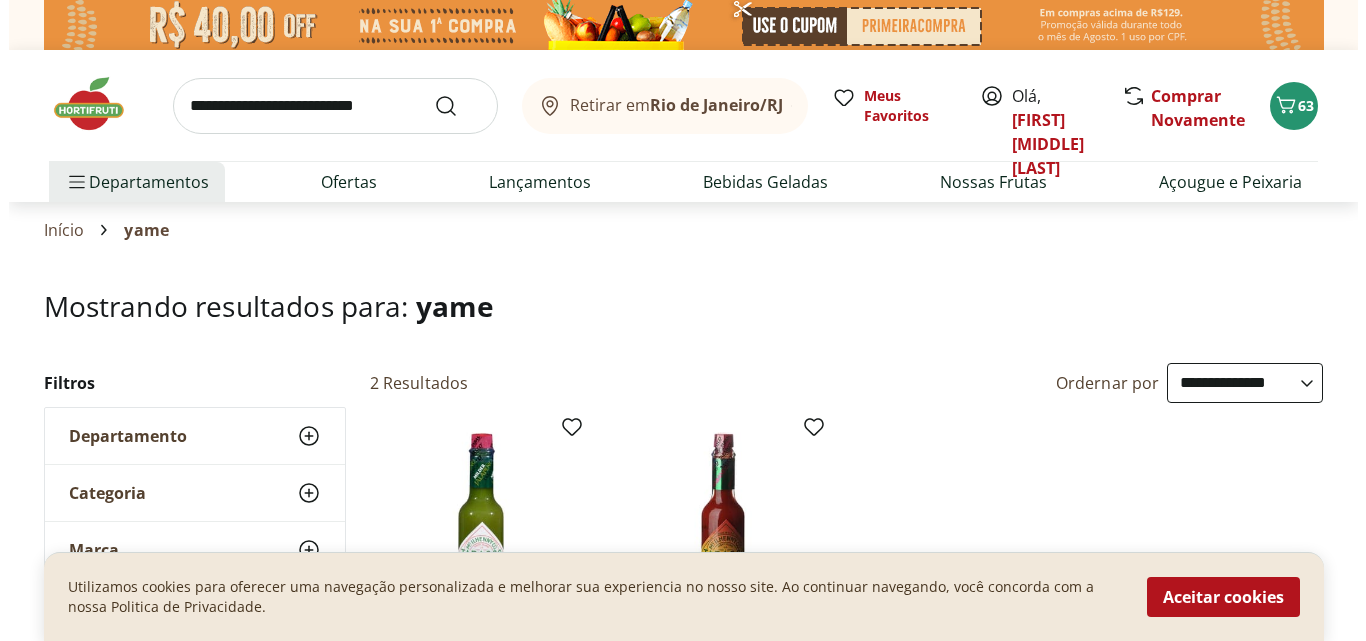 scroll, scrollTop: 100, scrollLeft: 0, axis: vertical 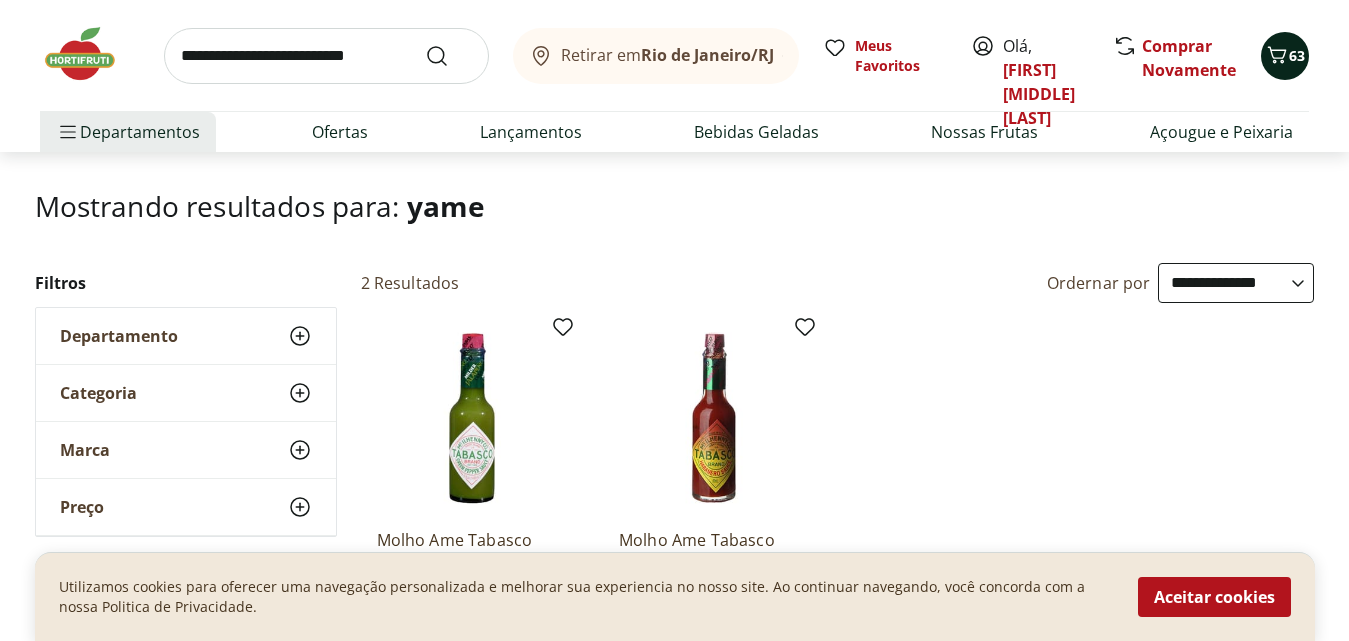 click 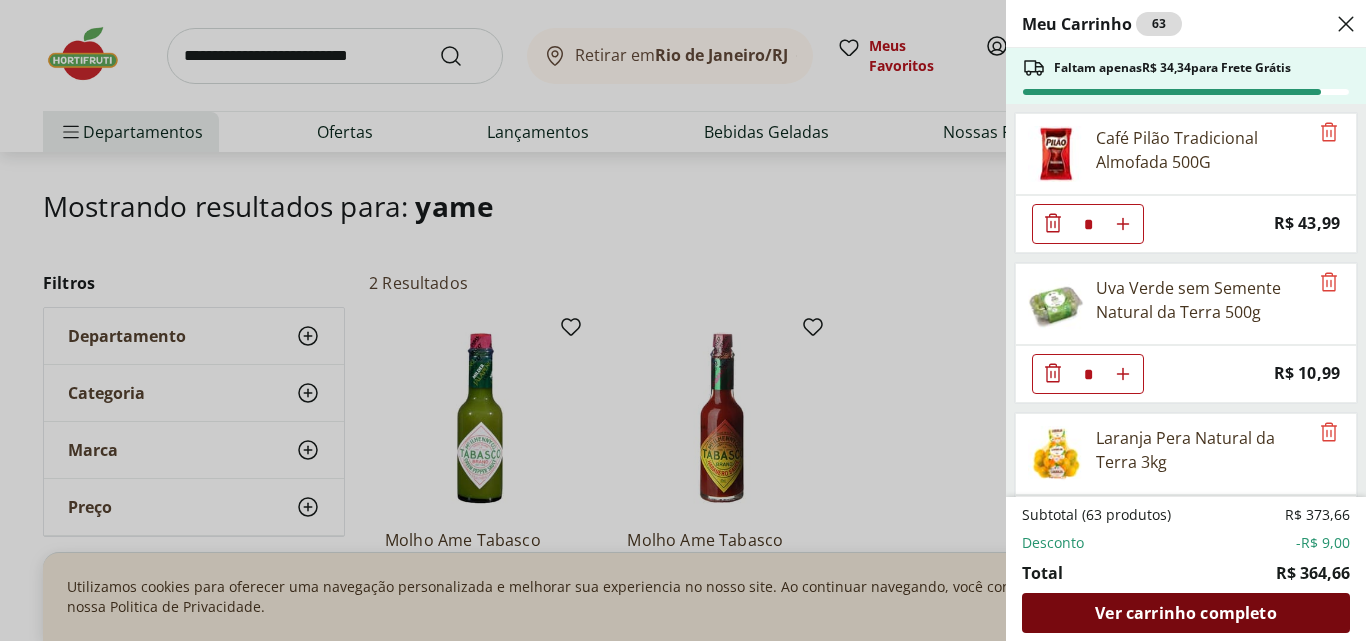 click on "Ver carrinho completo" at bounding box center (1185, 613) 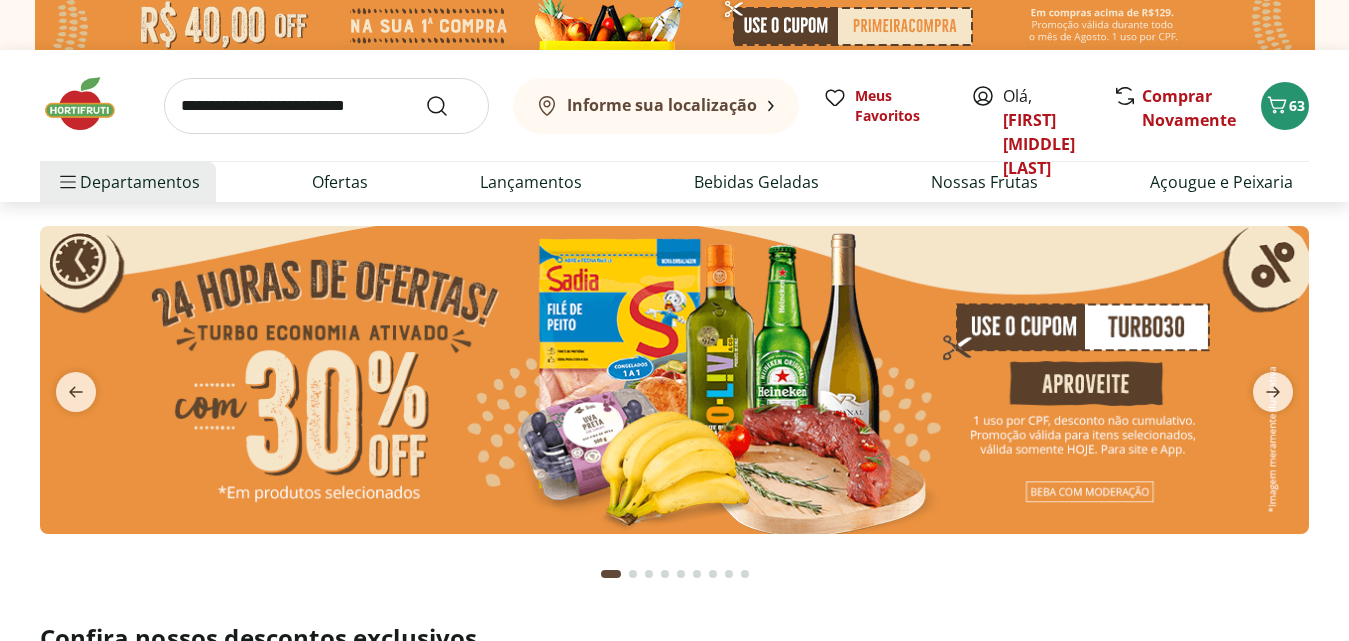 scroll, scrollTop: 0, scrollLeft: 0, axis: both 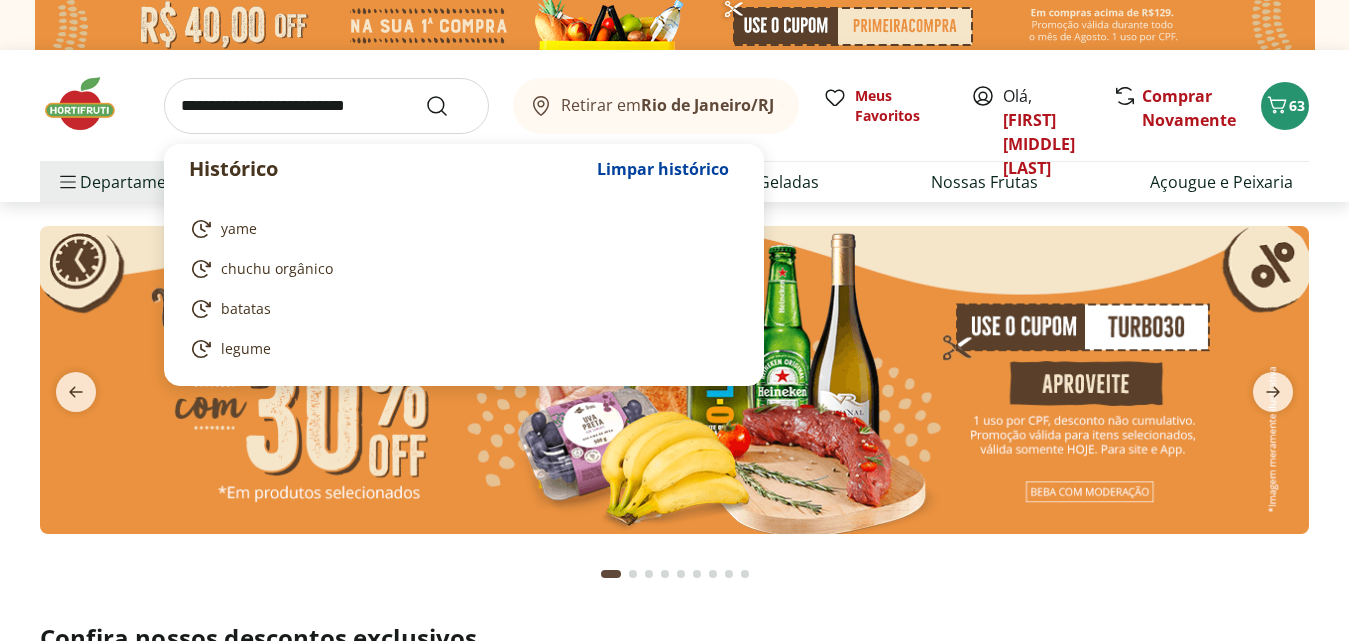 click at bounding box center (326, 106) 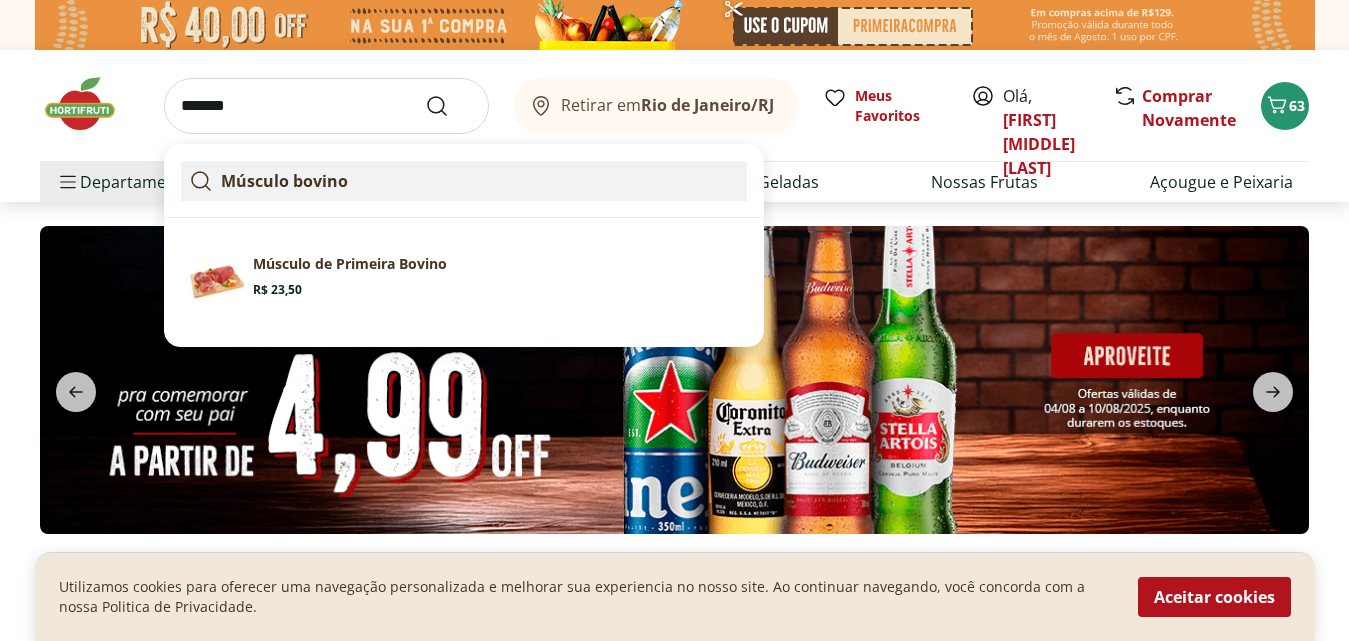 click on "Músculo bovino" at bounding box center (284, 181) 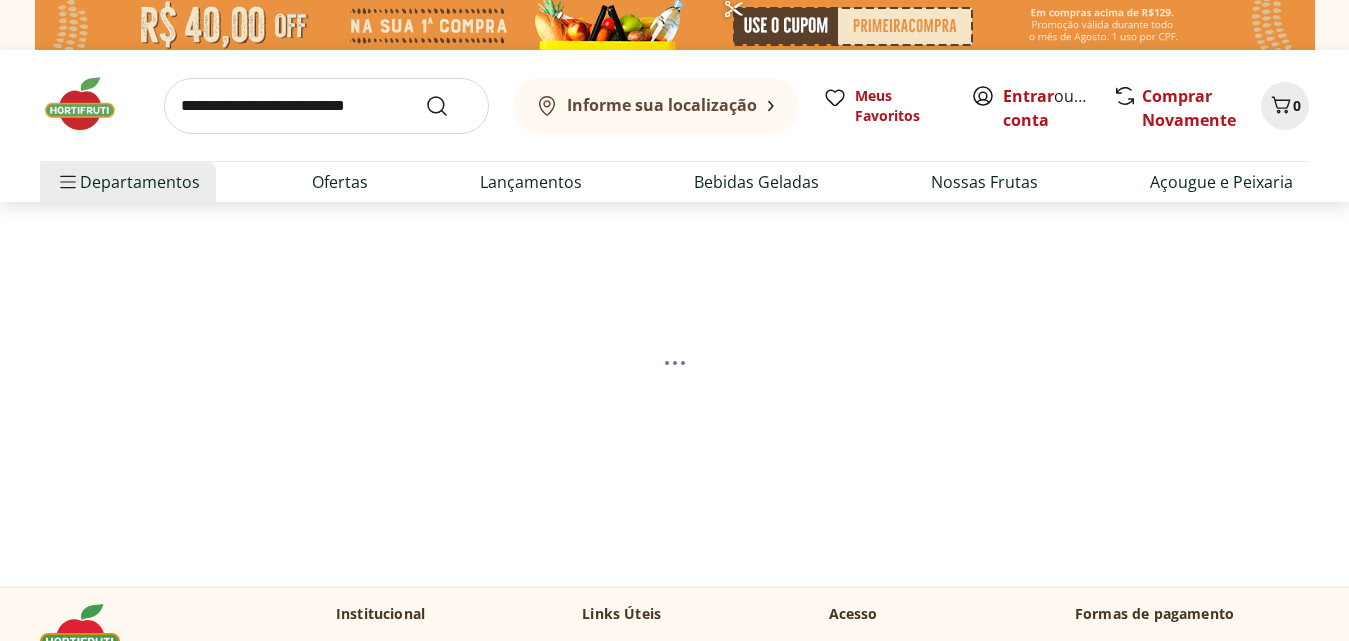 scroll, scrollTop: 0, scrollLeft: 0, axis: both 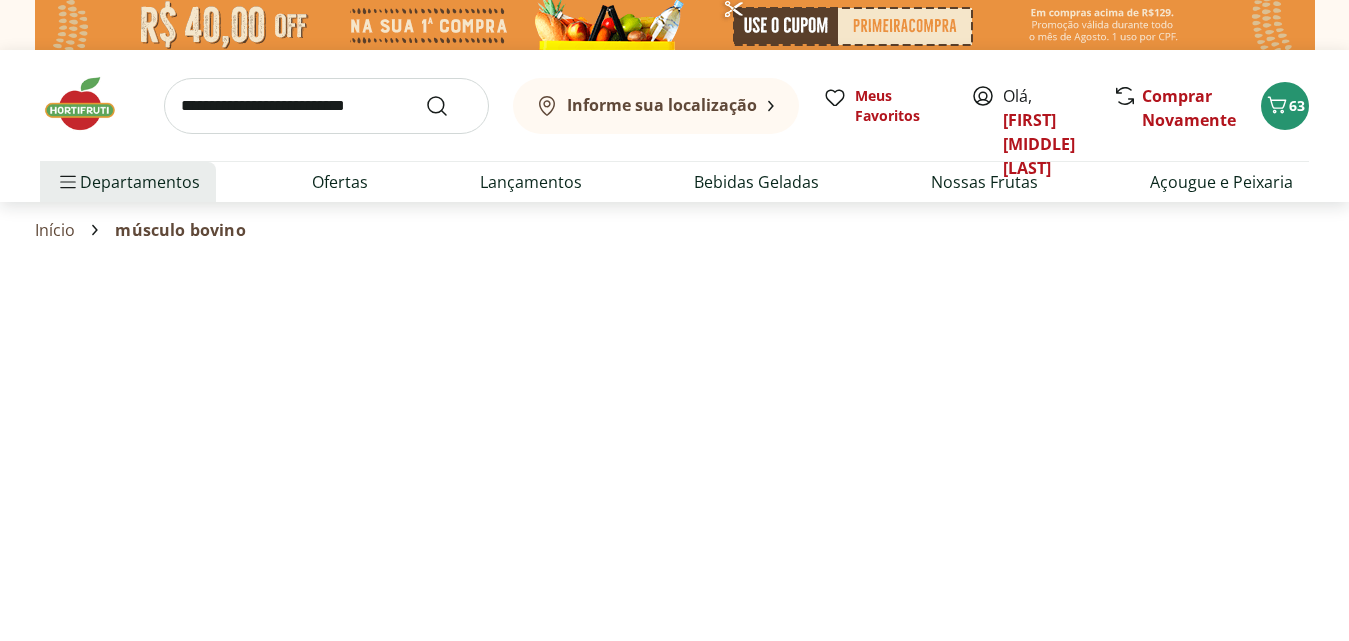 select on "**********" 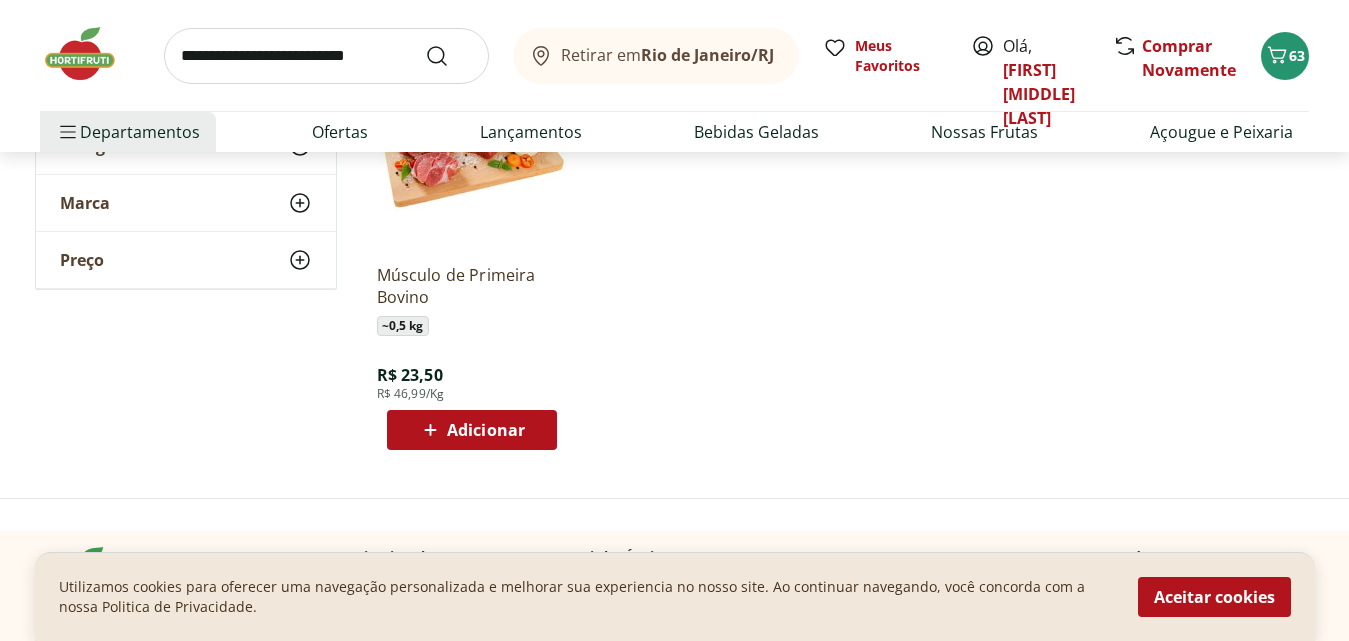 scroll, scrollTop: 400, scrollLeft: 0, axis: vertical 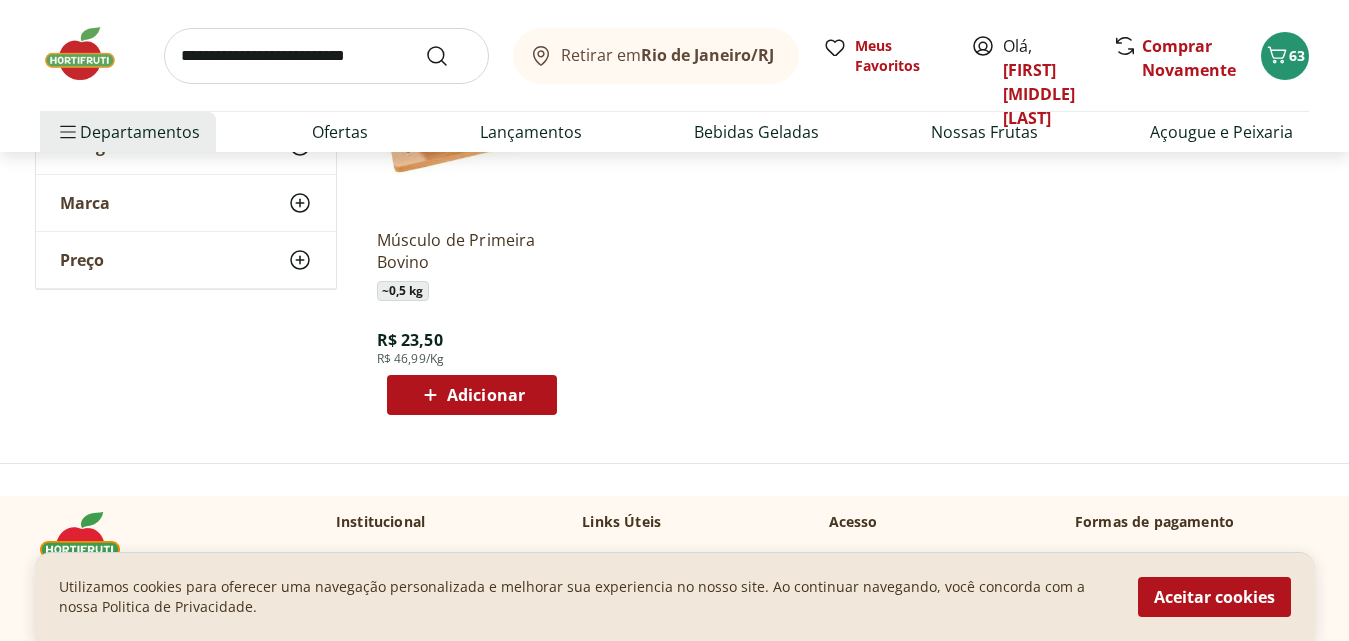 click on "Adicionar" at bounding box center (486, 395) 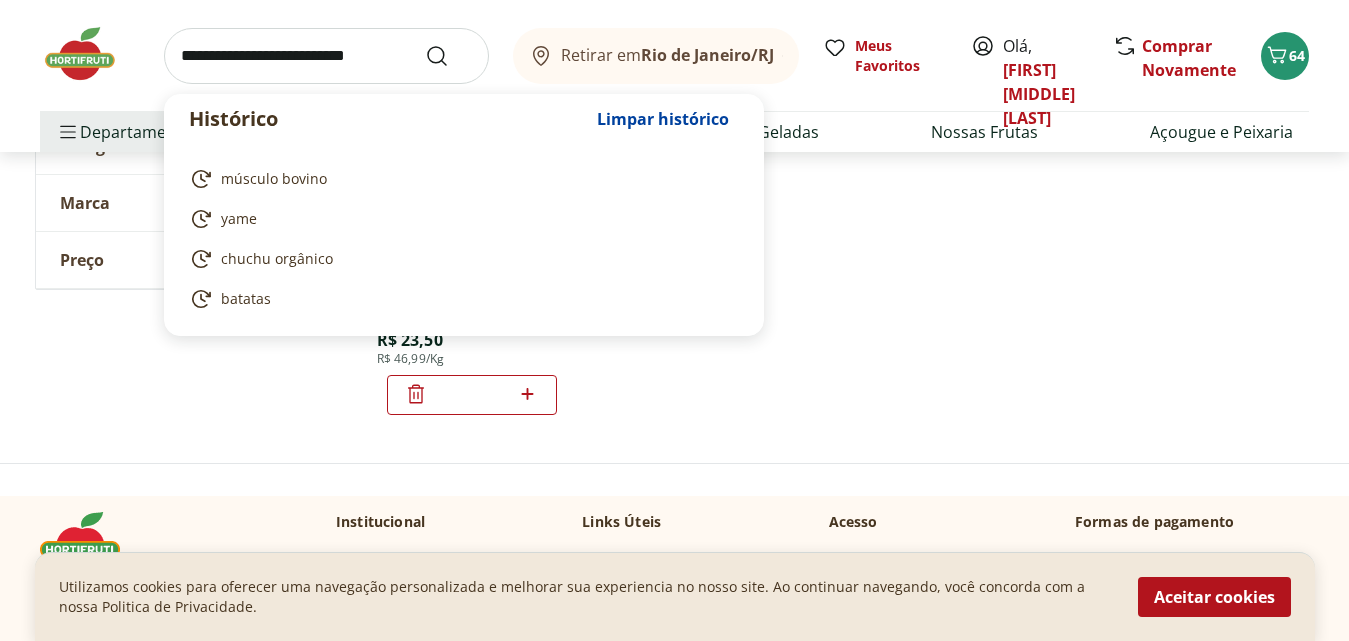 click at bounding box center (326, 56) 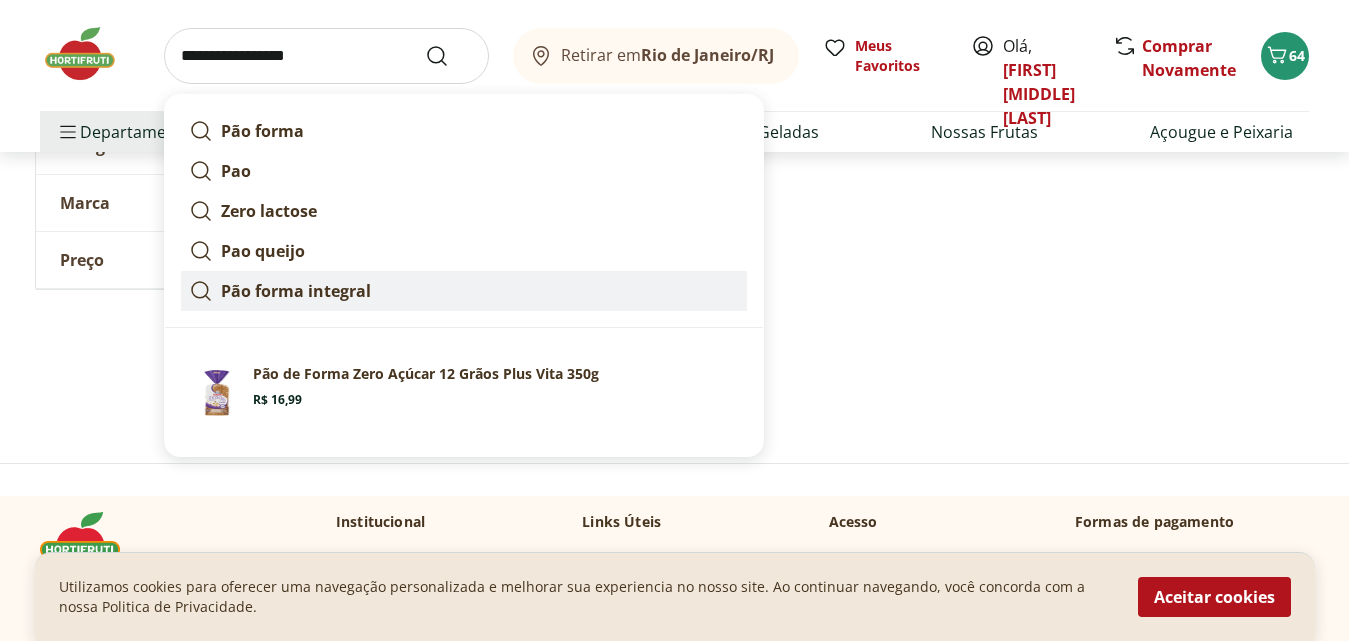 click on "Pão forma integral" at bounding box center (296, 291) 